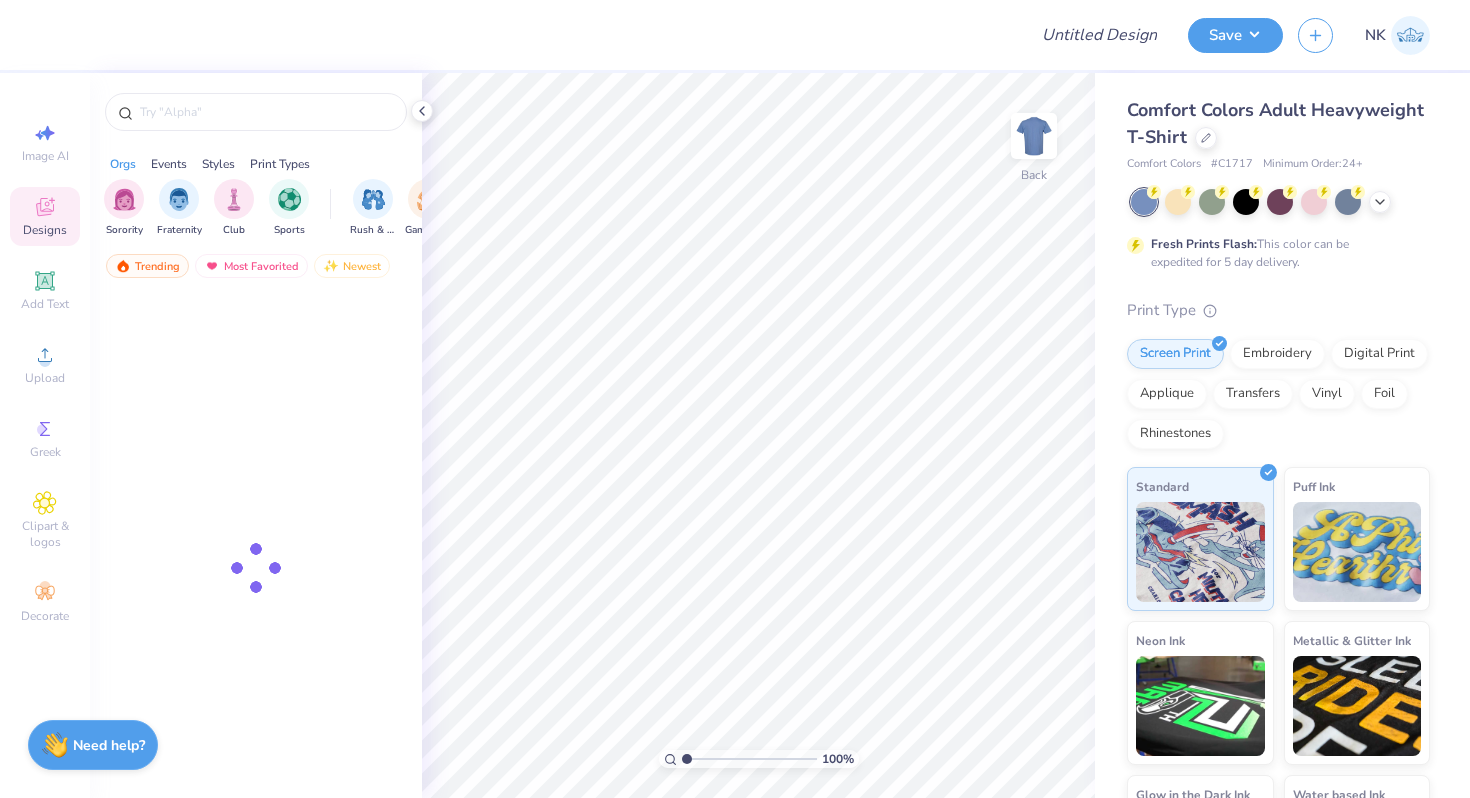scroll, scrollTop: 0, scrollLeft: 0, axis: both 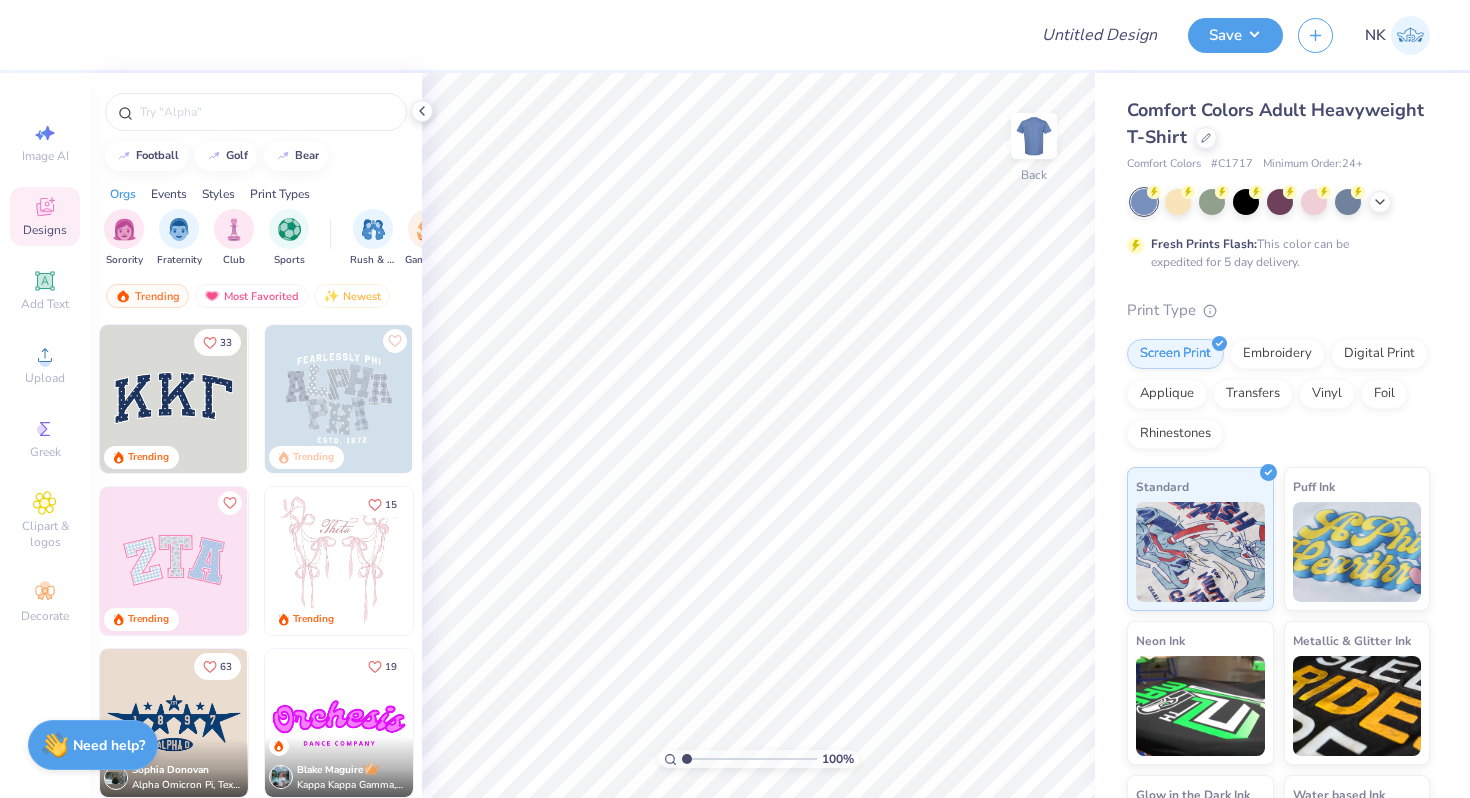 click on "Comfort Colors Adult Heavyweight T-Shirt Comfort Colors # C1717 Minimum Order:  24 +" at bounding box center [1278, 135] 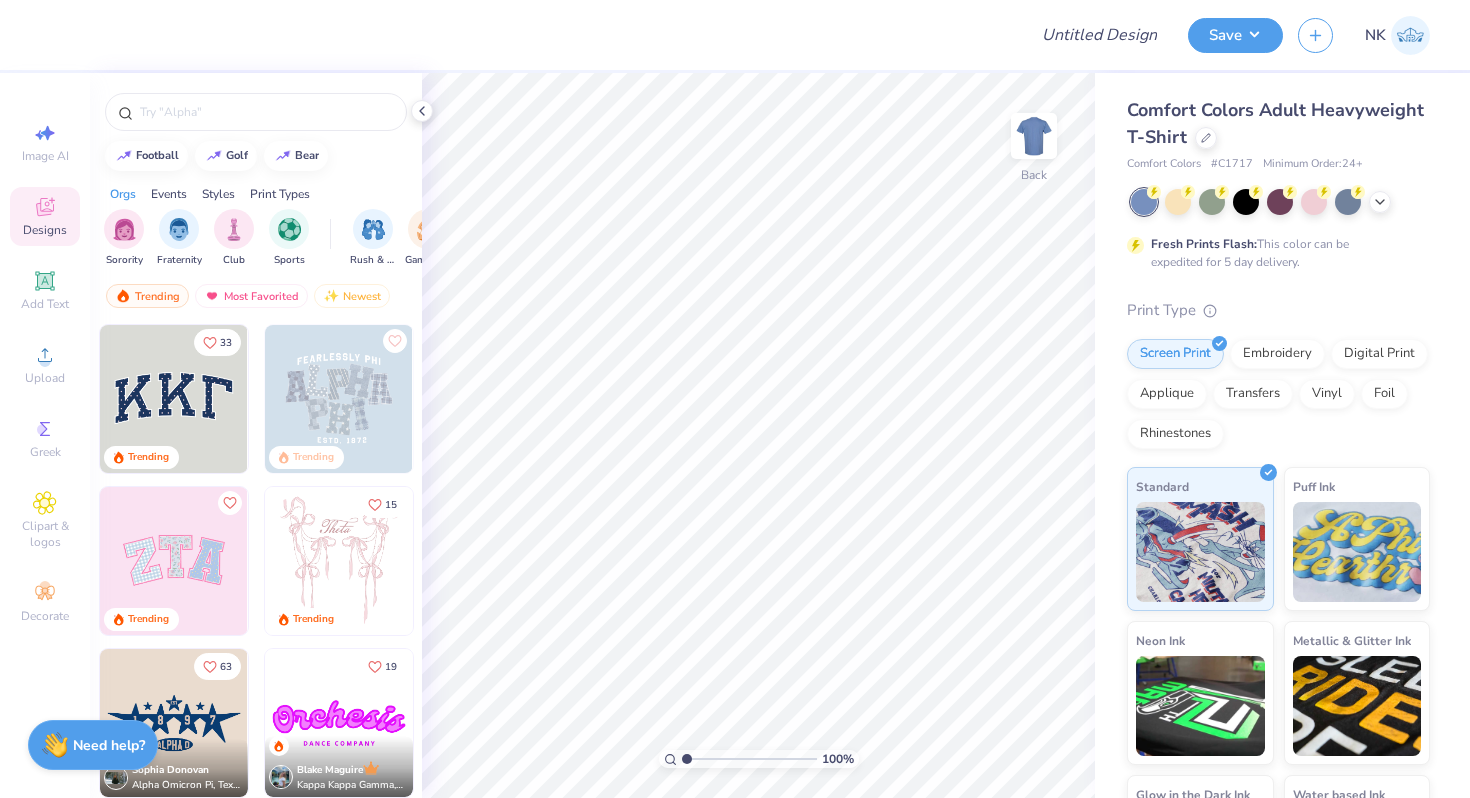 click on "Comfort Colors # C1717 Minimum Order:  24 +" at bounding box center (1278, 164) 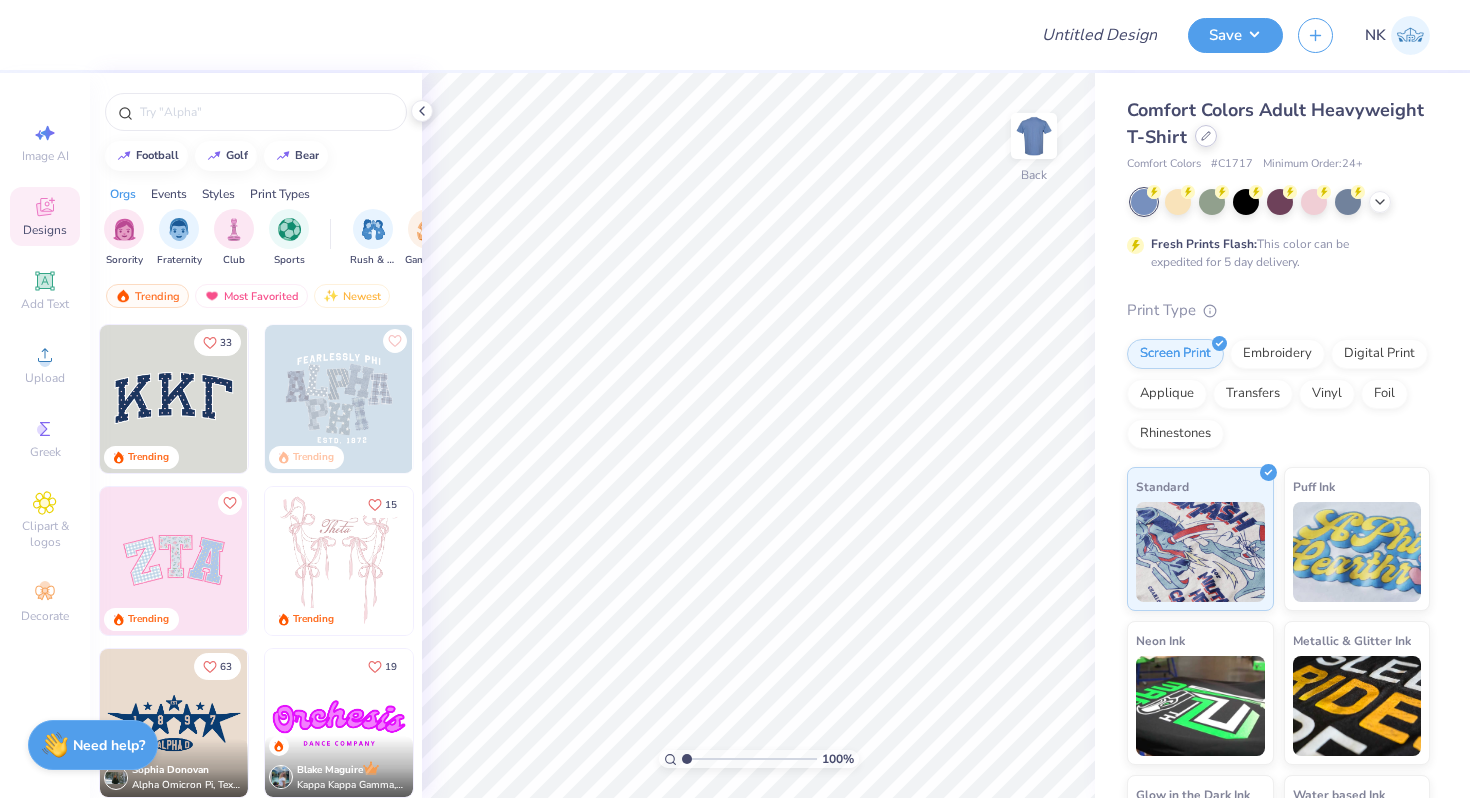 click at bounding box center [1206, 136] 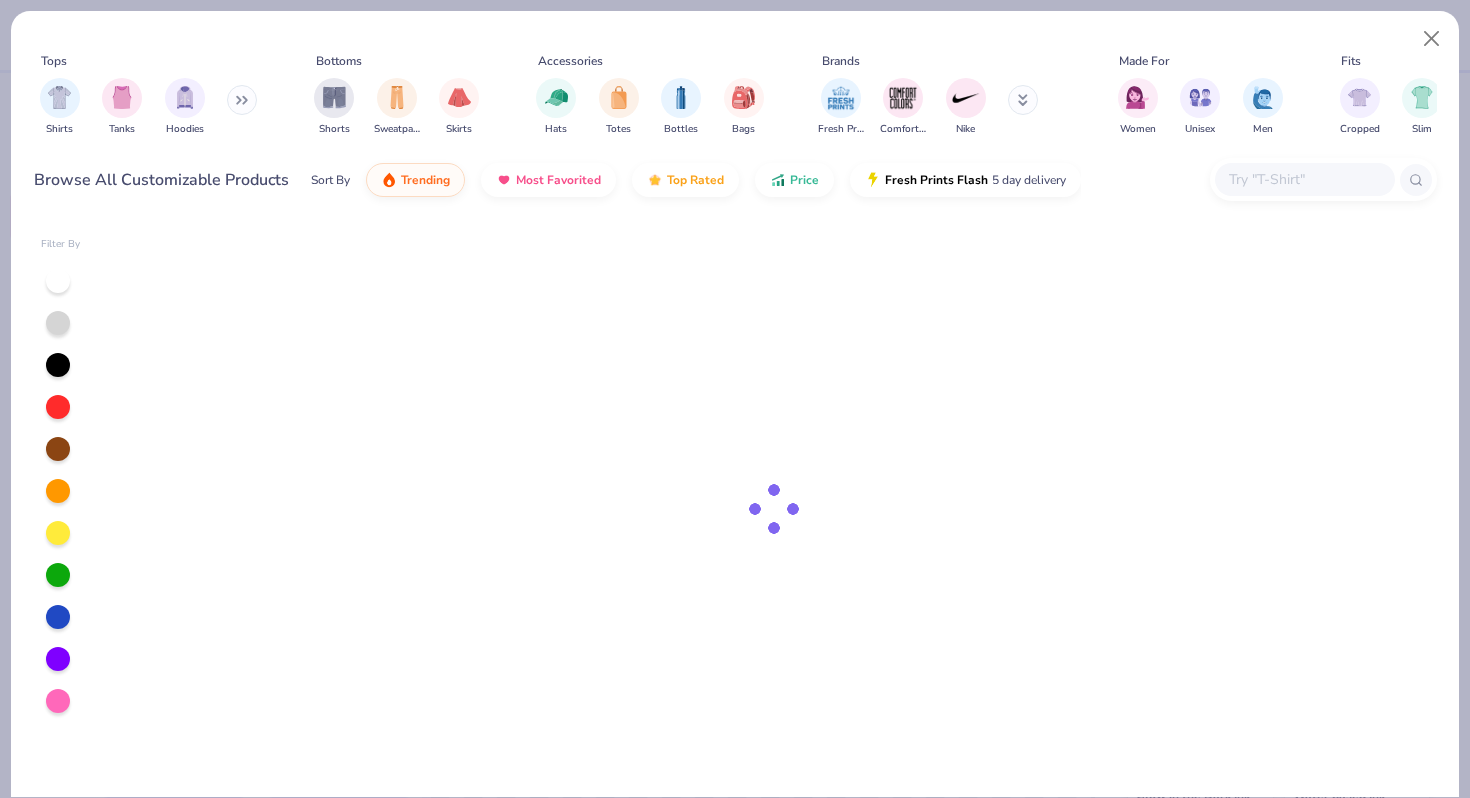 click at bounding box center (1305, 179) 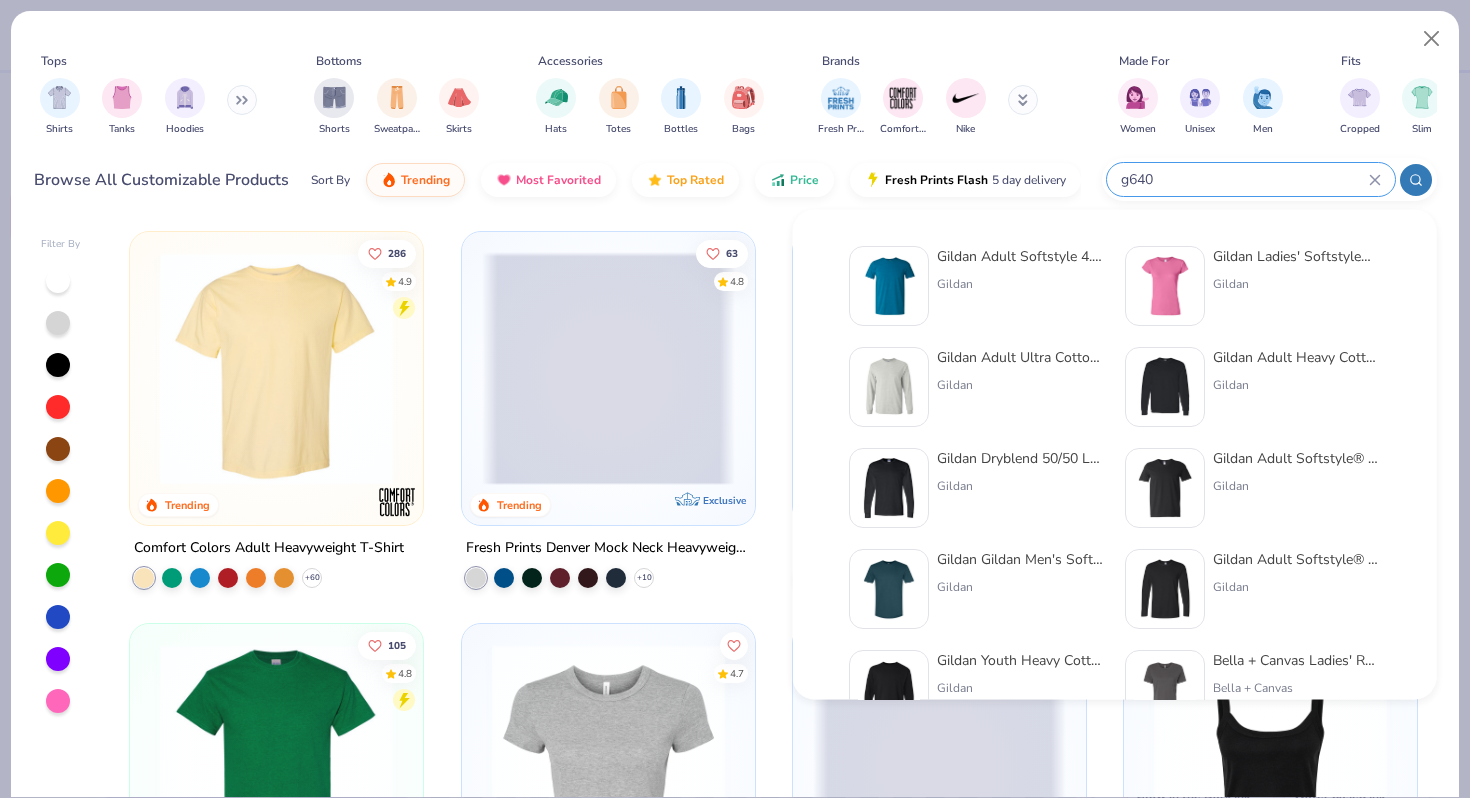 type on "g640" 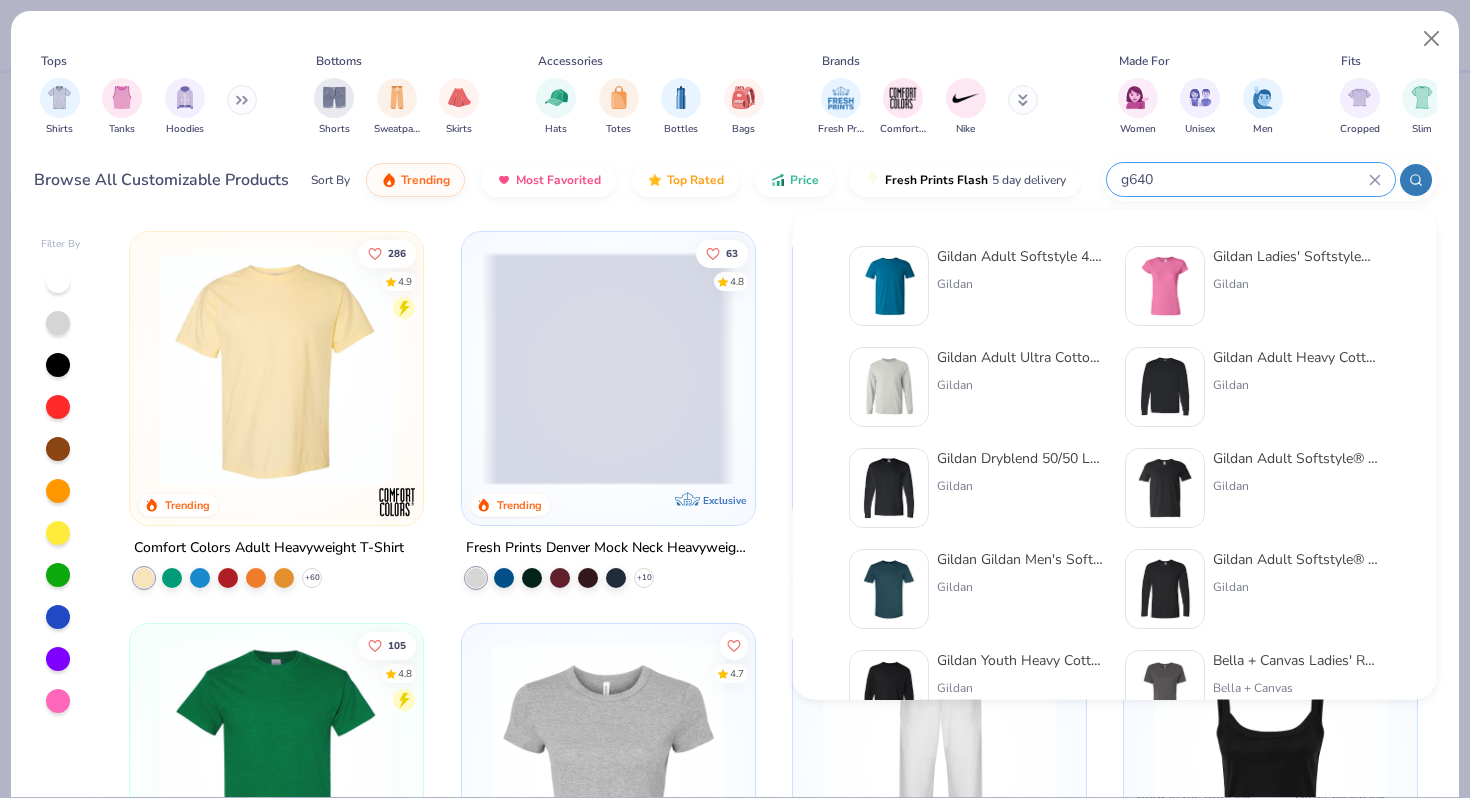 click on "Gildan Adult Softstyle 4.5 Oz. T-Shirt" at bounding box center (1021, 256) 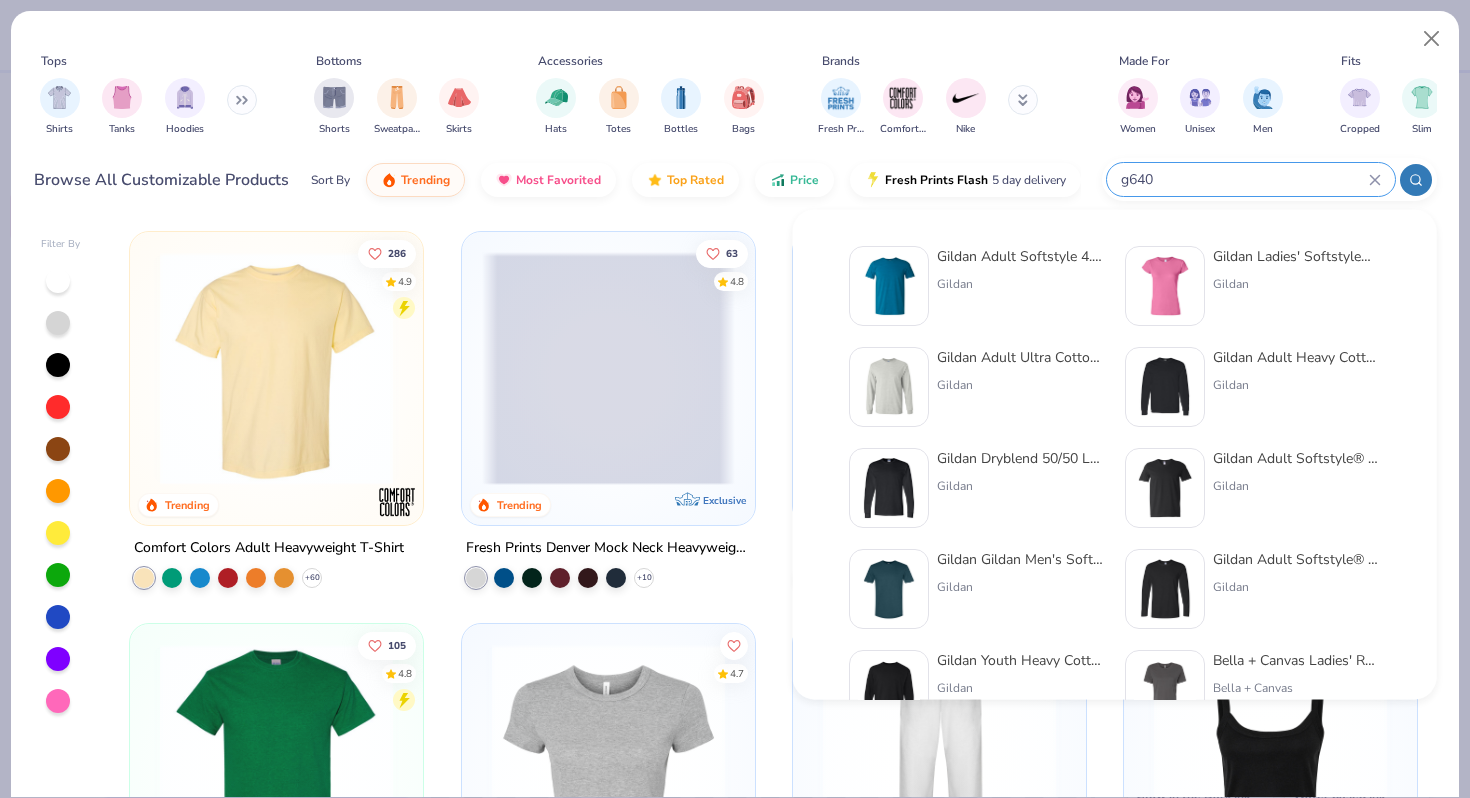 type 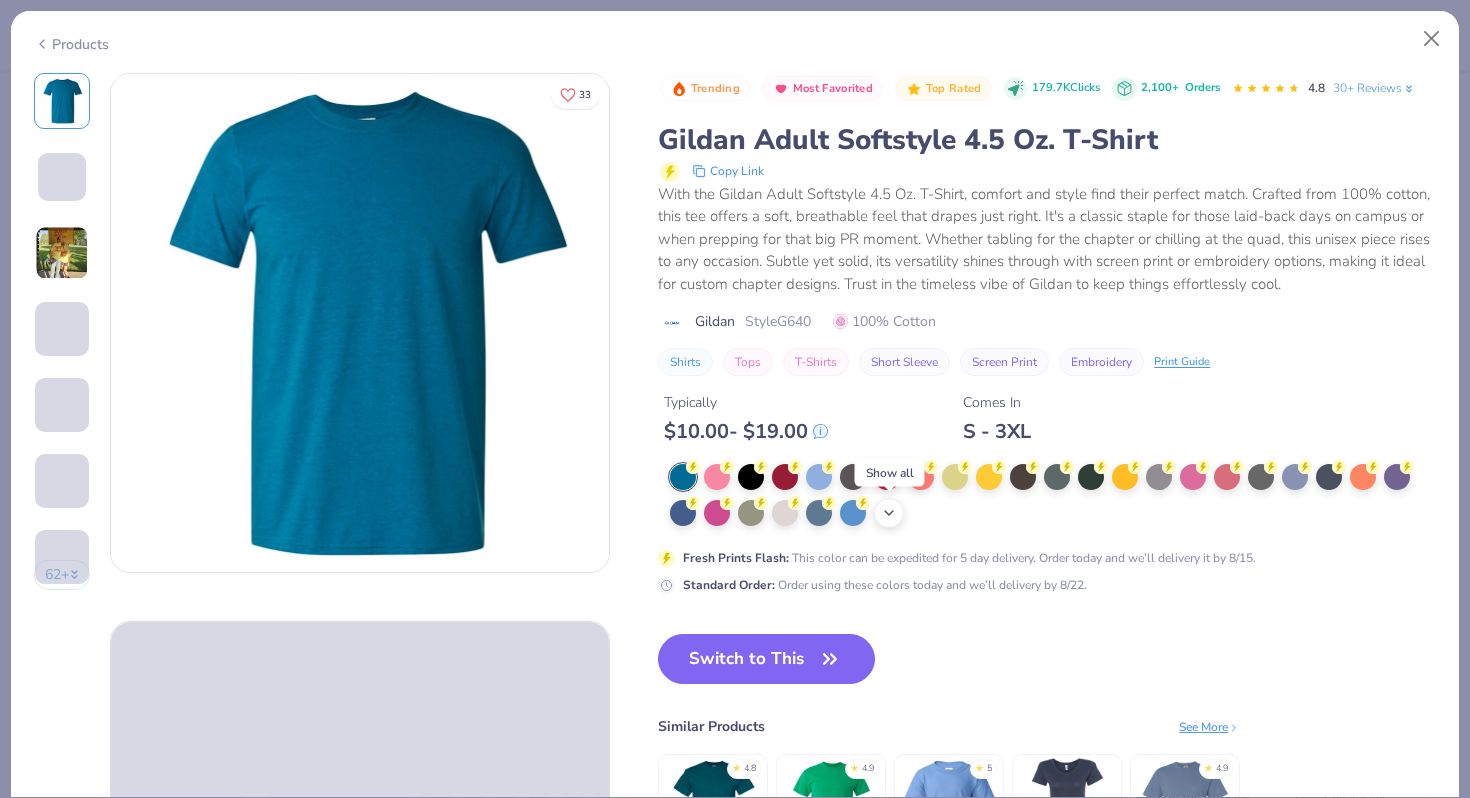 click 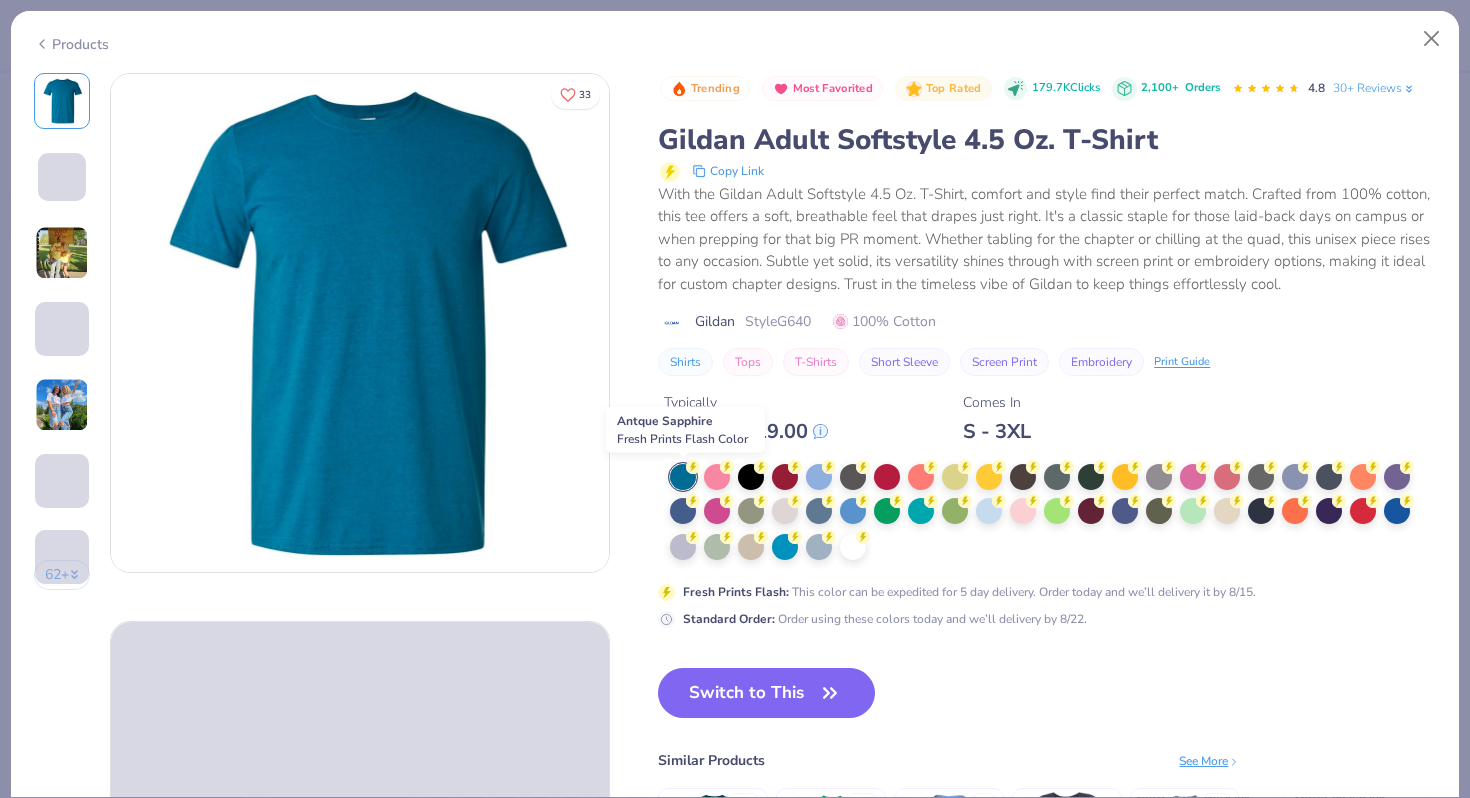 click at bounding box center (683, 477) 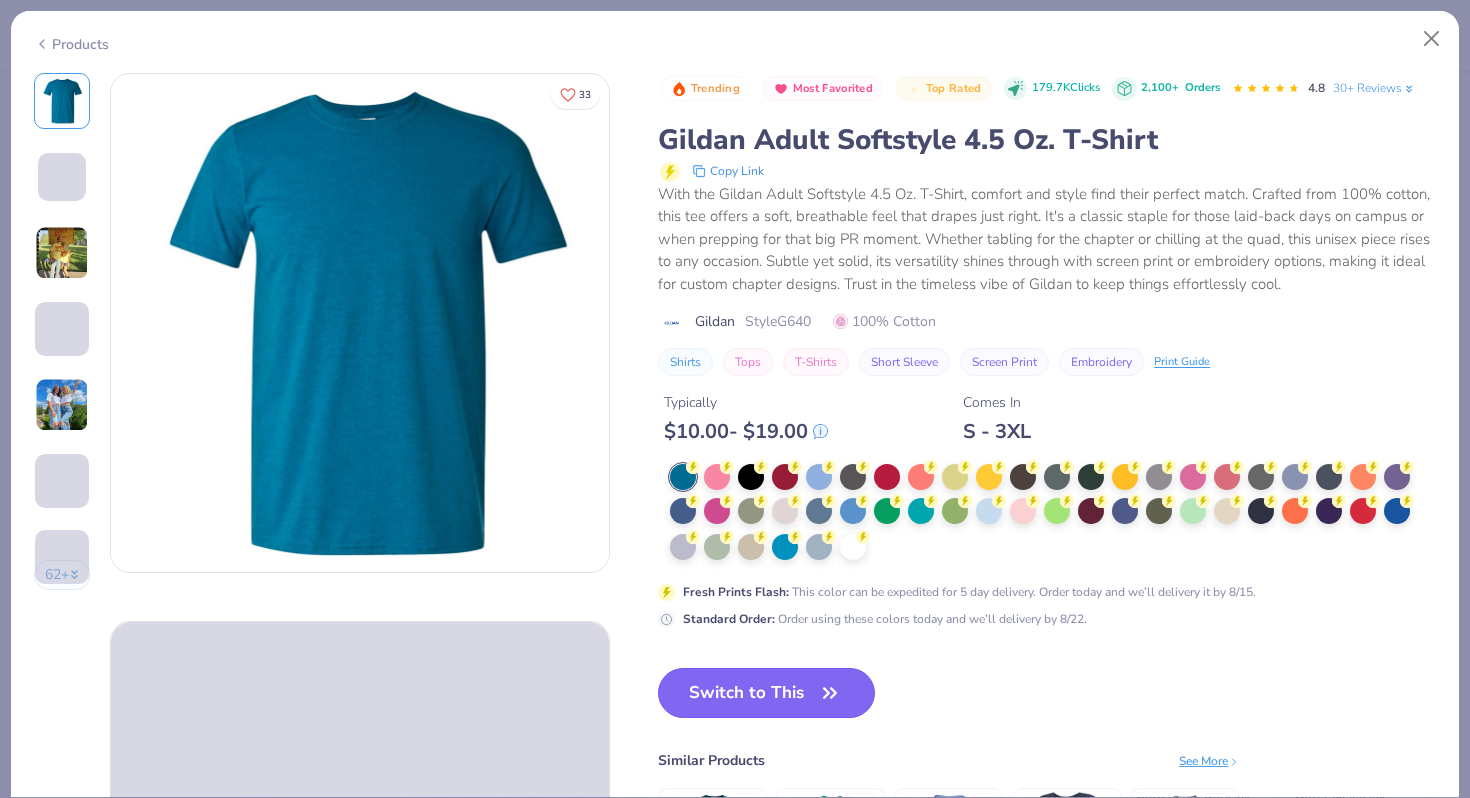 click on "Switch to This" at bounding box center (766, 693) 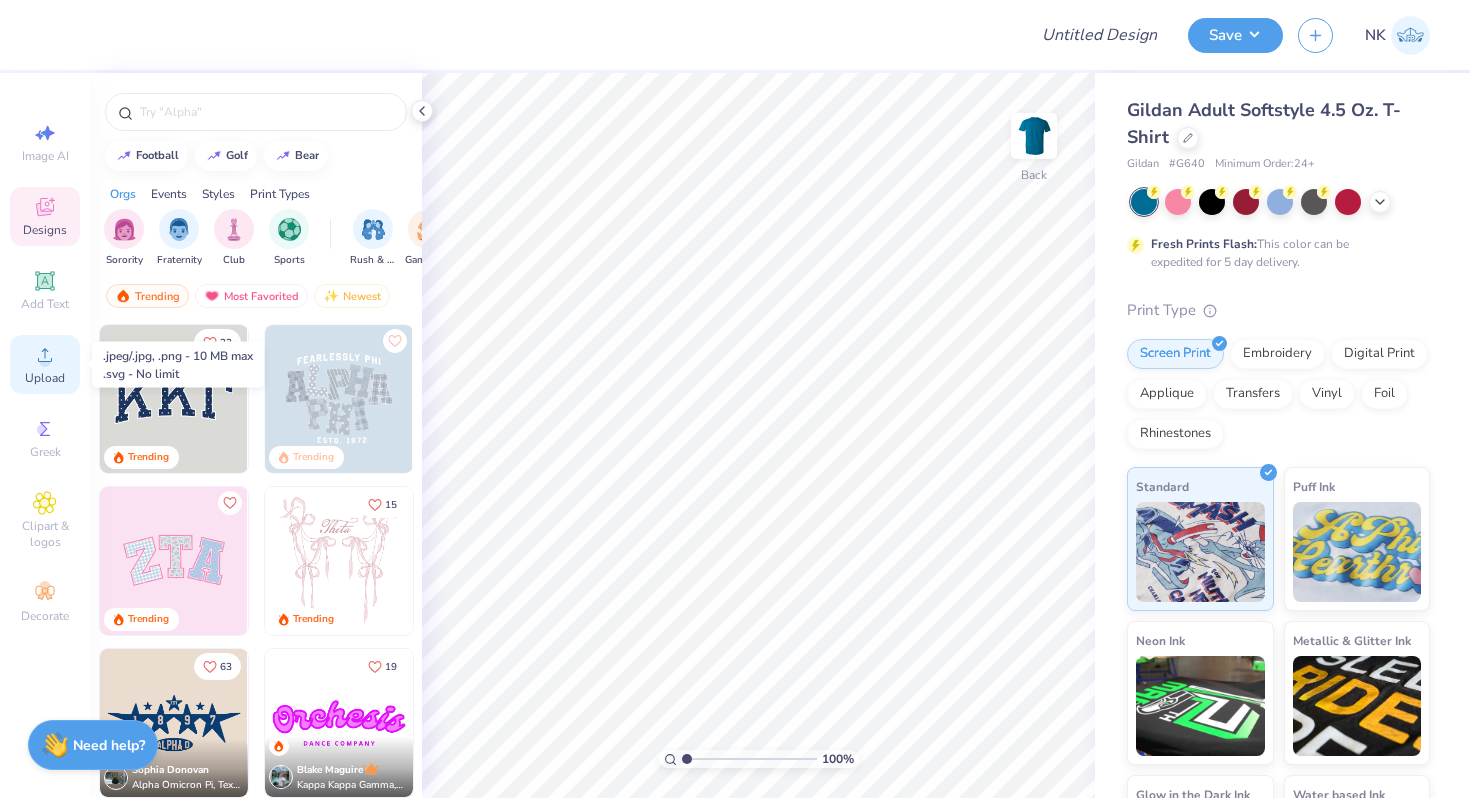 click on "Upload" at bounding box center [45, 378] 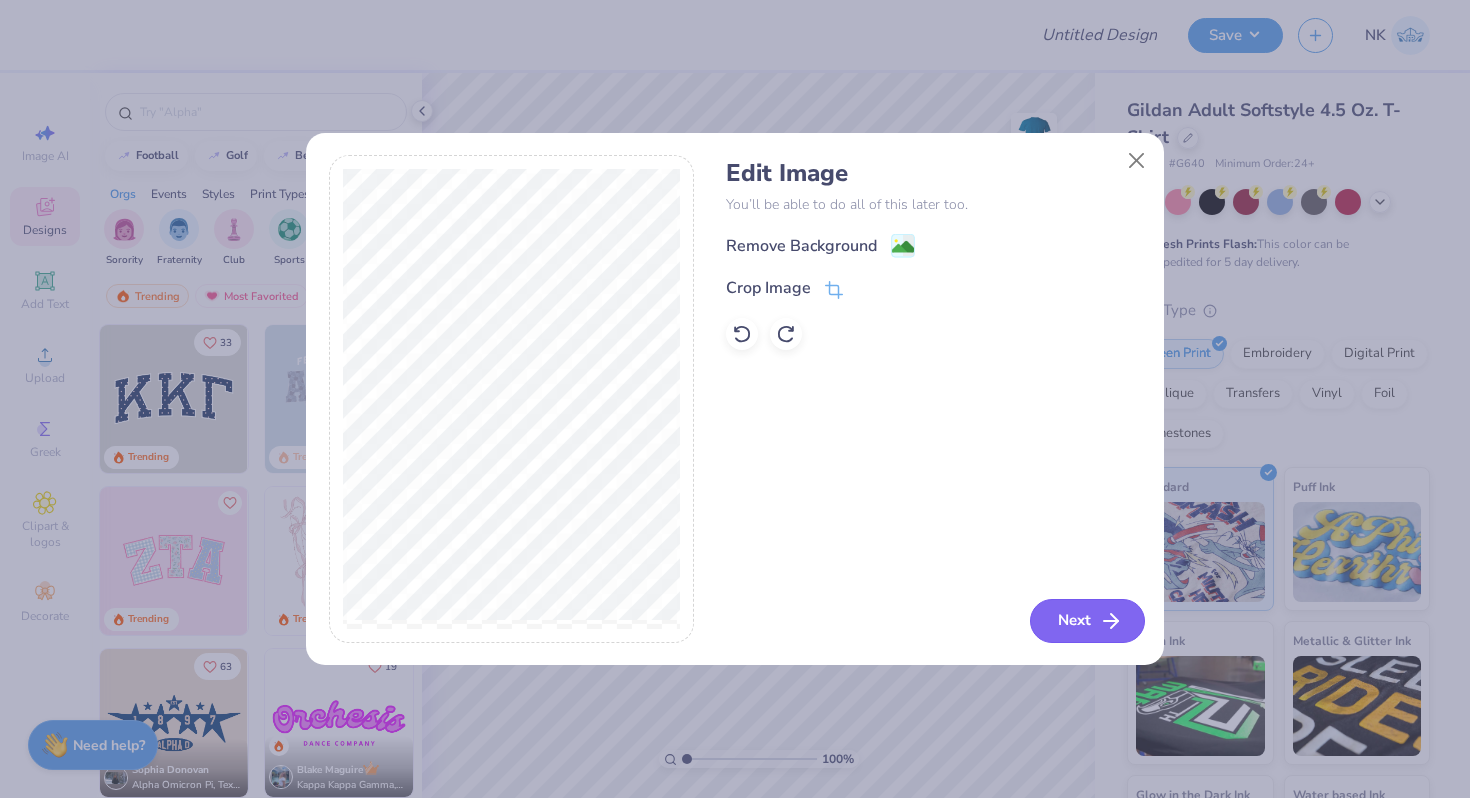 click on "Next" at bounding box center (1087, 621) 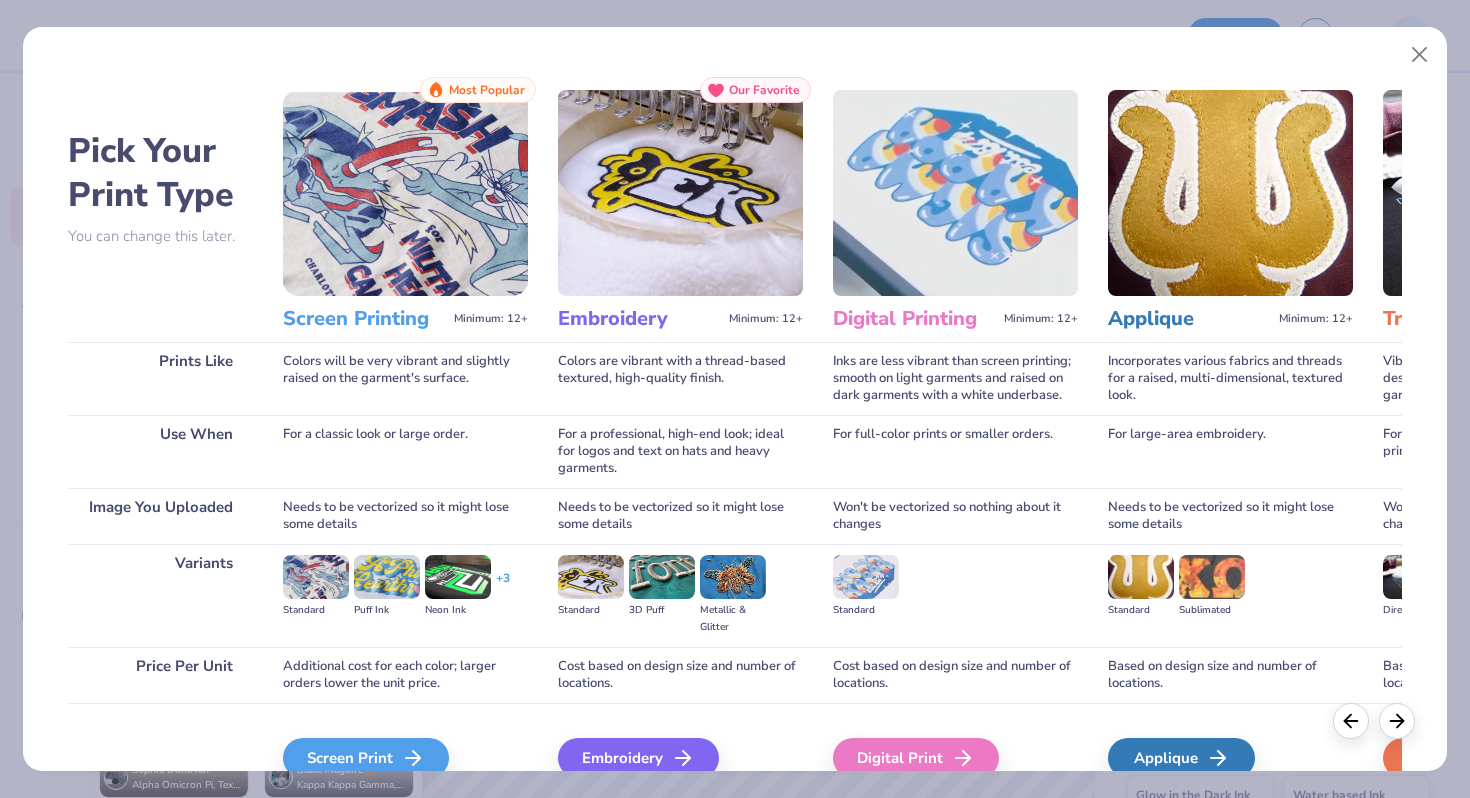 scroll, scrollTop: 99, scrollLeft: 0, axis: vertical 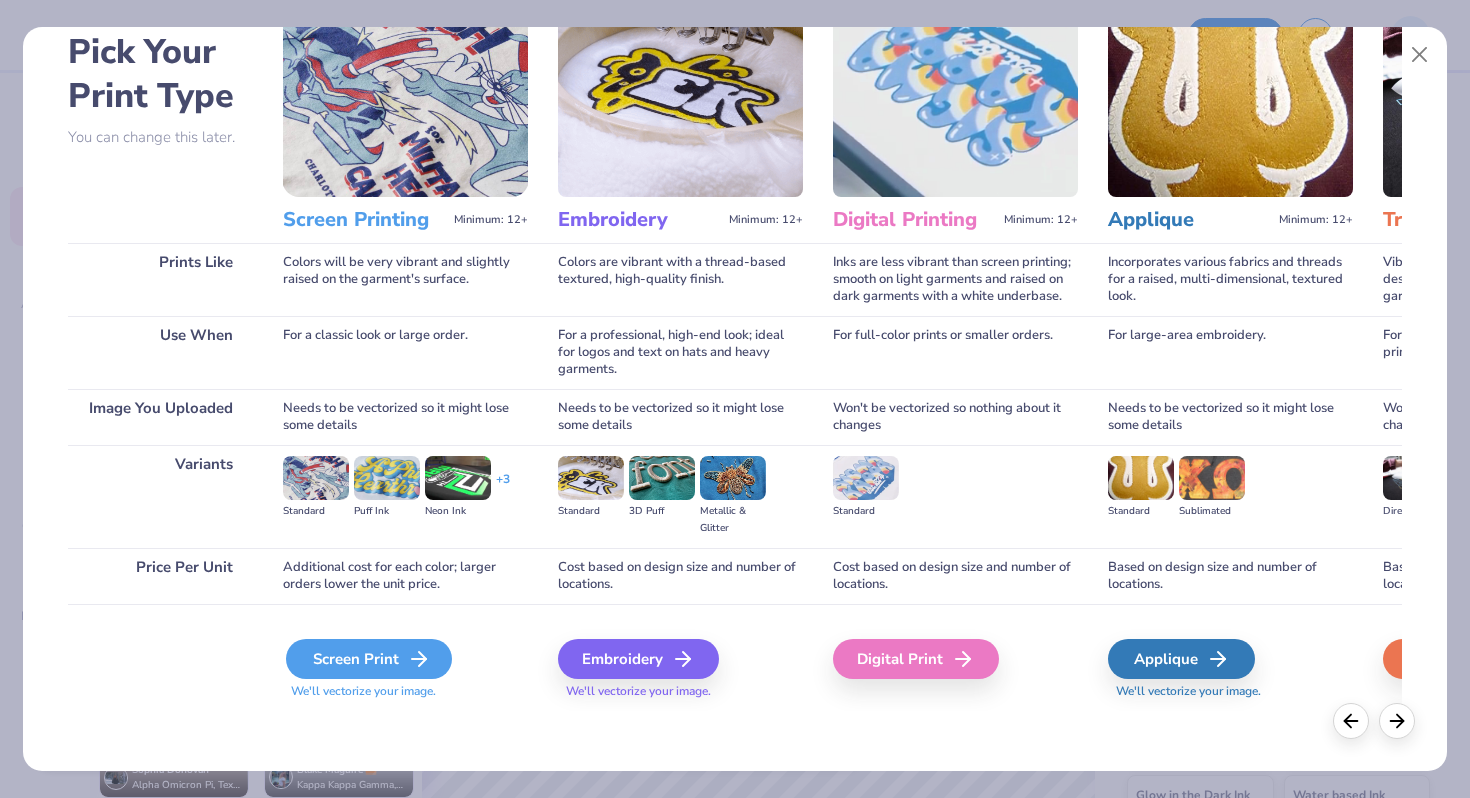 click 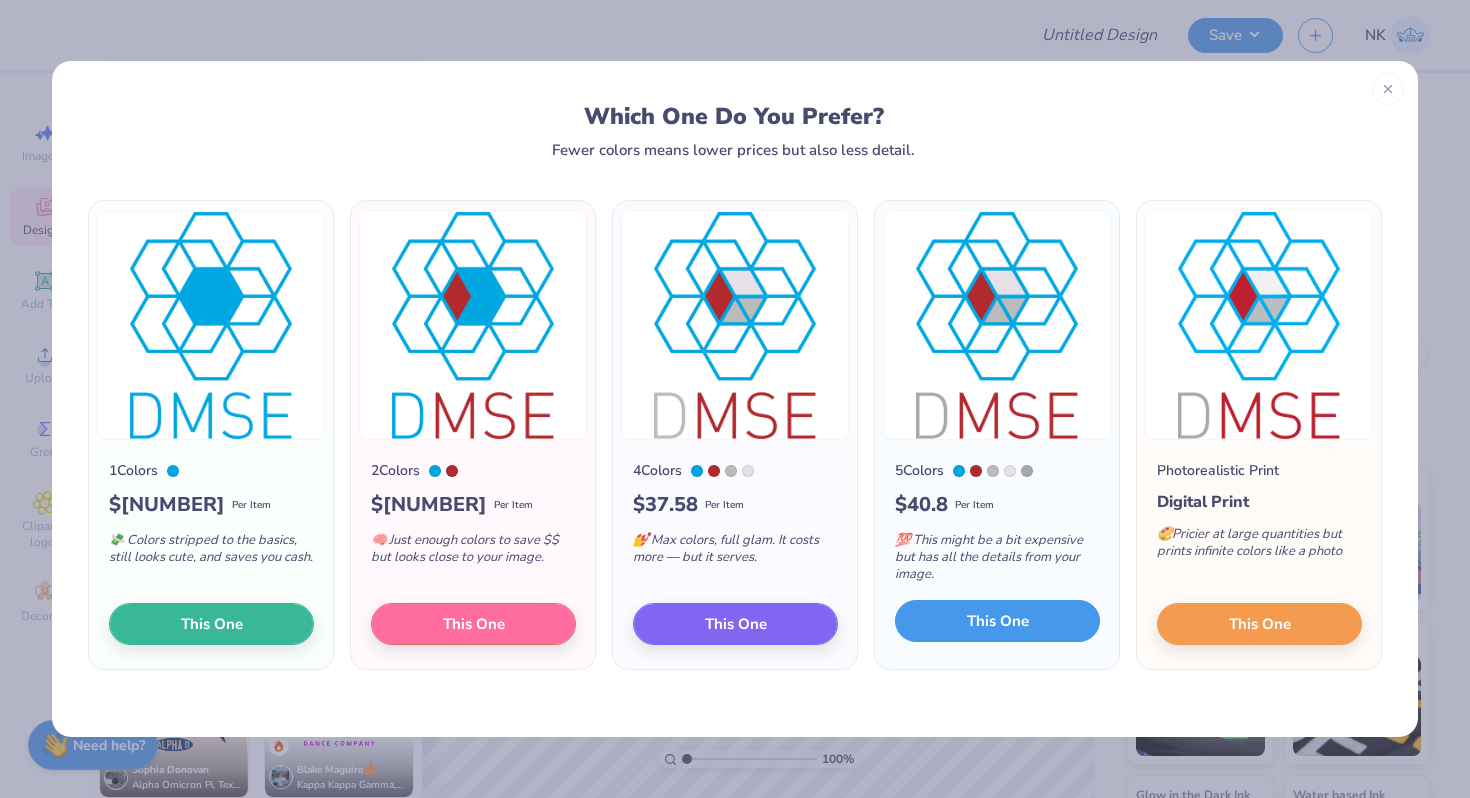 click on "This One" at bounding box center [997, 621] 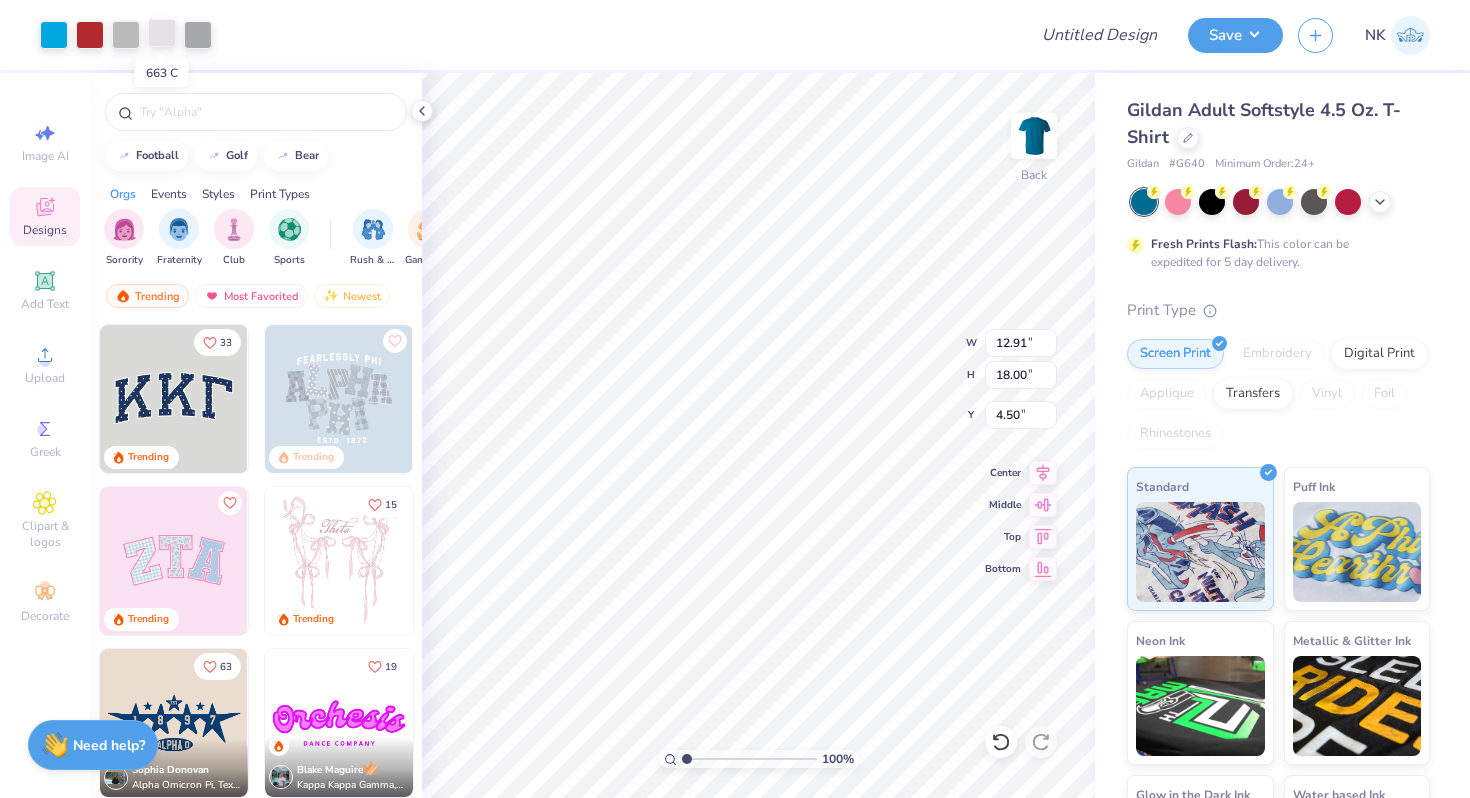 click at bounding box center [162, 33] 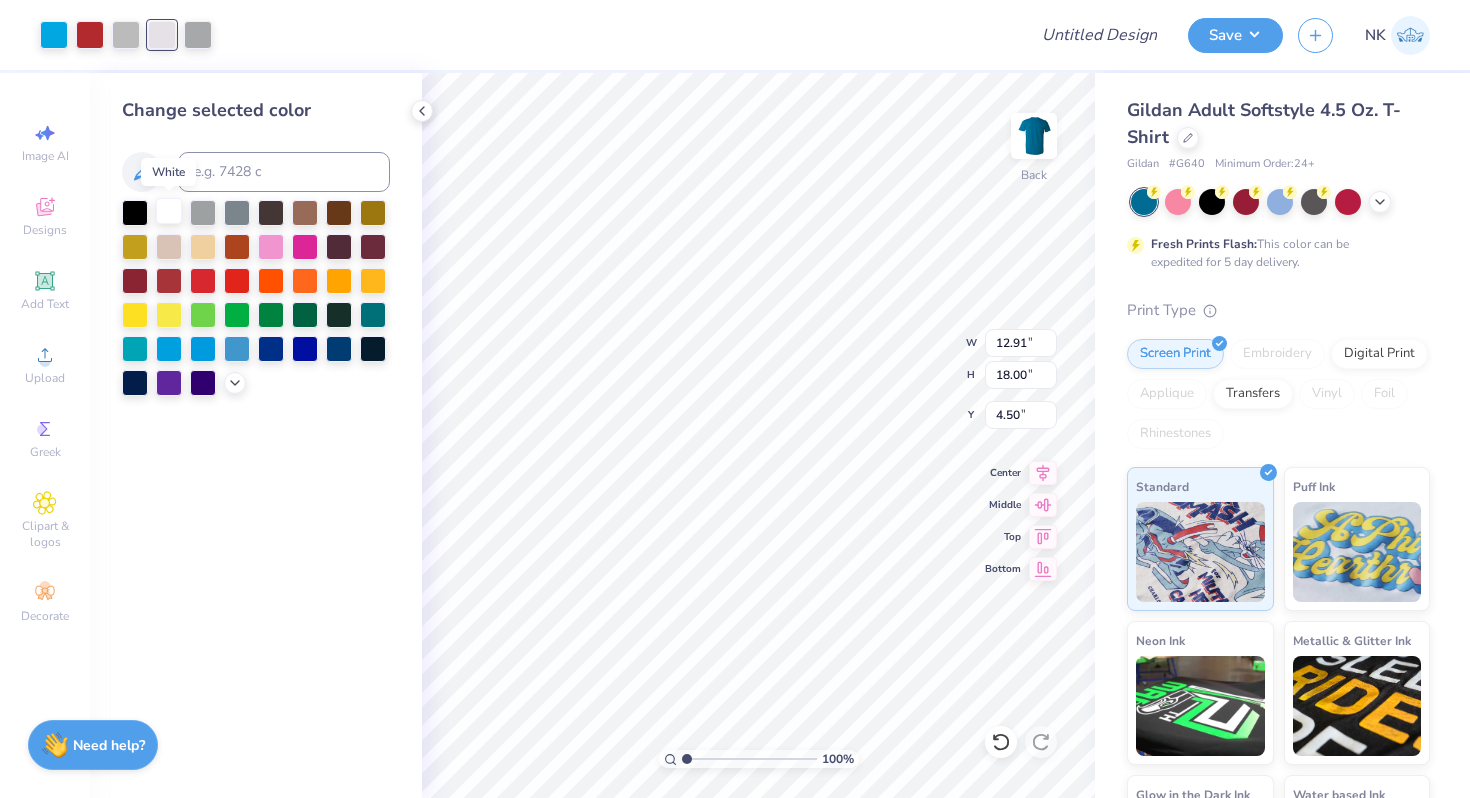 click at bounding box center (169, 211) 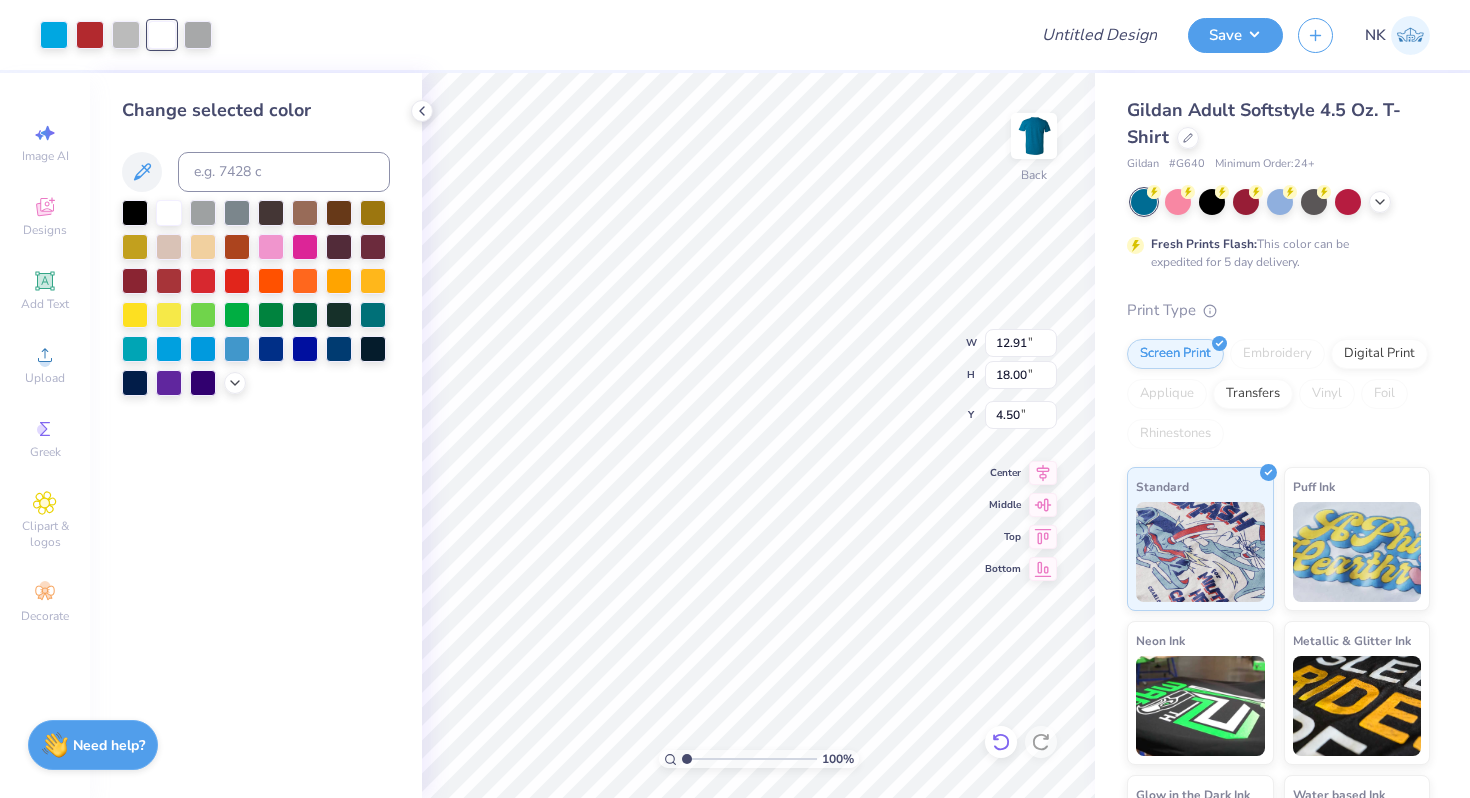 click 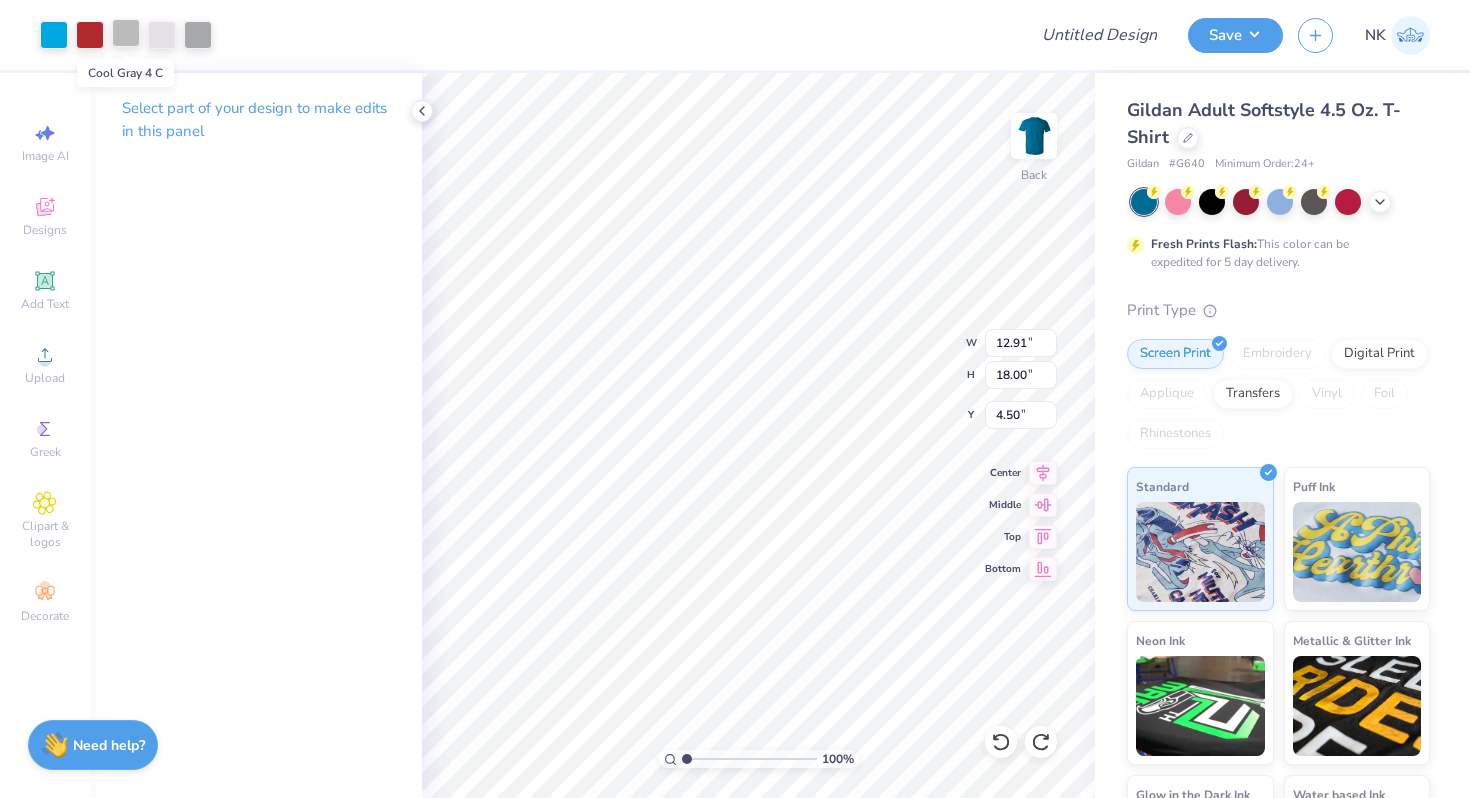 click at bounding box center (126, 33) 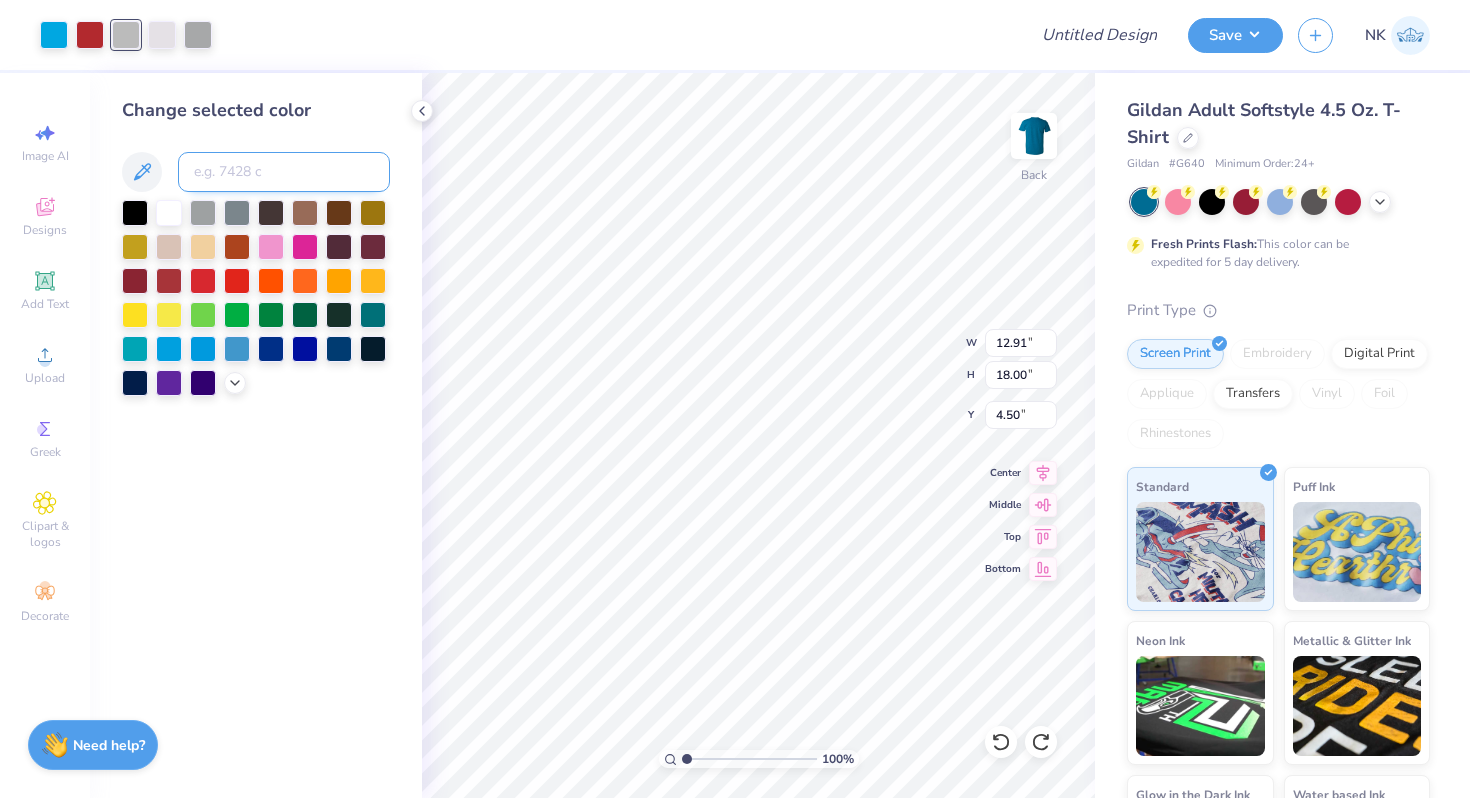 click at bounding box center [284, 172] 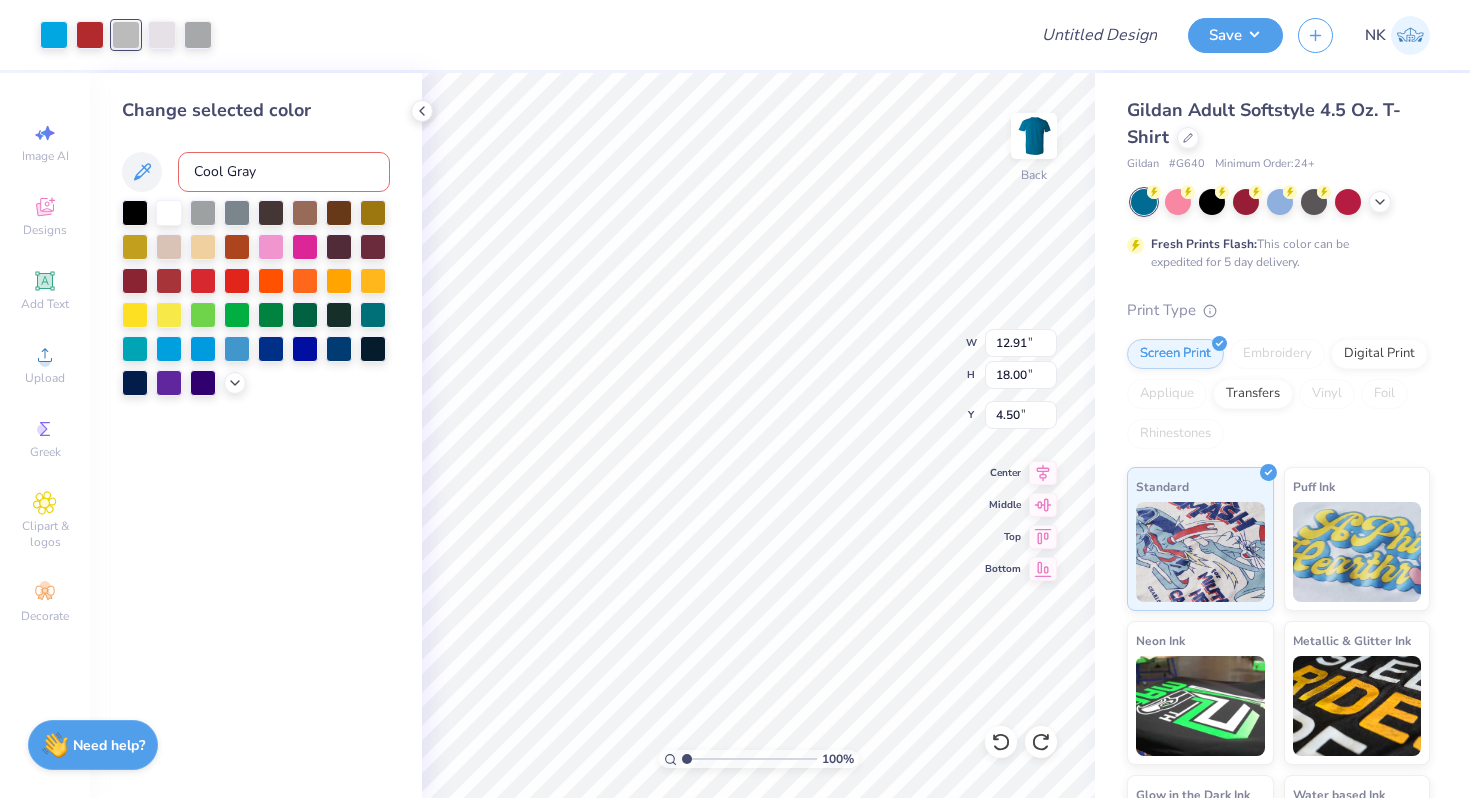 type on "Cool Gray 6" 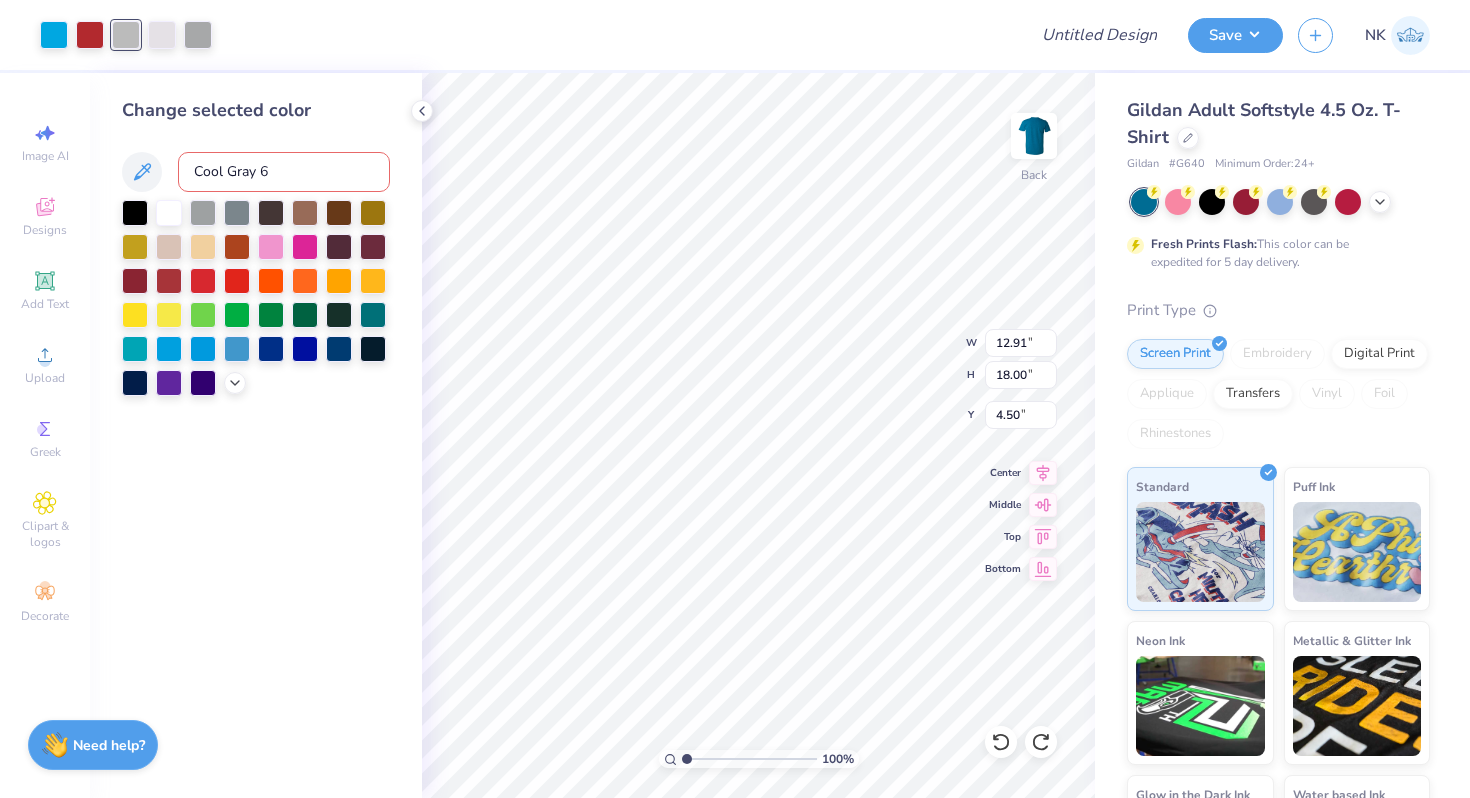 type 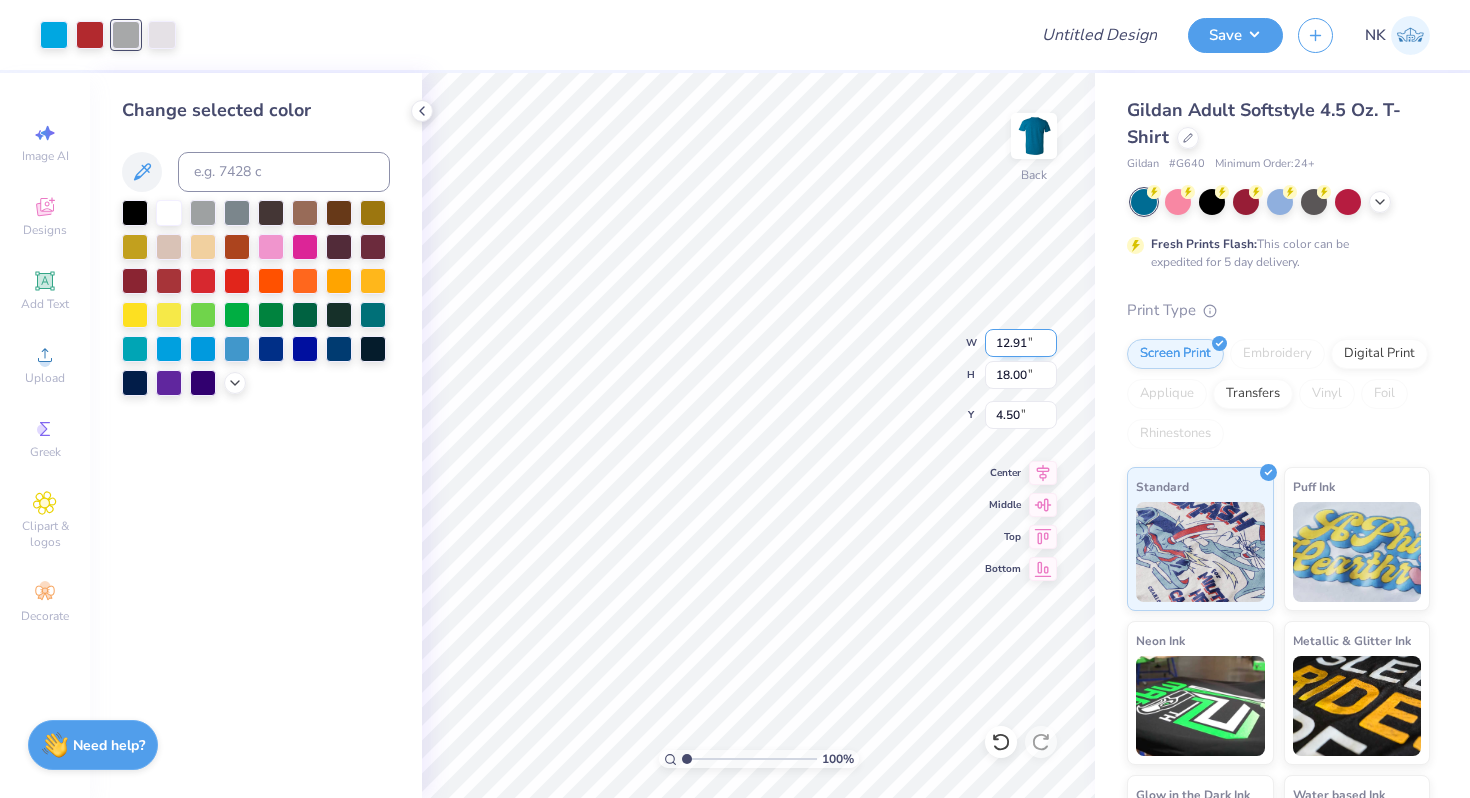 click on "12.91" at bounding box center (1021, 343) 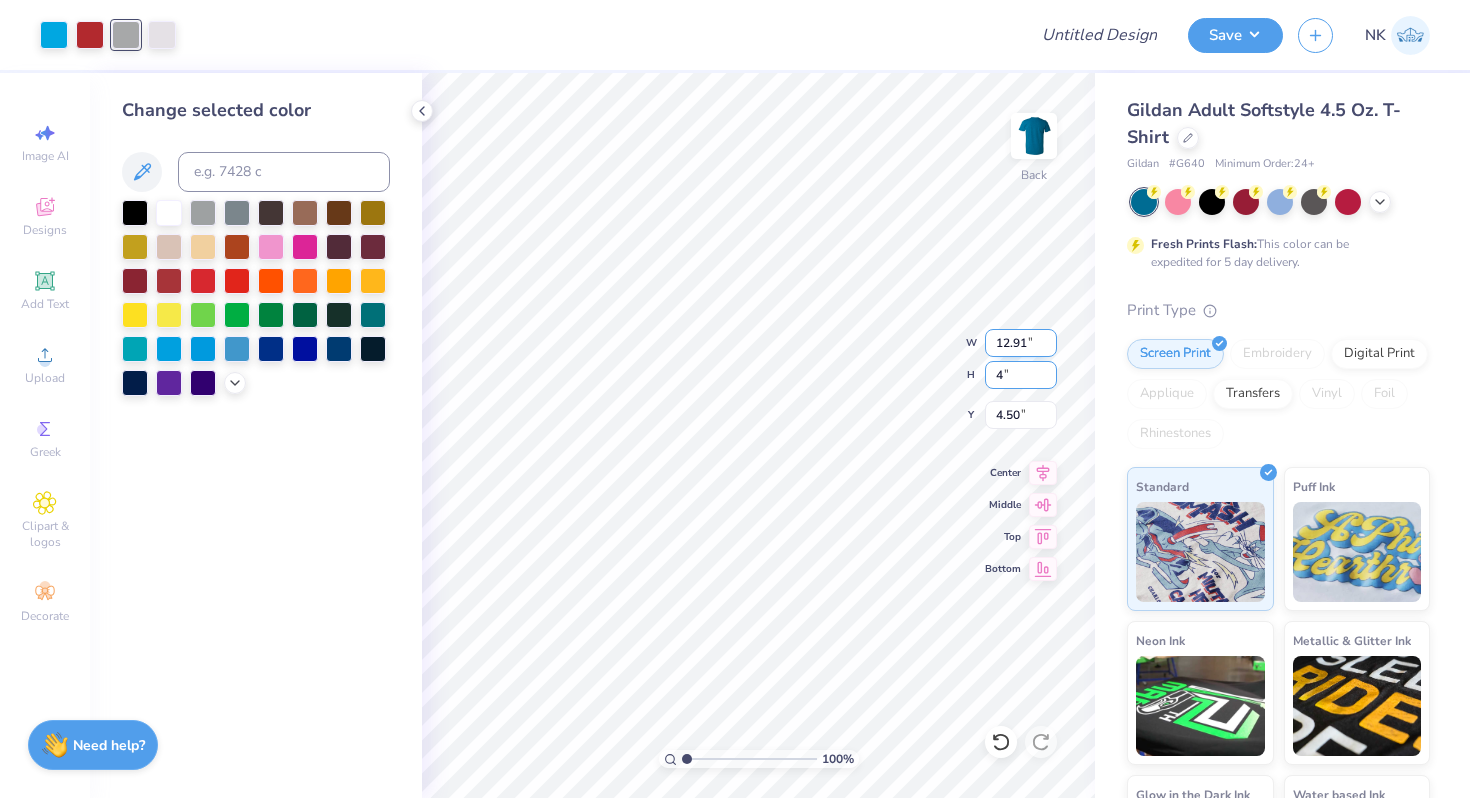 type on "4" 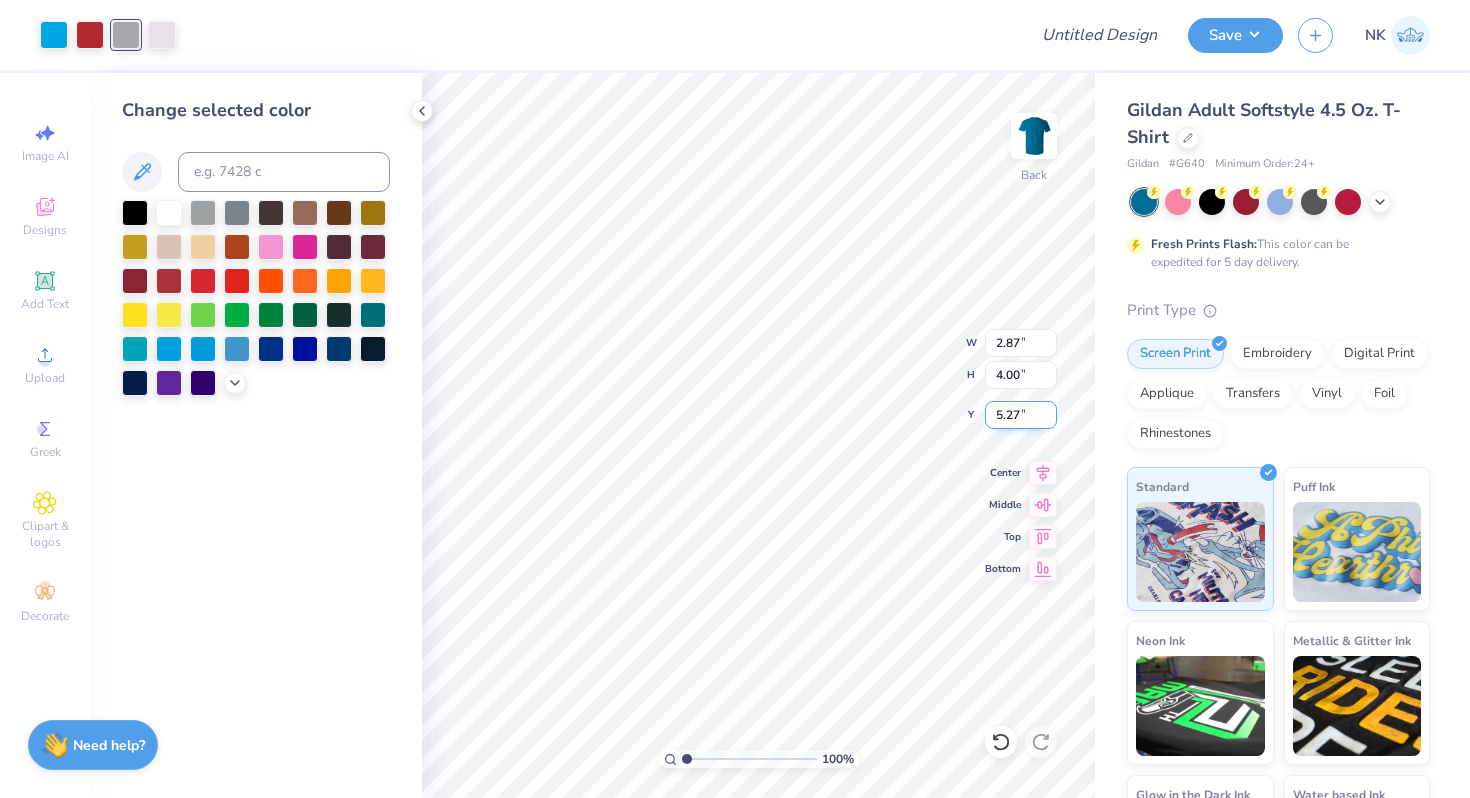 click on "5.27" at bounding box center [1021, 415] 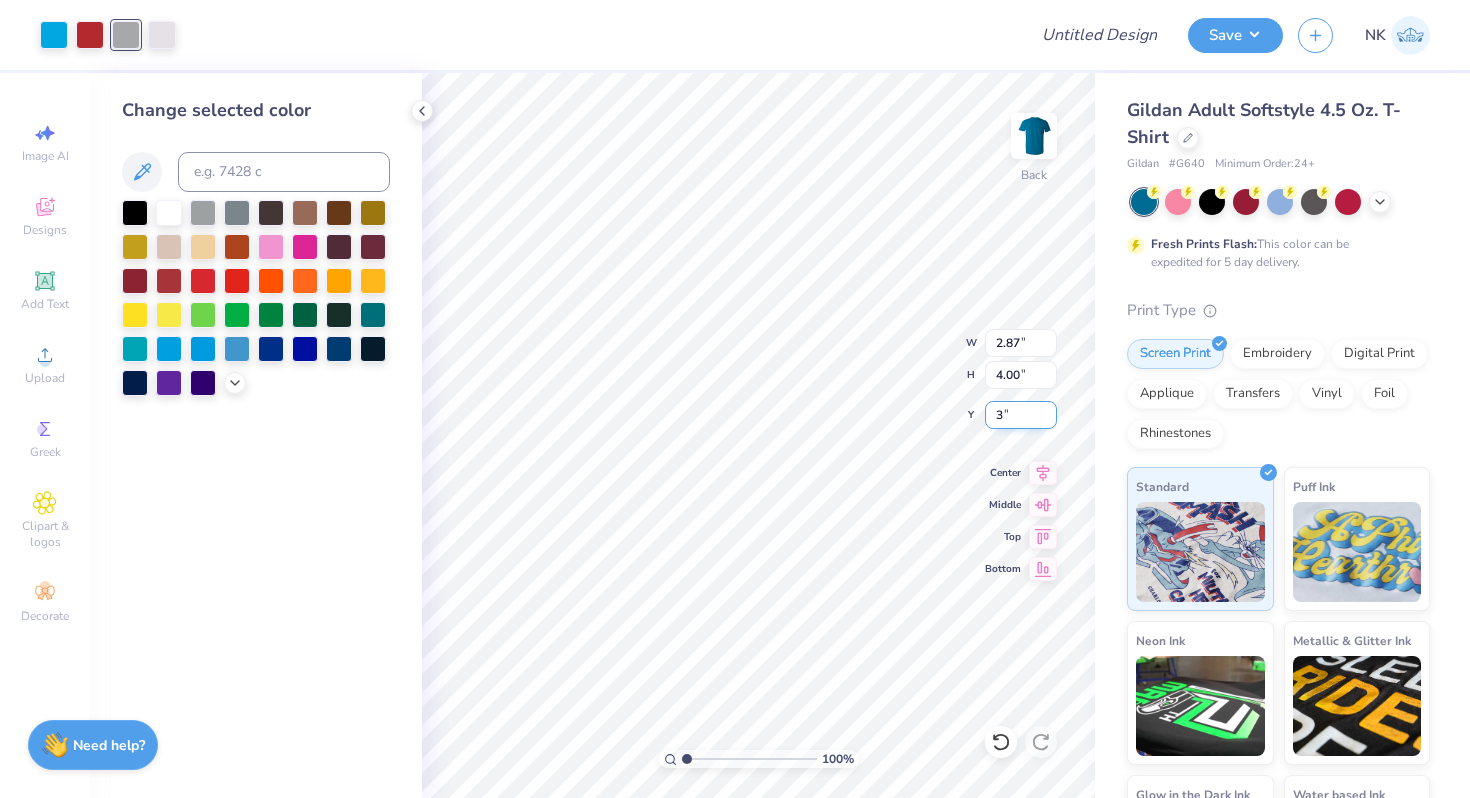 type on "3.00" 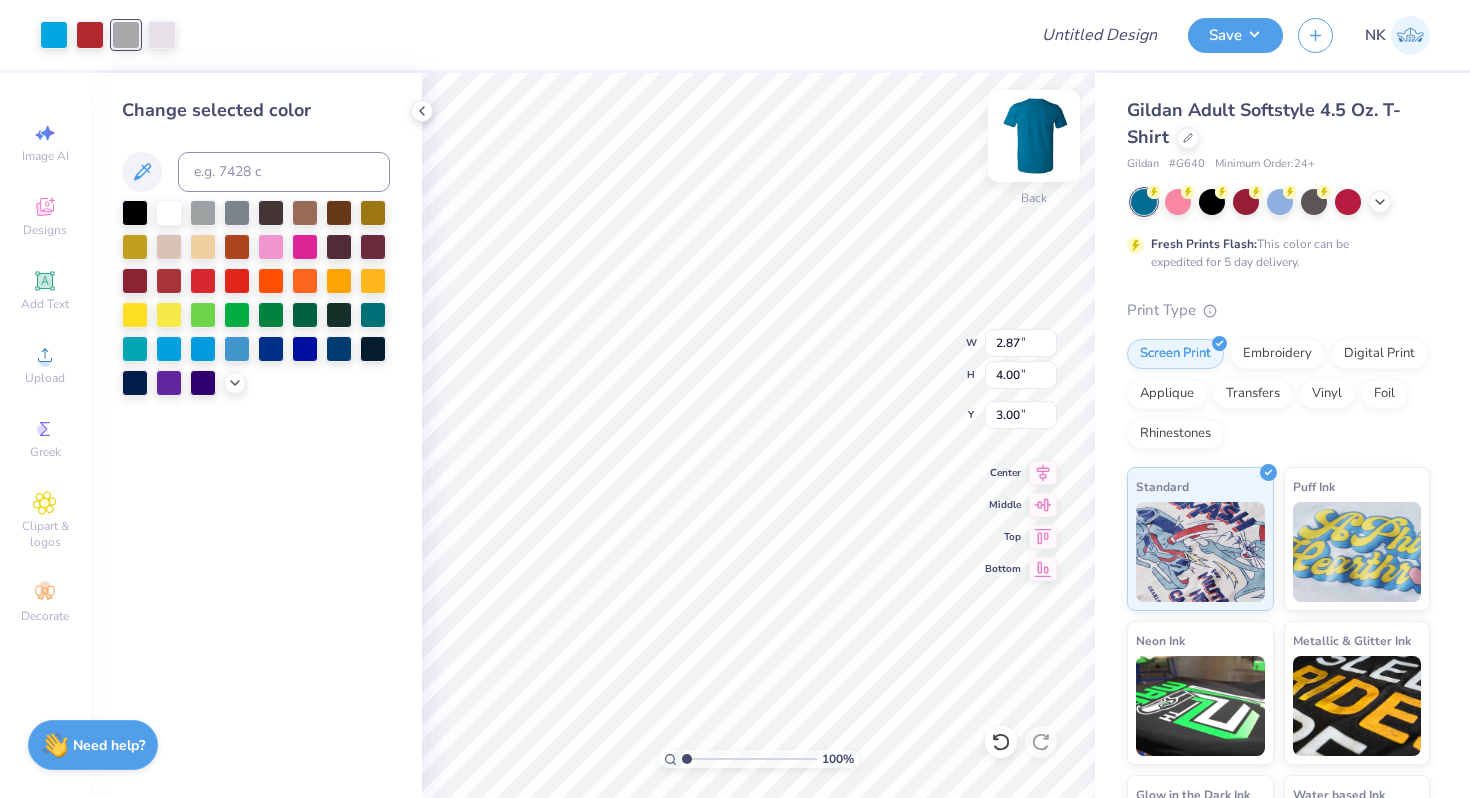click at bounding box center [1034, 136] 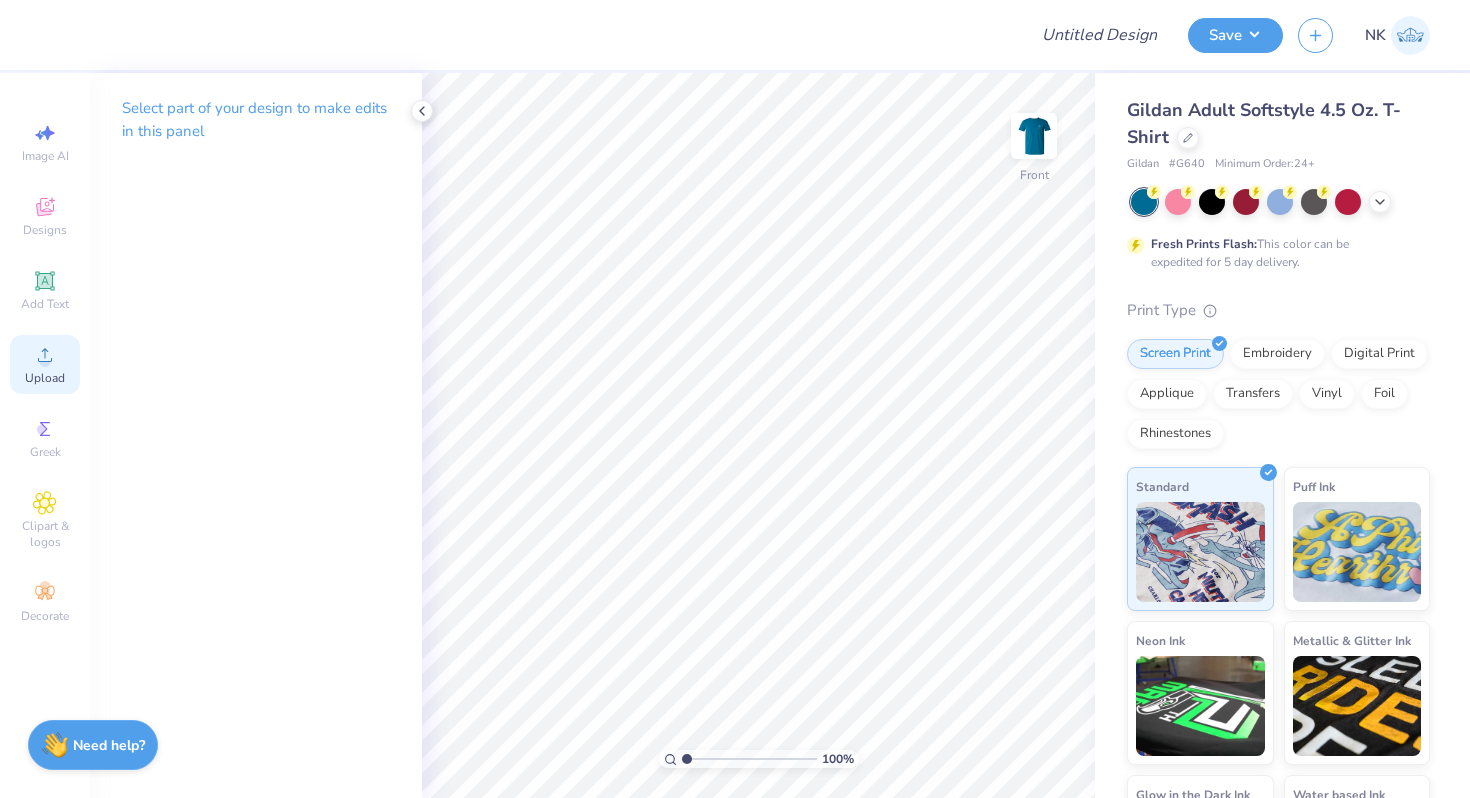 click 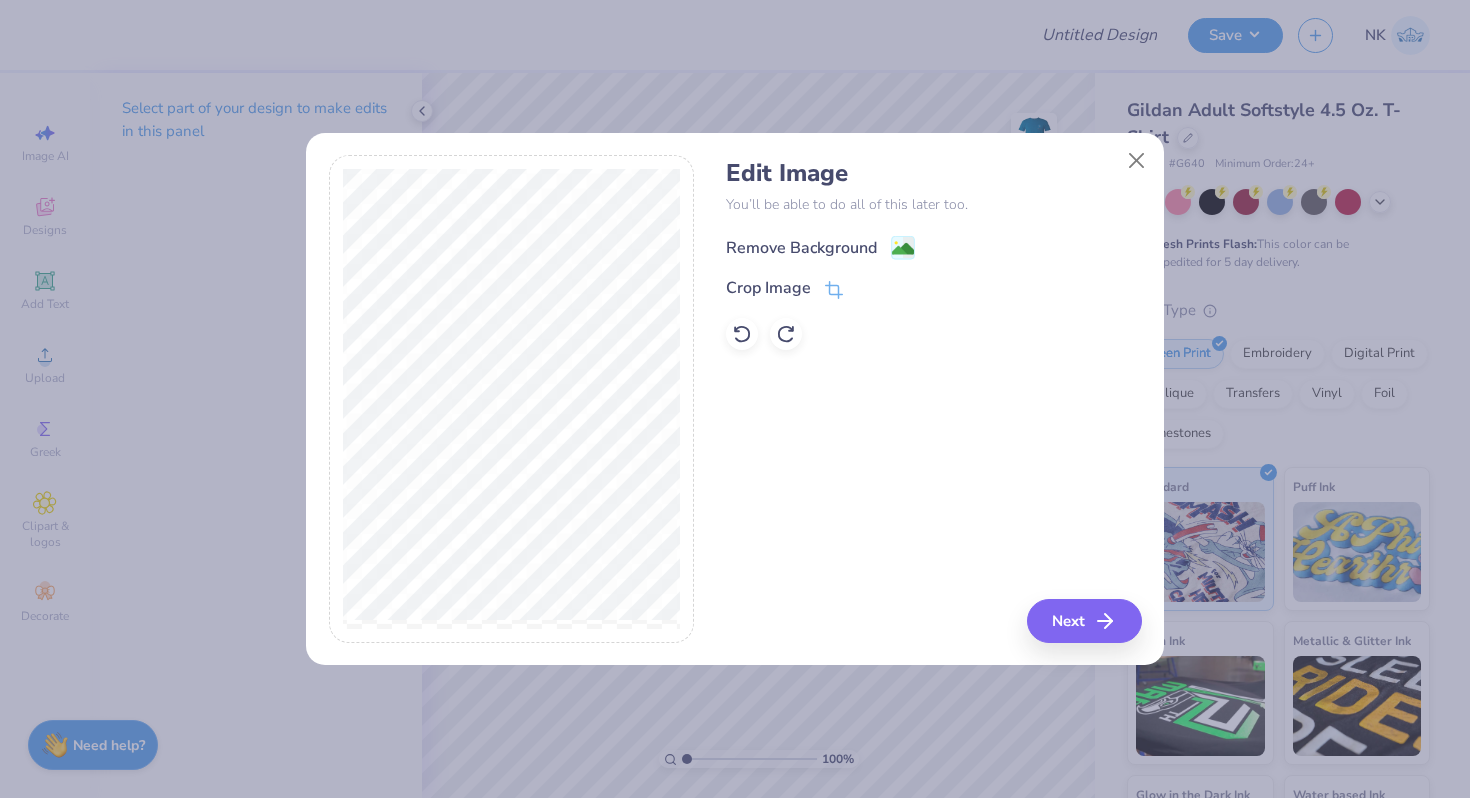 click 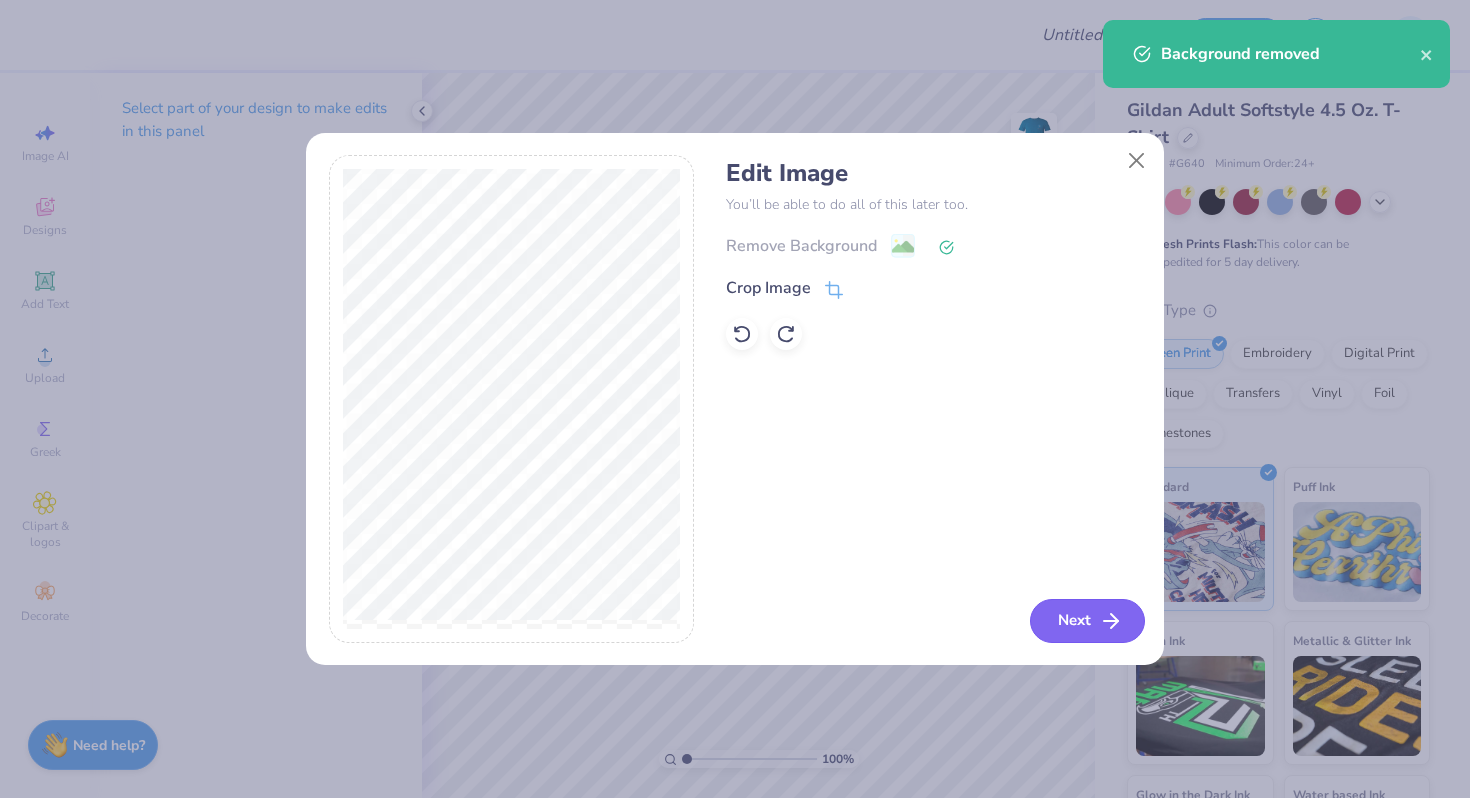 click on "Next" at bounding box center [1087, 621] 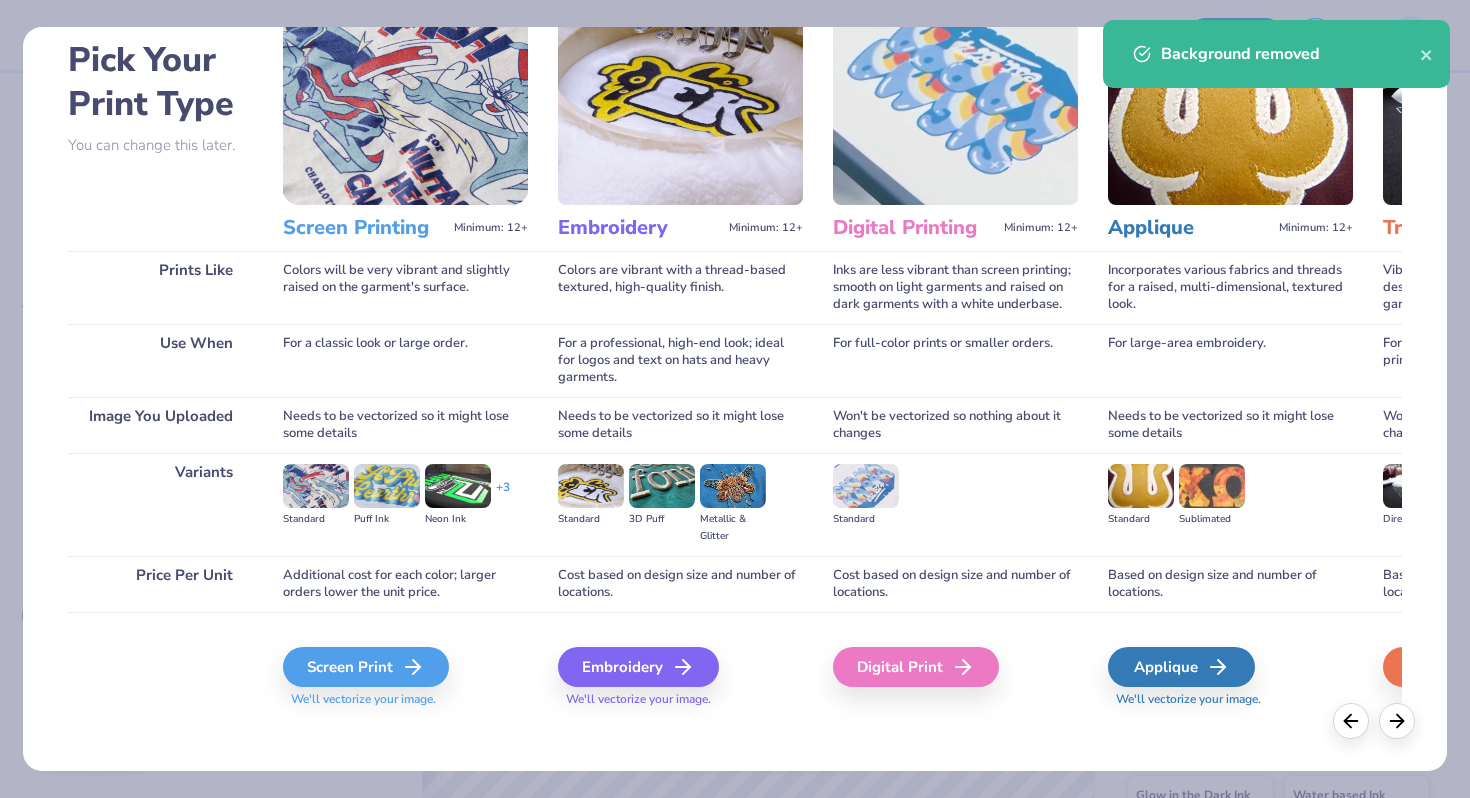 scroll, scrollTop: 99, scrollLeft: 0, axis: vertical 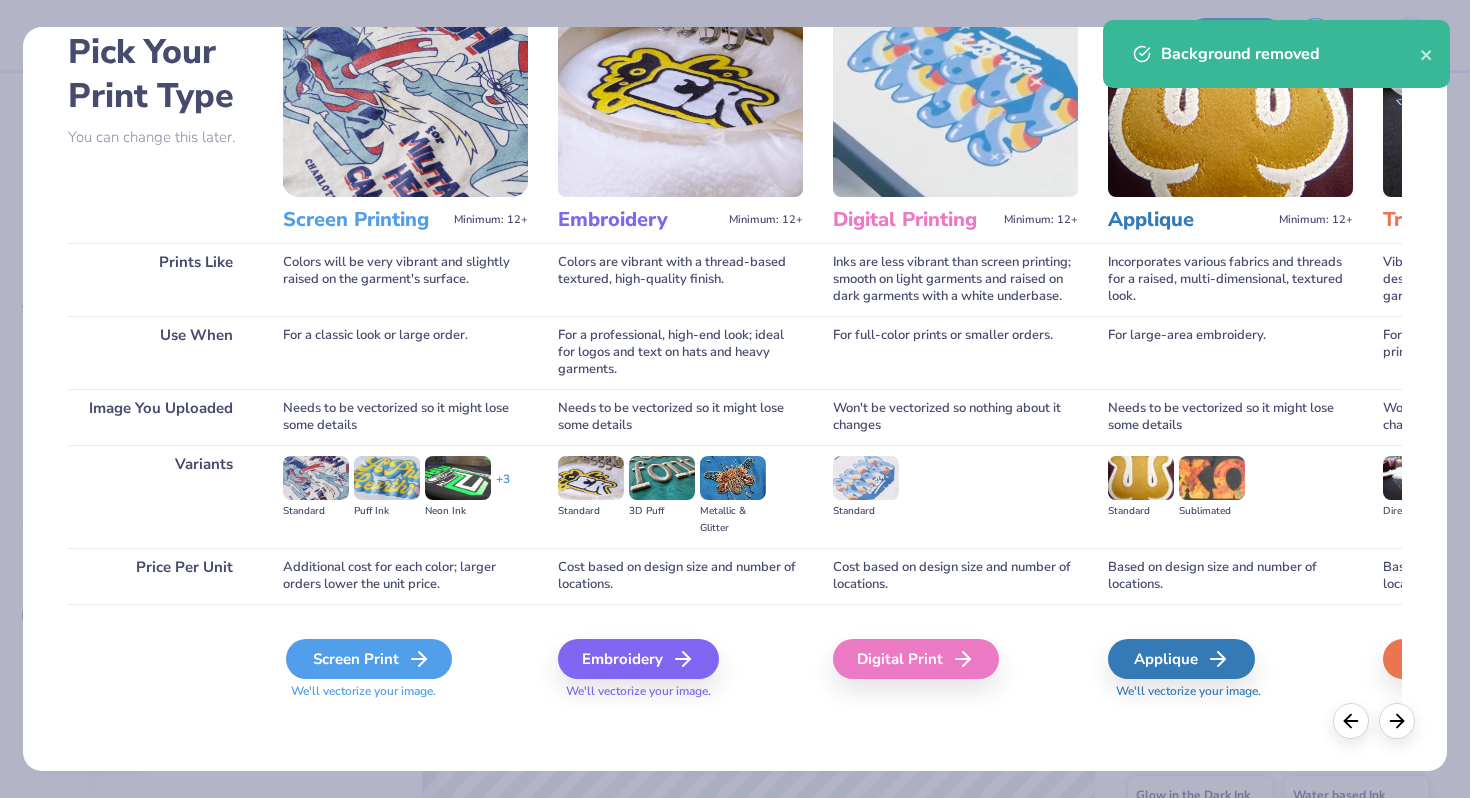 click on "Screen Print" at bounding box center [369, 659] 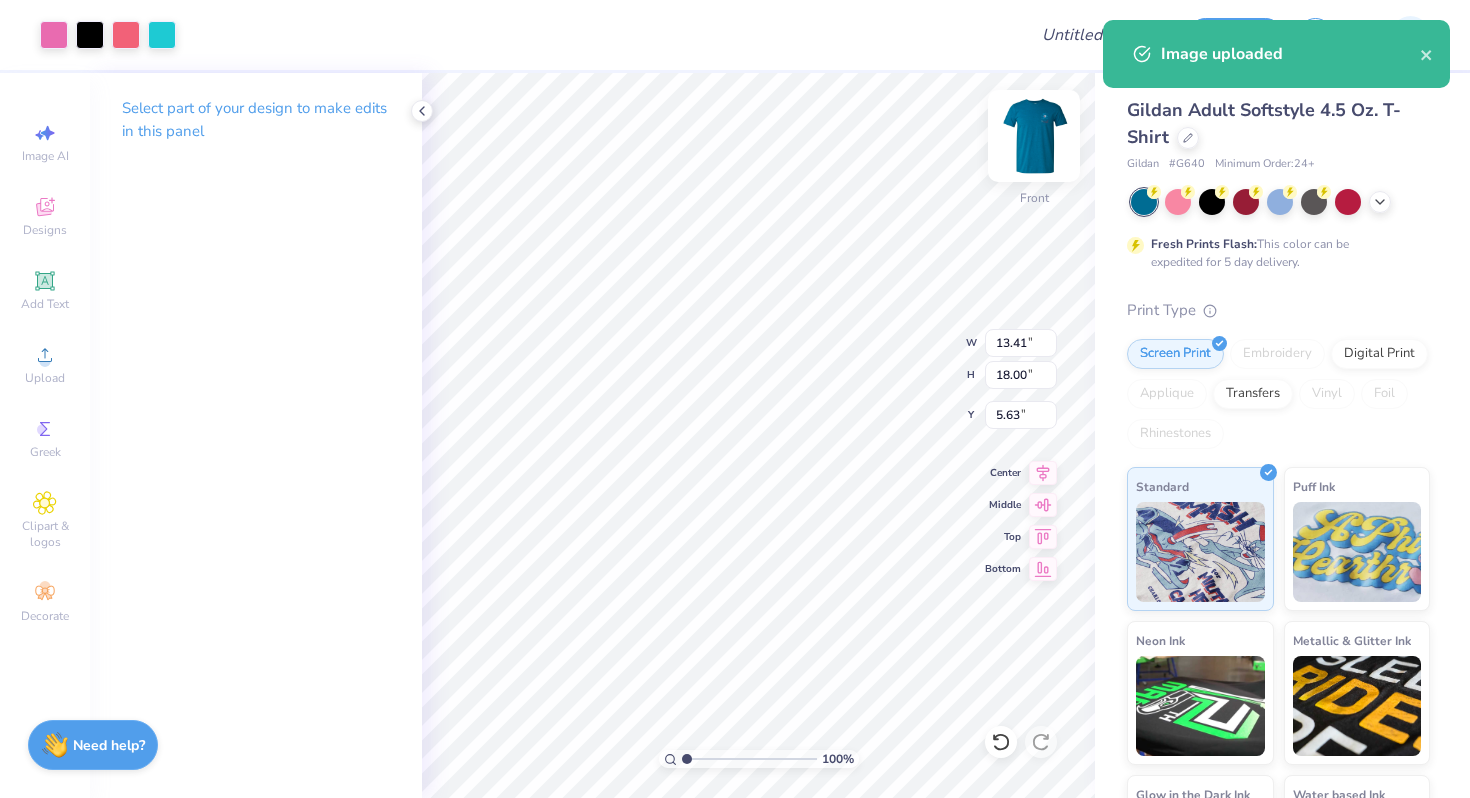 click at bounding box center (1034, 136) 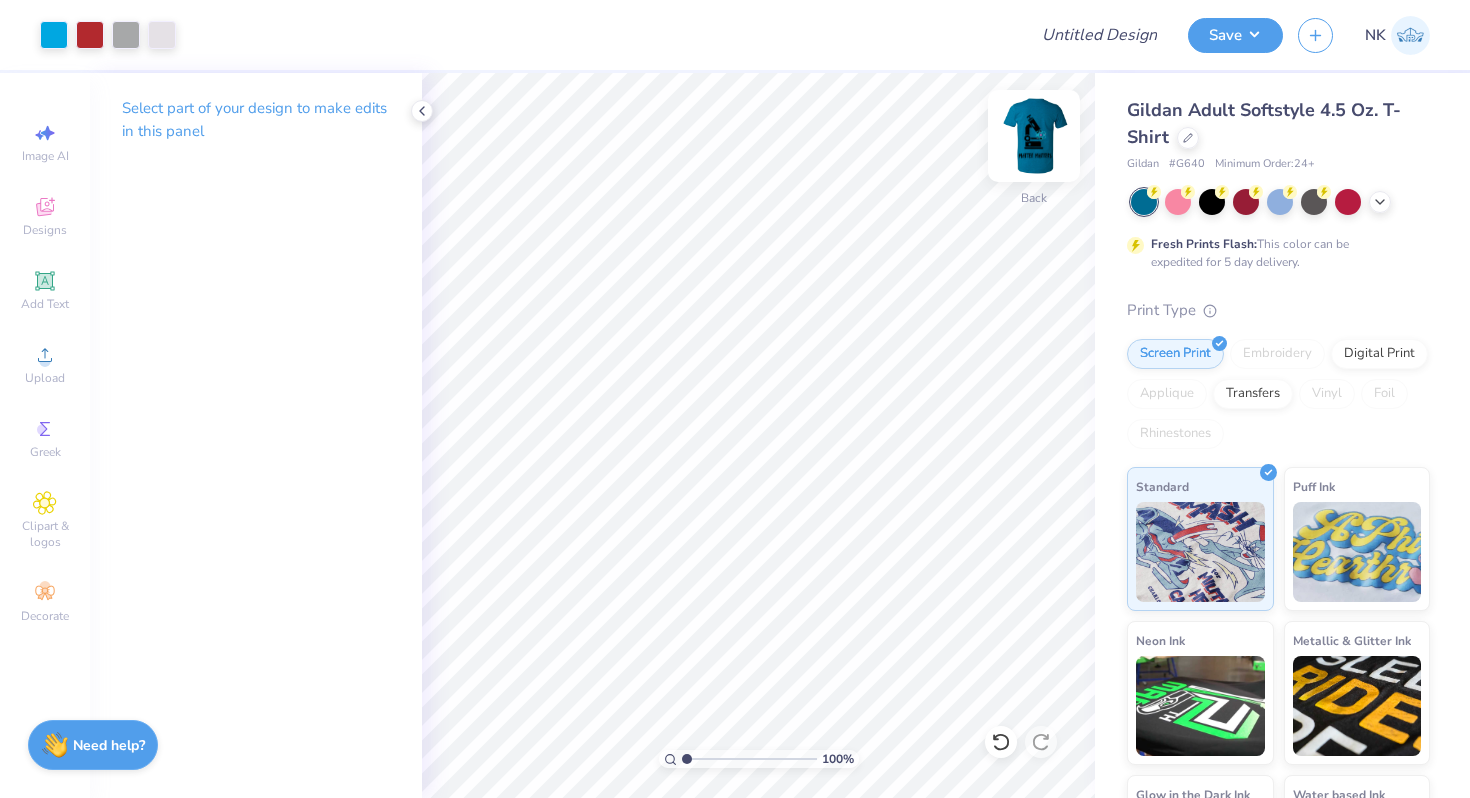 click at bounding box center [1034, 136] 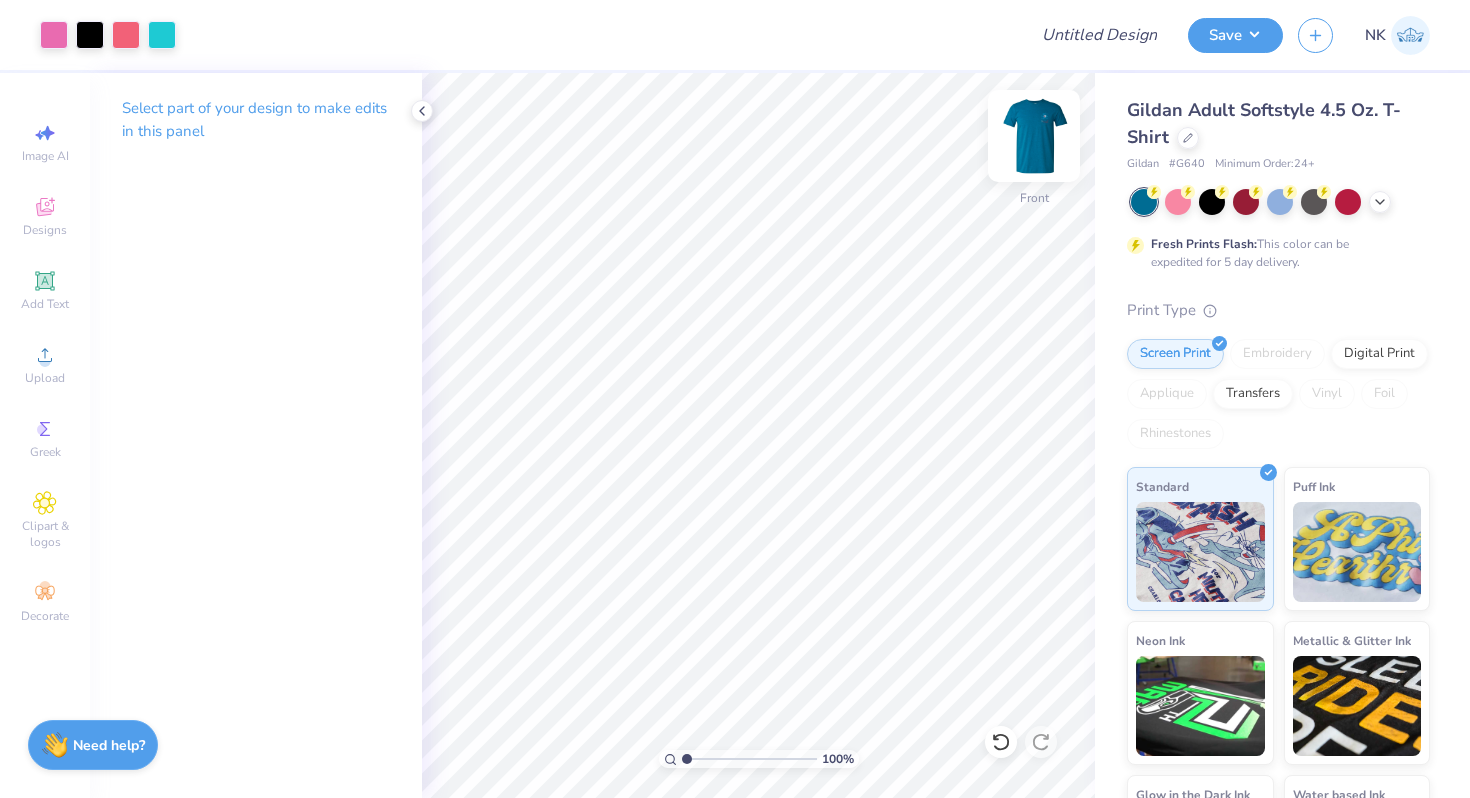 click at bounding box center (1034, 136) 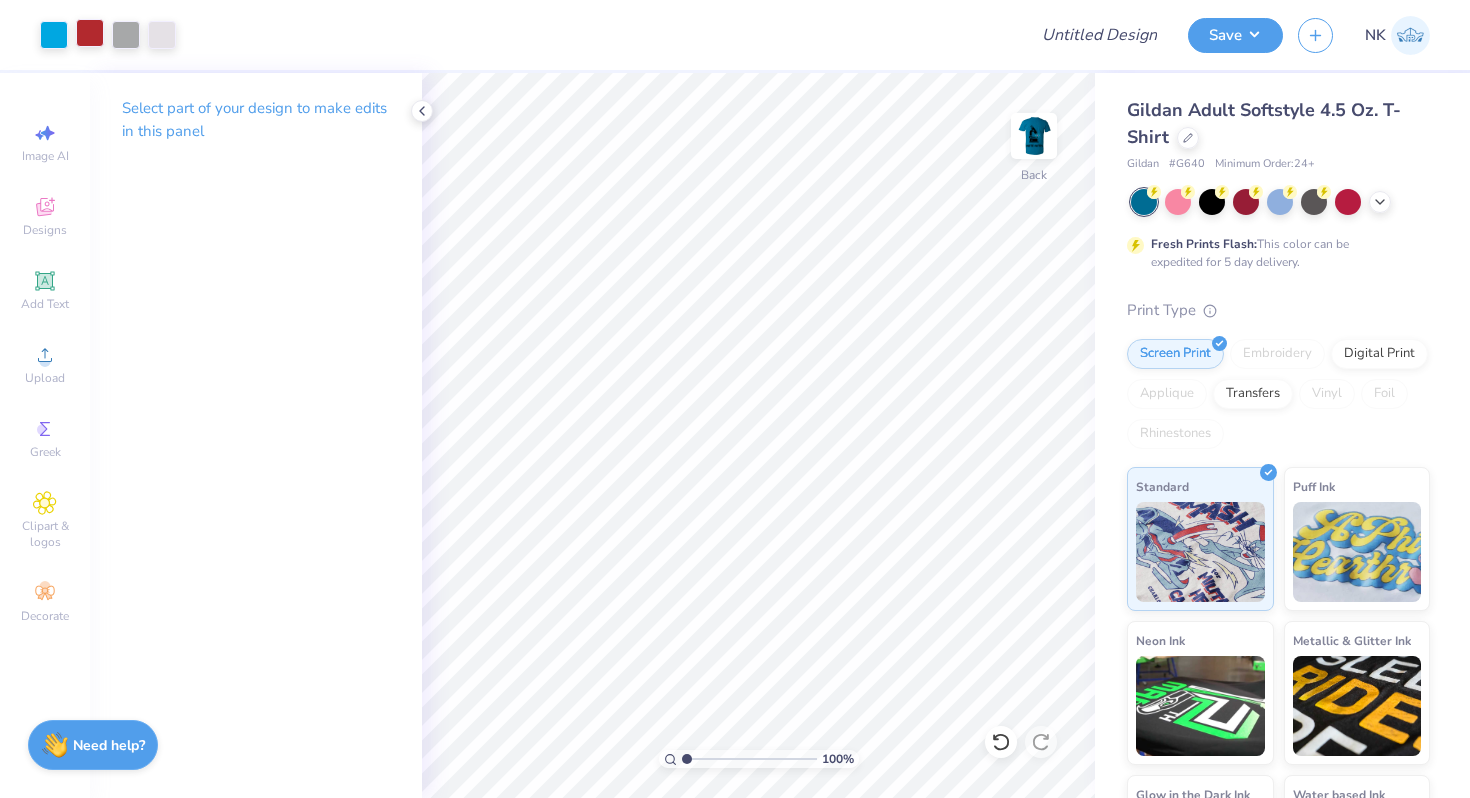 click at bounding box center [90, 33] 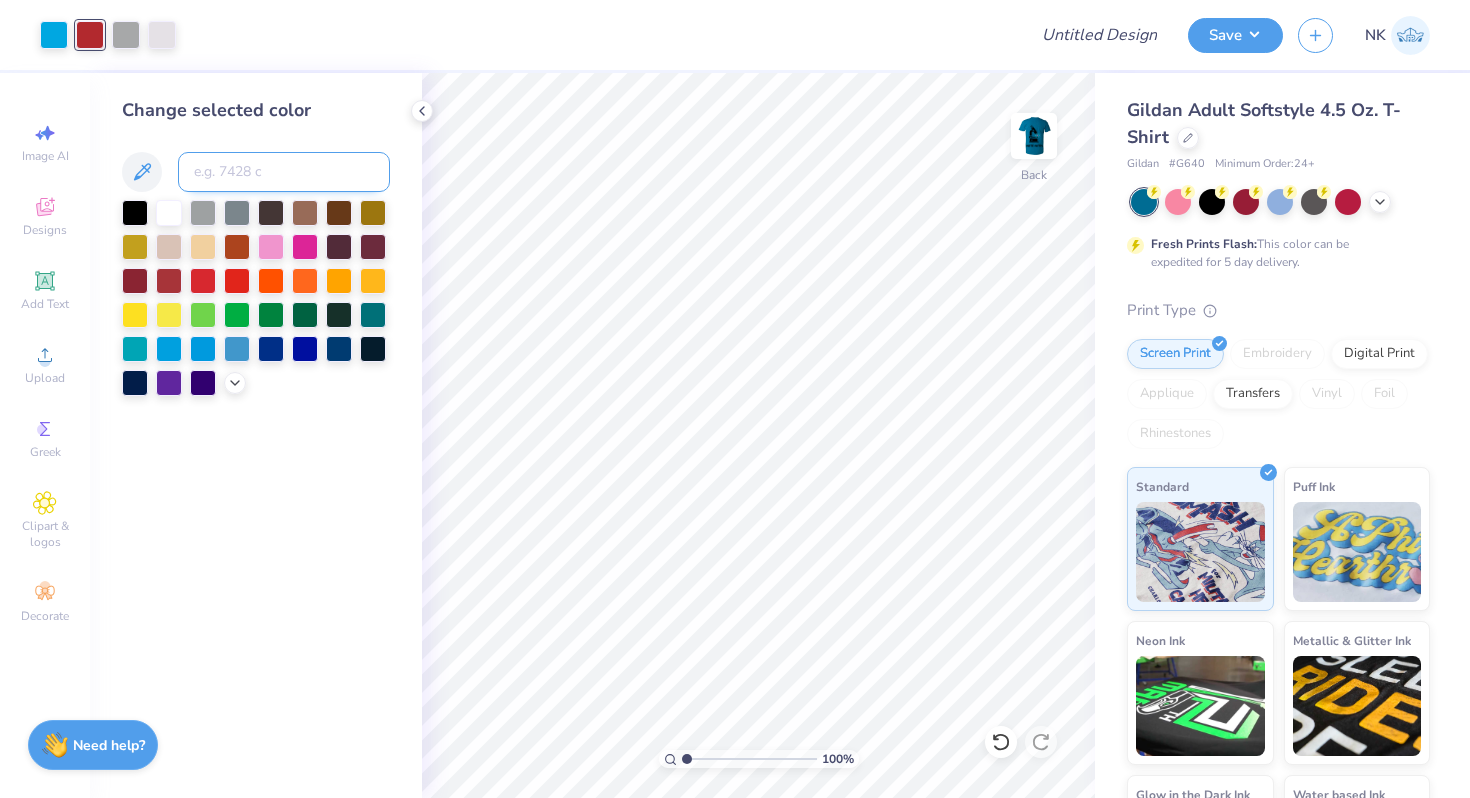 click at bounding box center [284, 172] 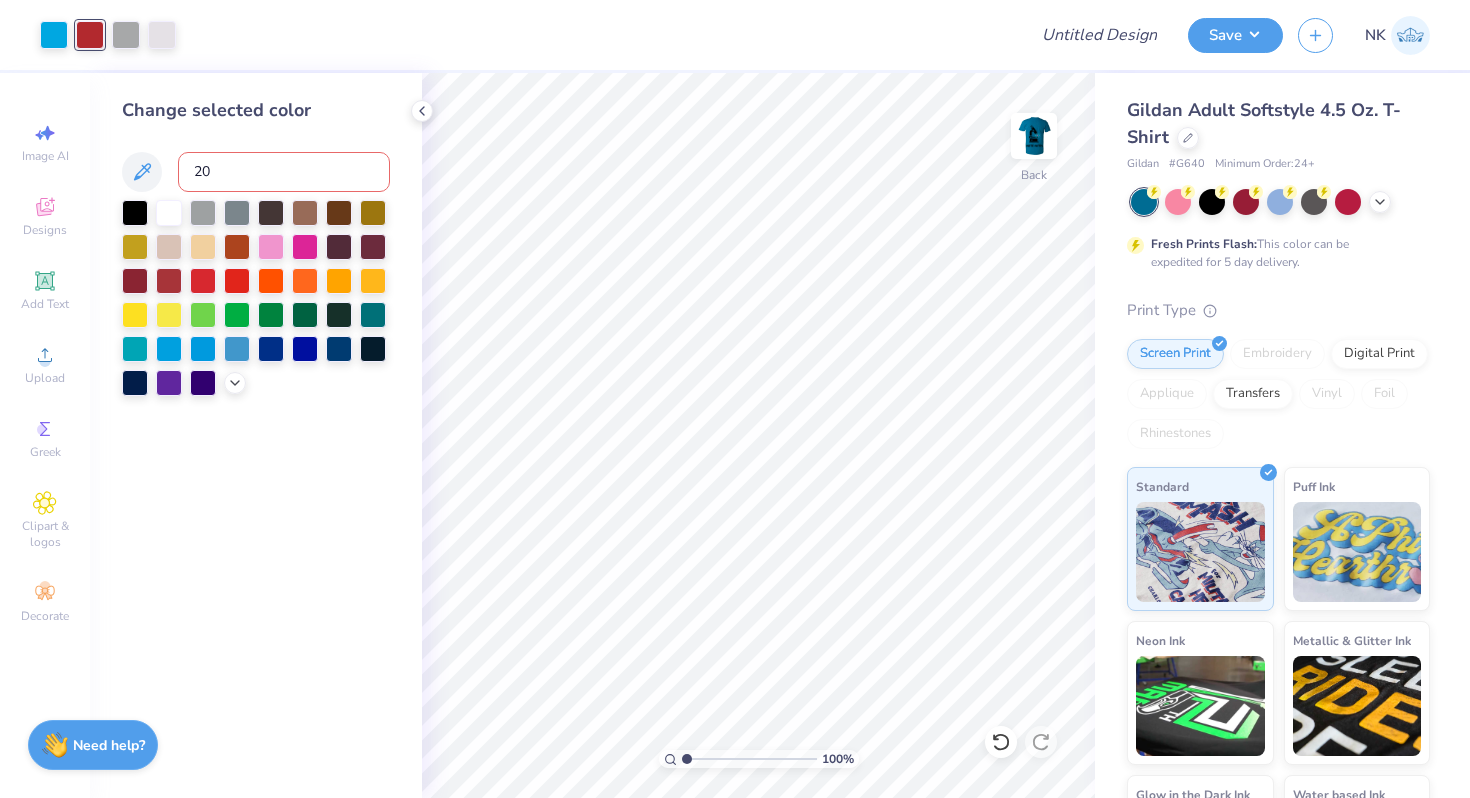 type on "202" 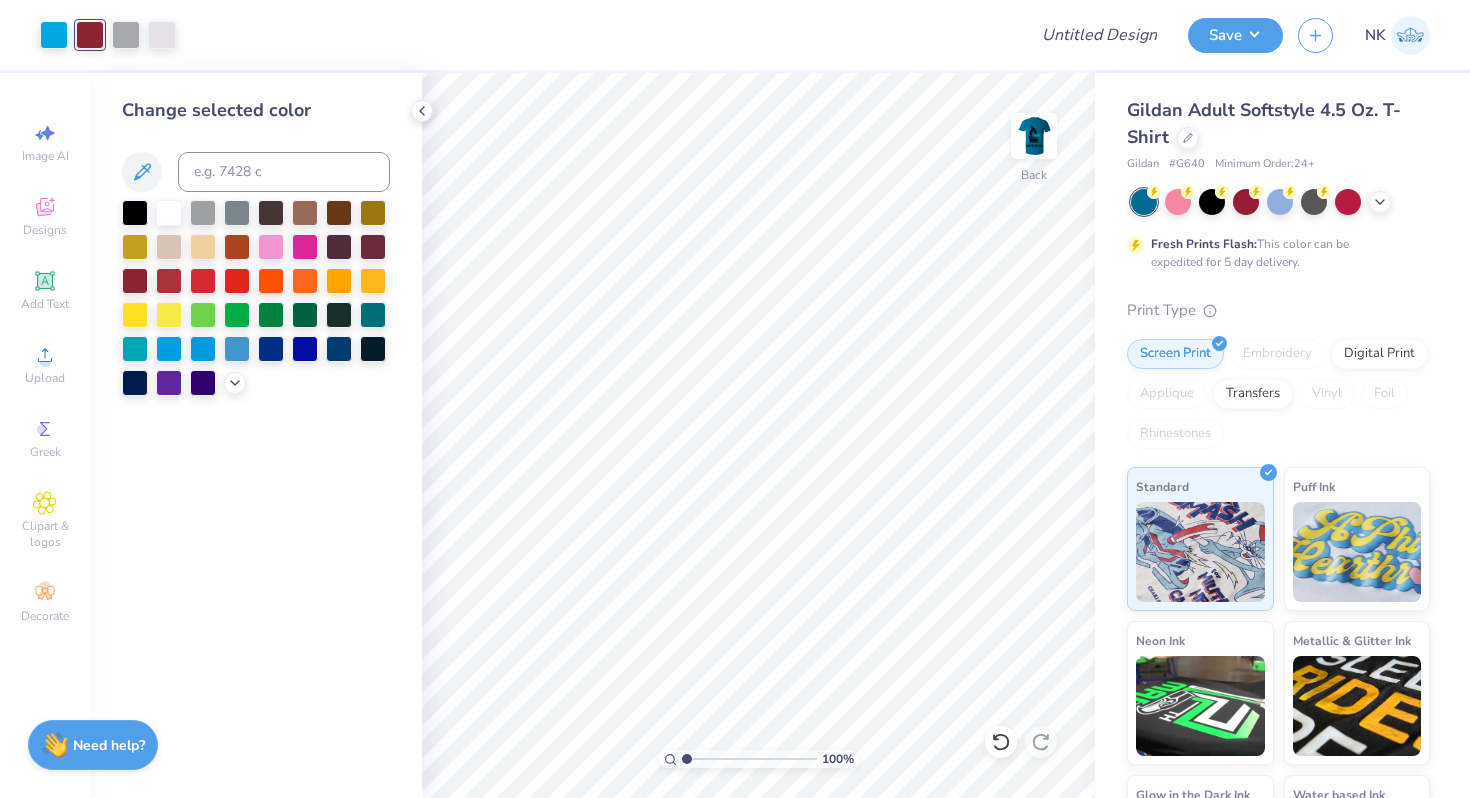 click at bounding box center [108, 35] 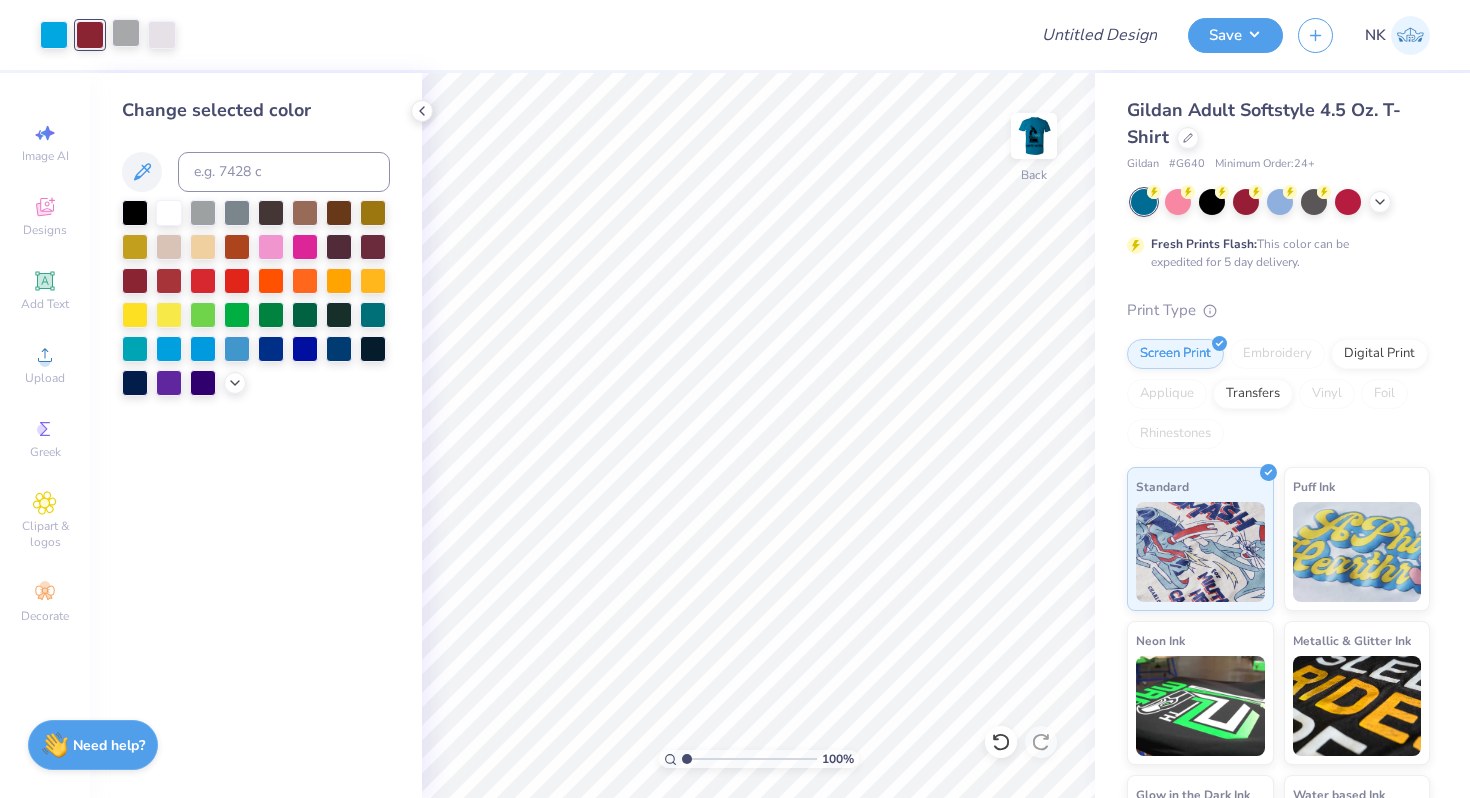 click at bounding box center (126, 33) 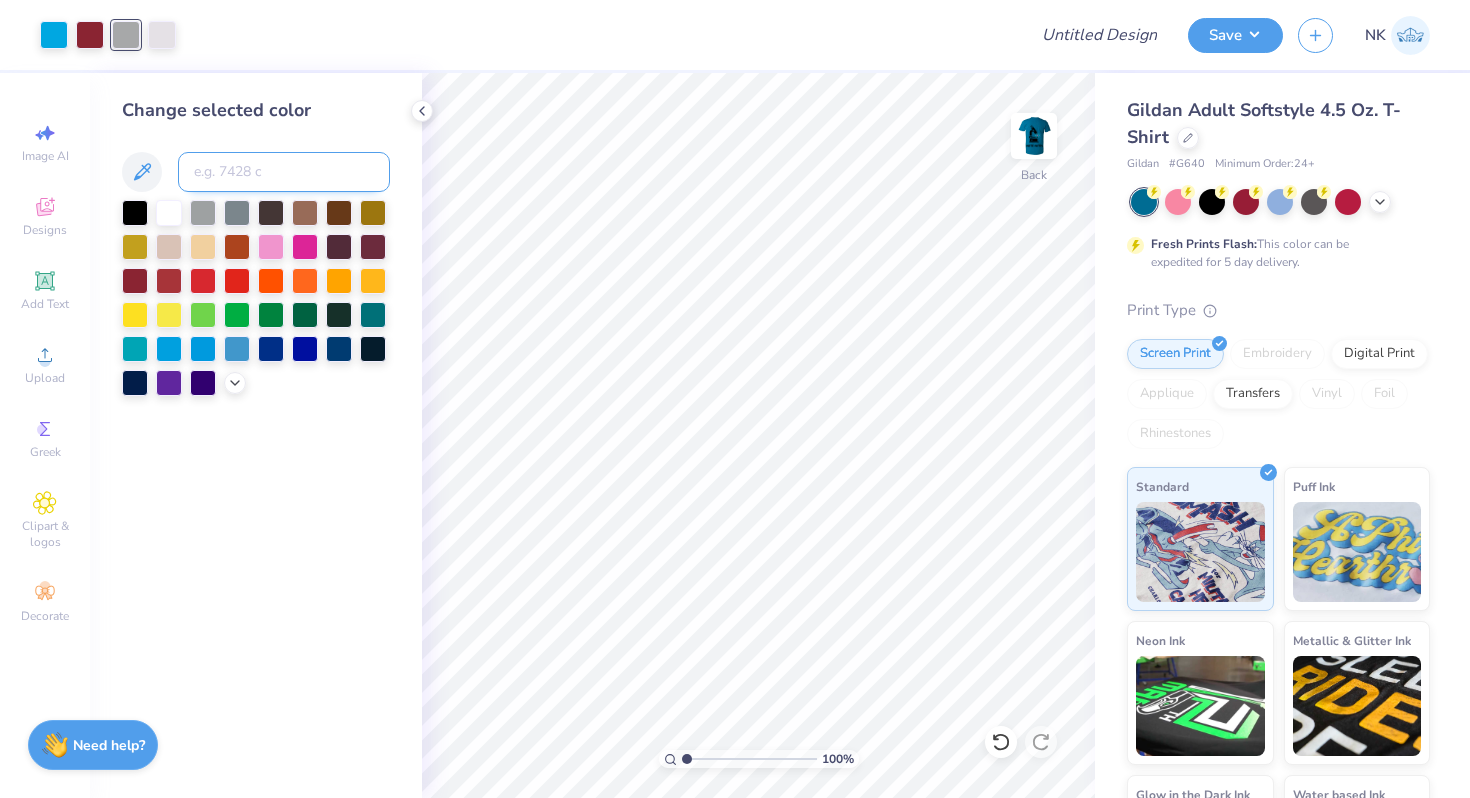 click at bounding box center (284, 172) 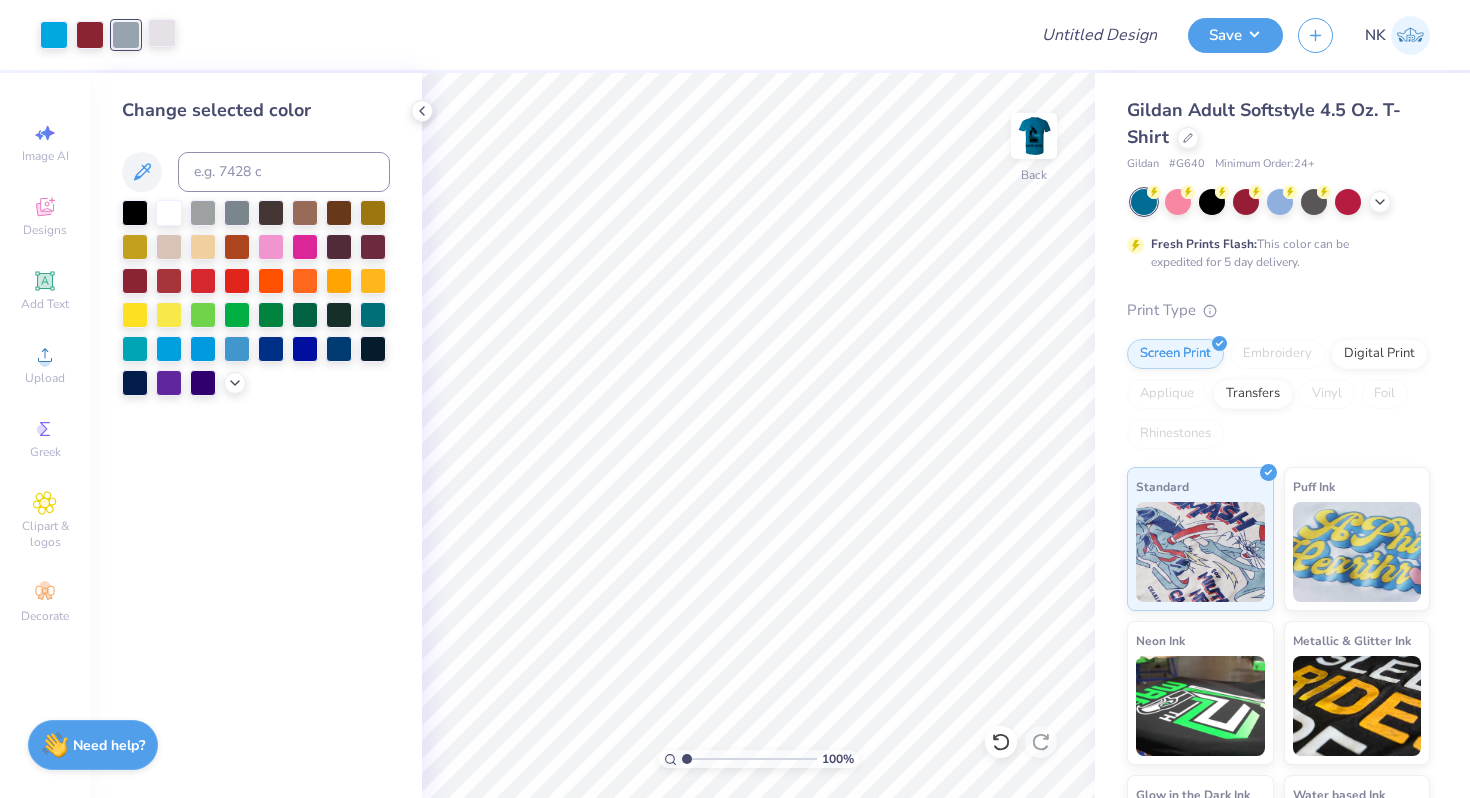 click at bounding box center [162, 33] 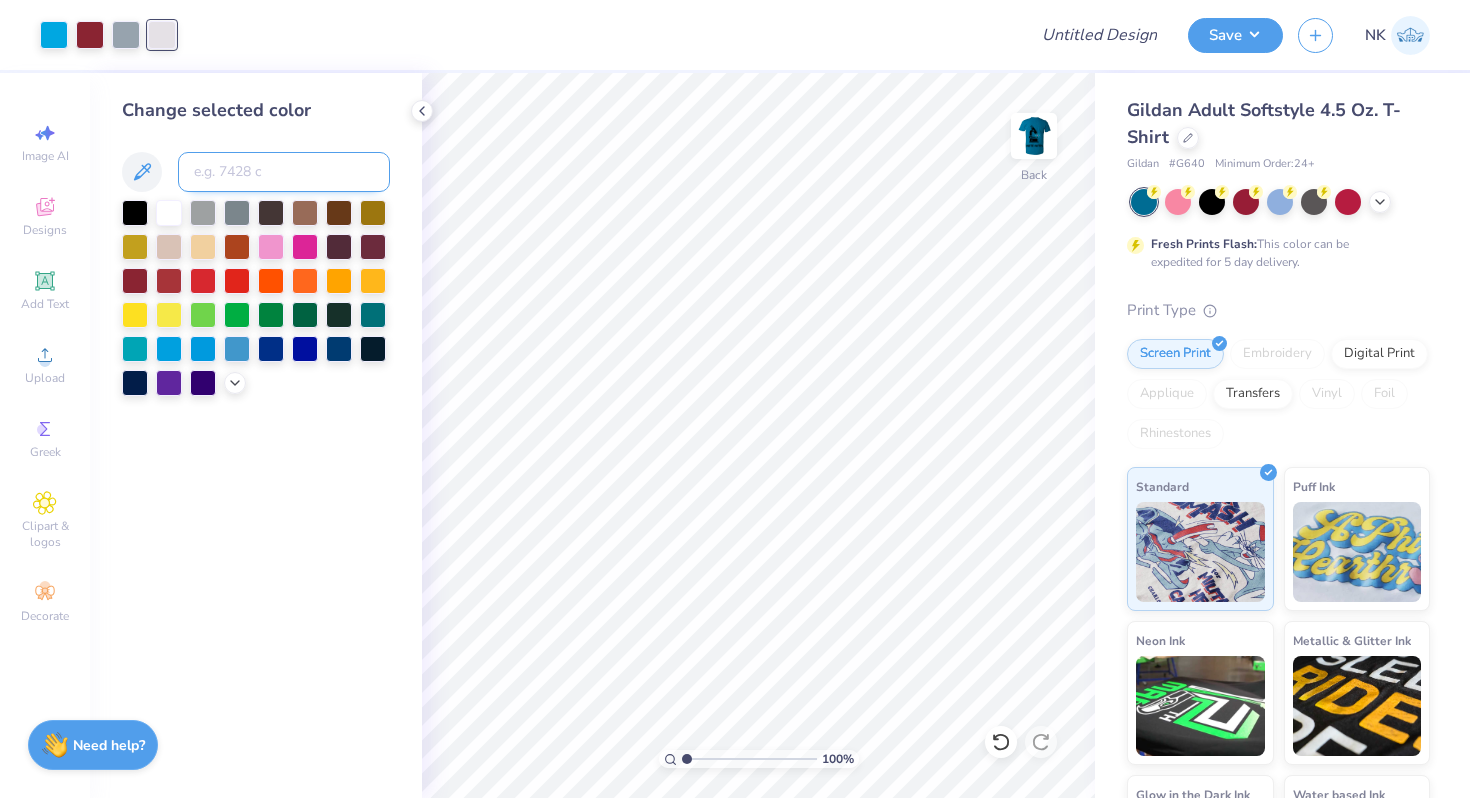 click at bounding box center [284, 172] 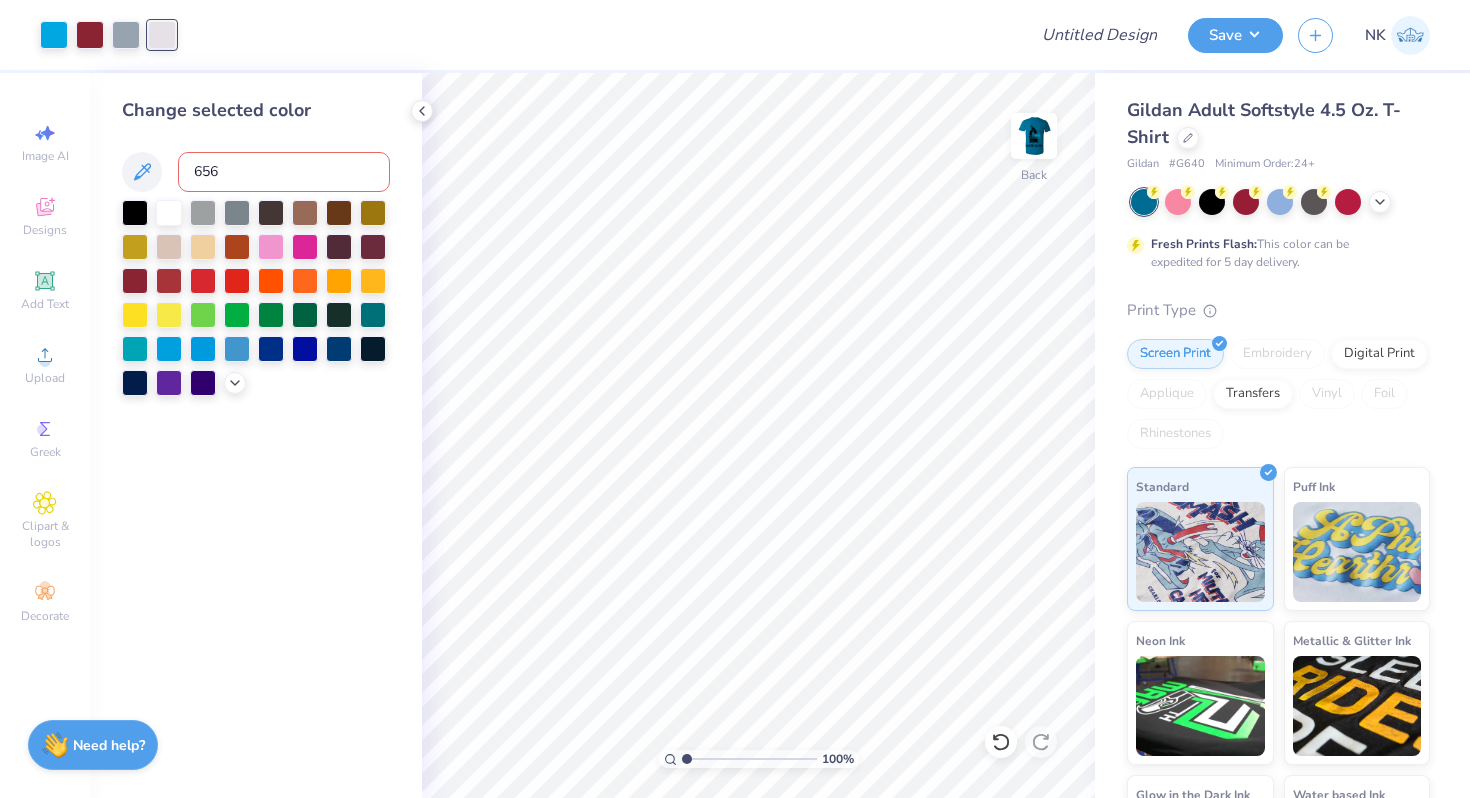 type 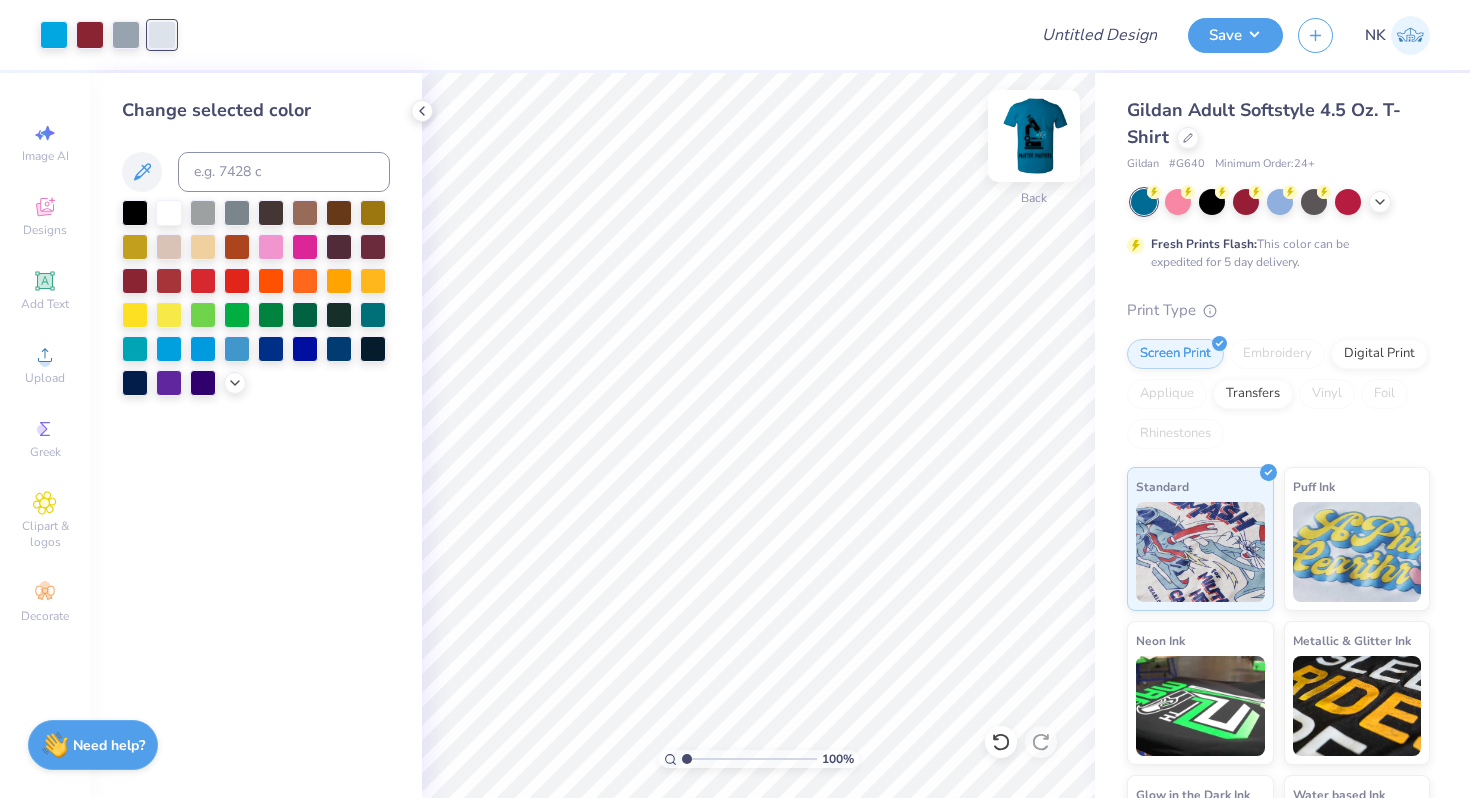 click at bounding box center (1034, 136) 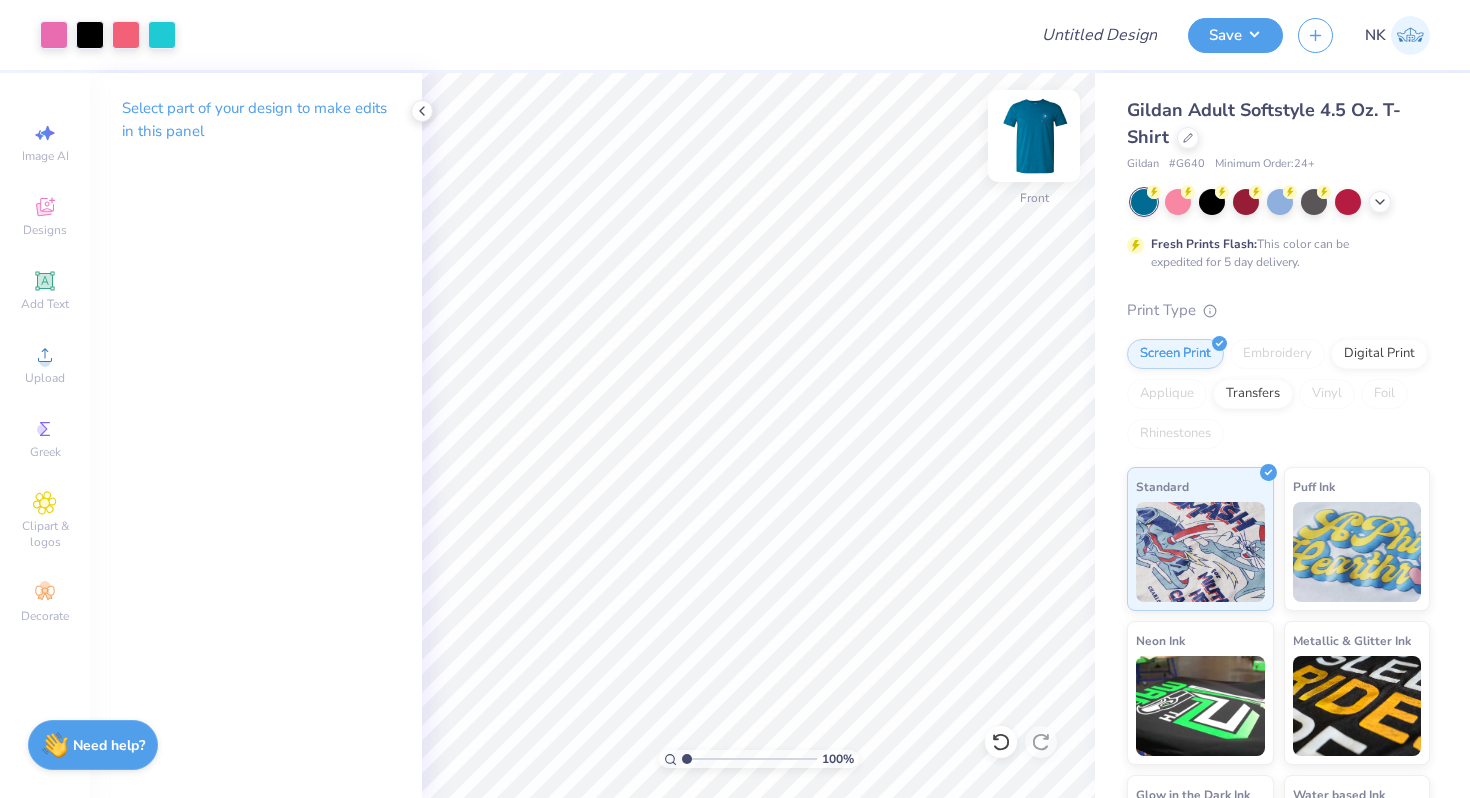 click at bounding box center [1034, 136] 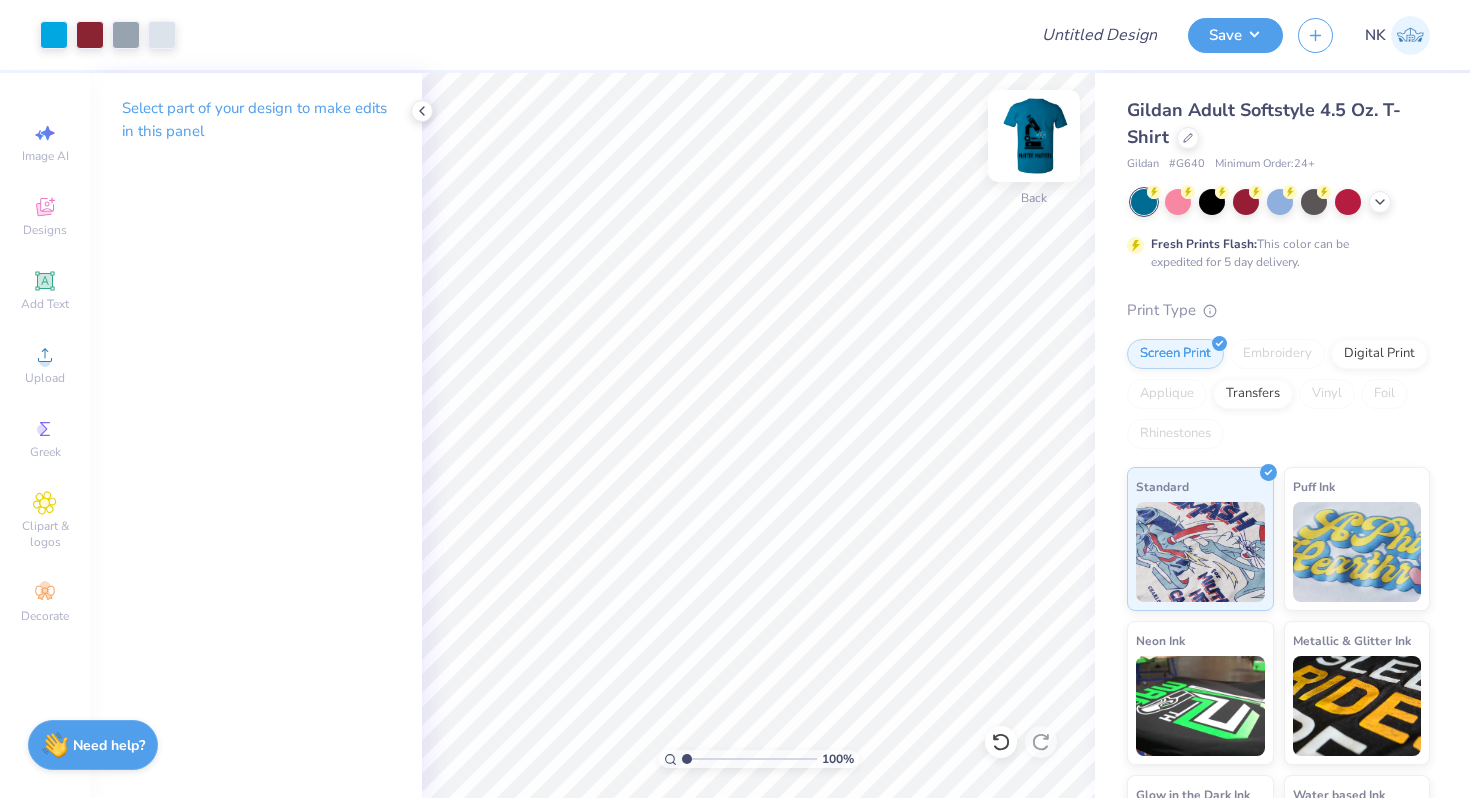 click at bounding box center (1034, 136) 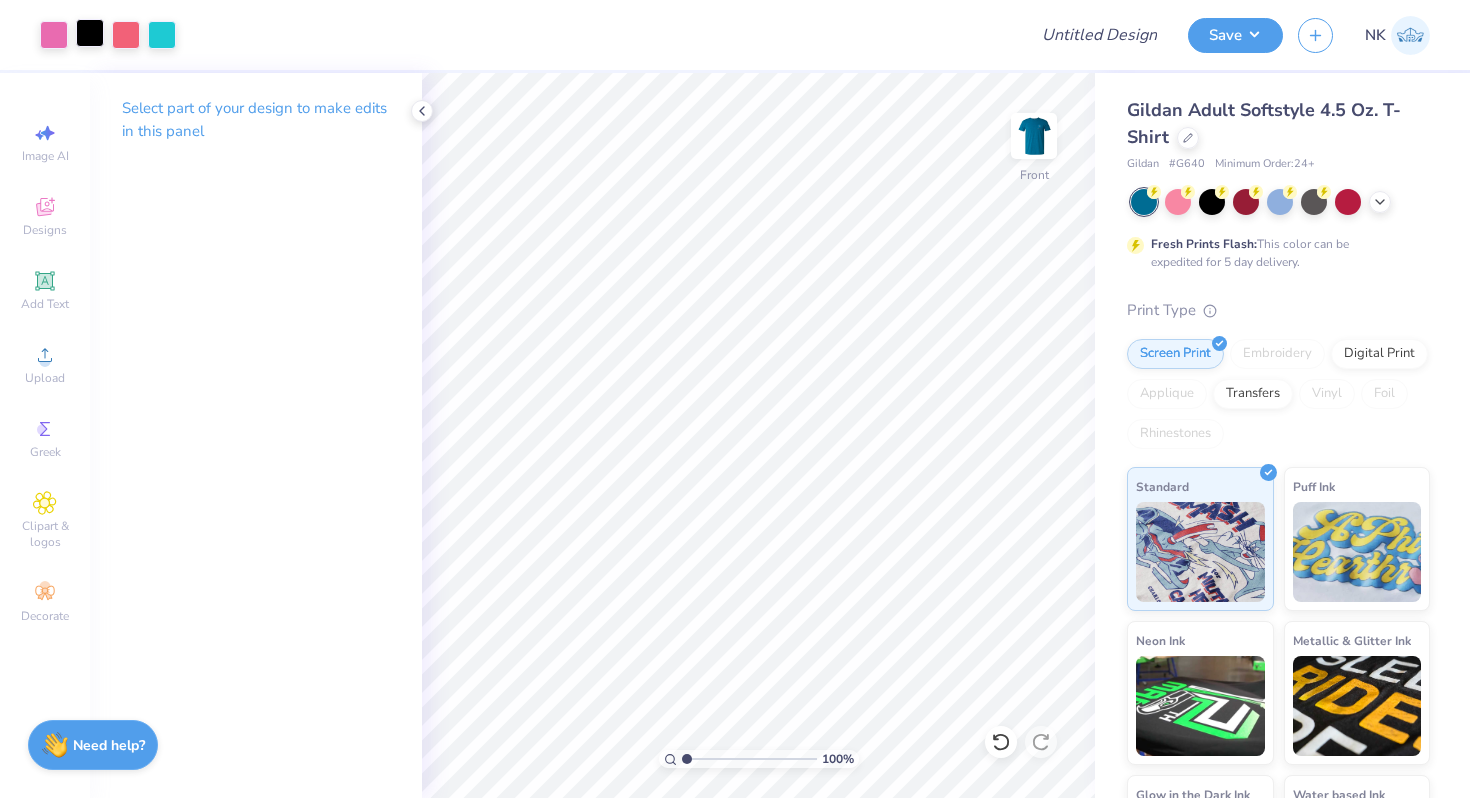 click at bounding box center (90, 33) 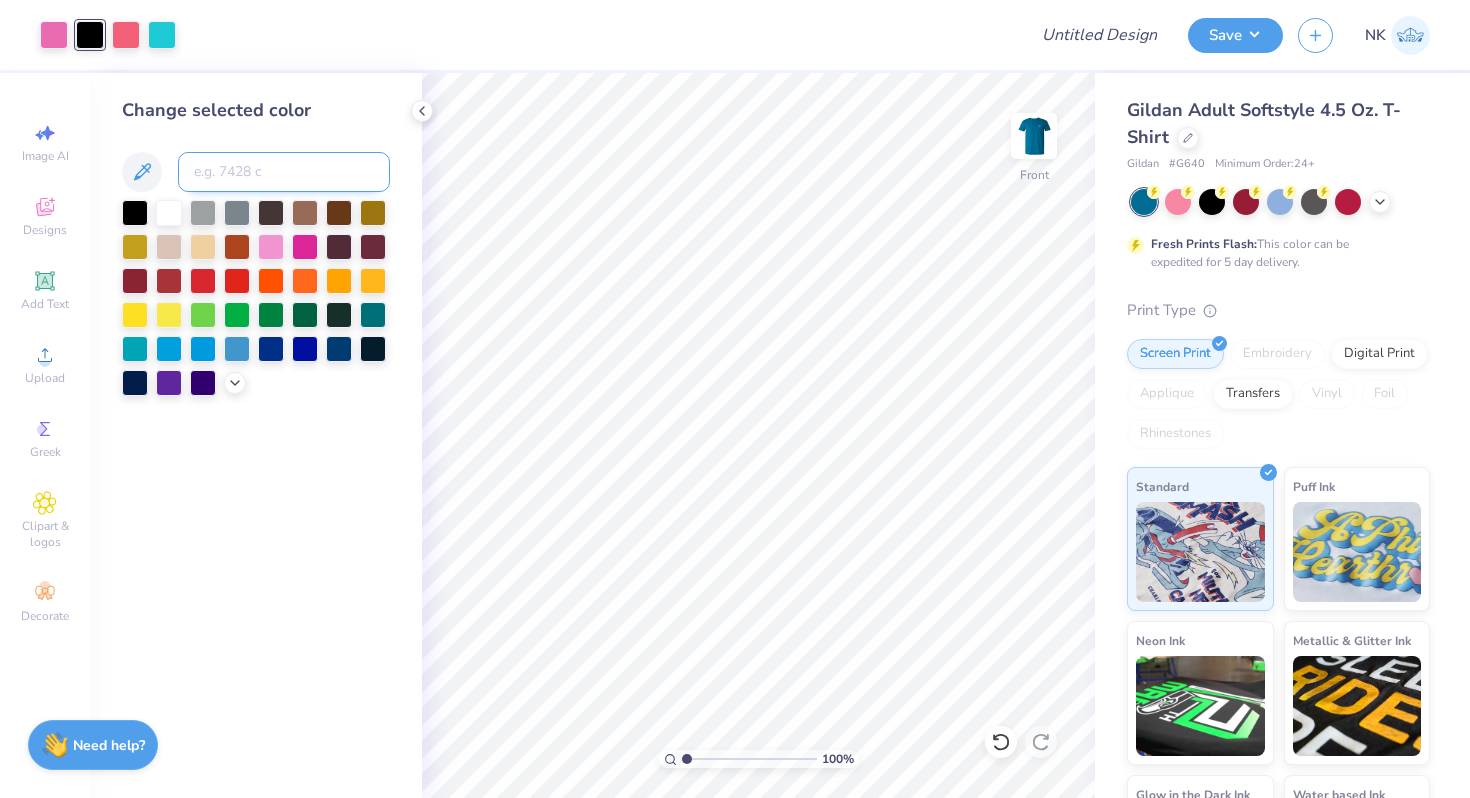 click at bounding box center (284, 172) 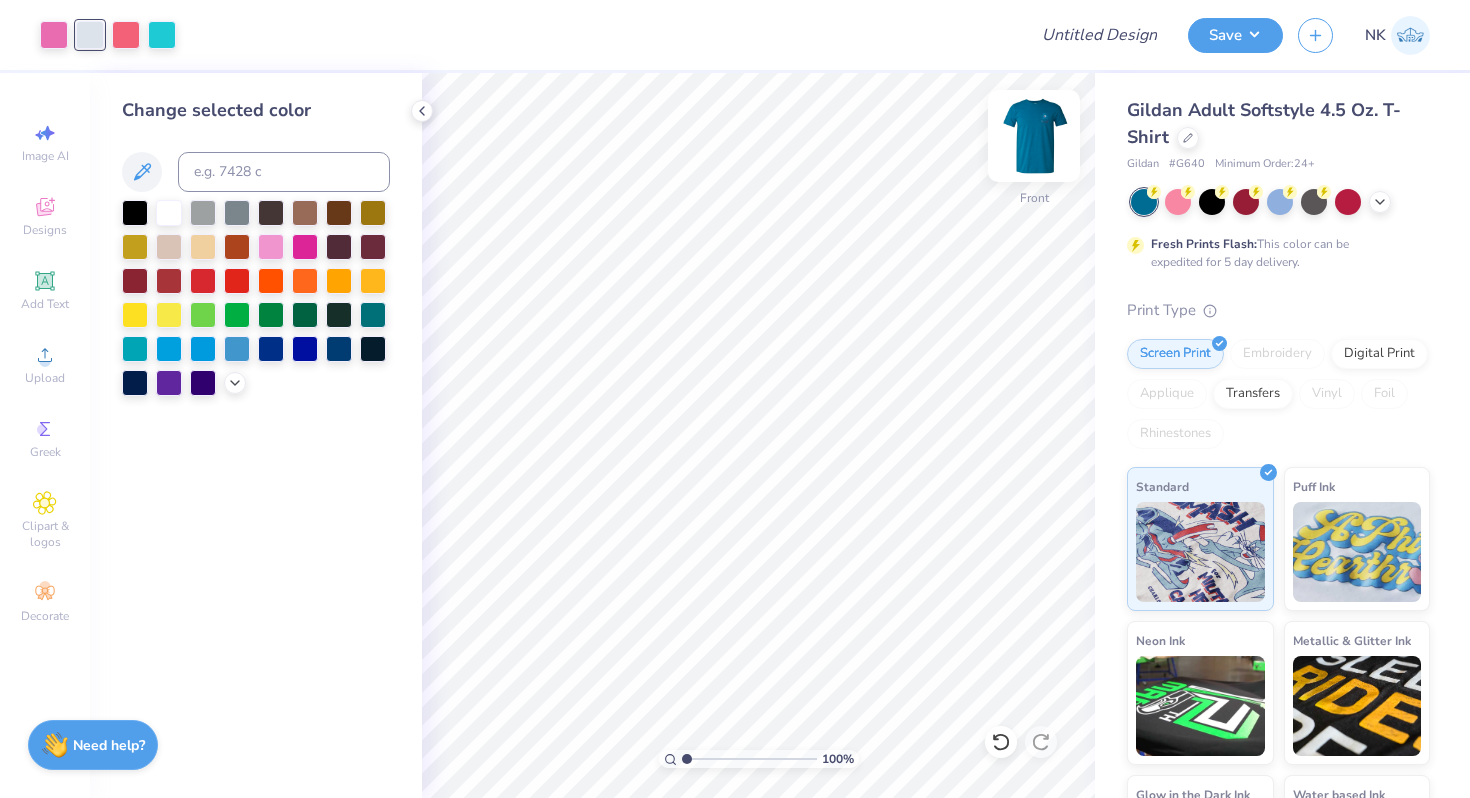 click at bounding box center (1034, 136) 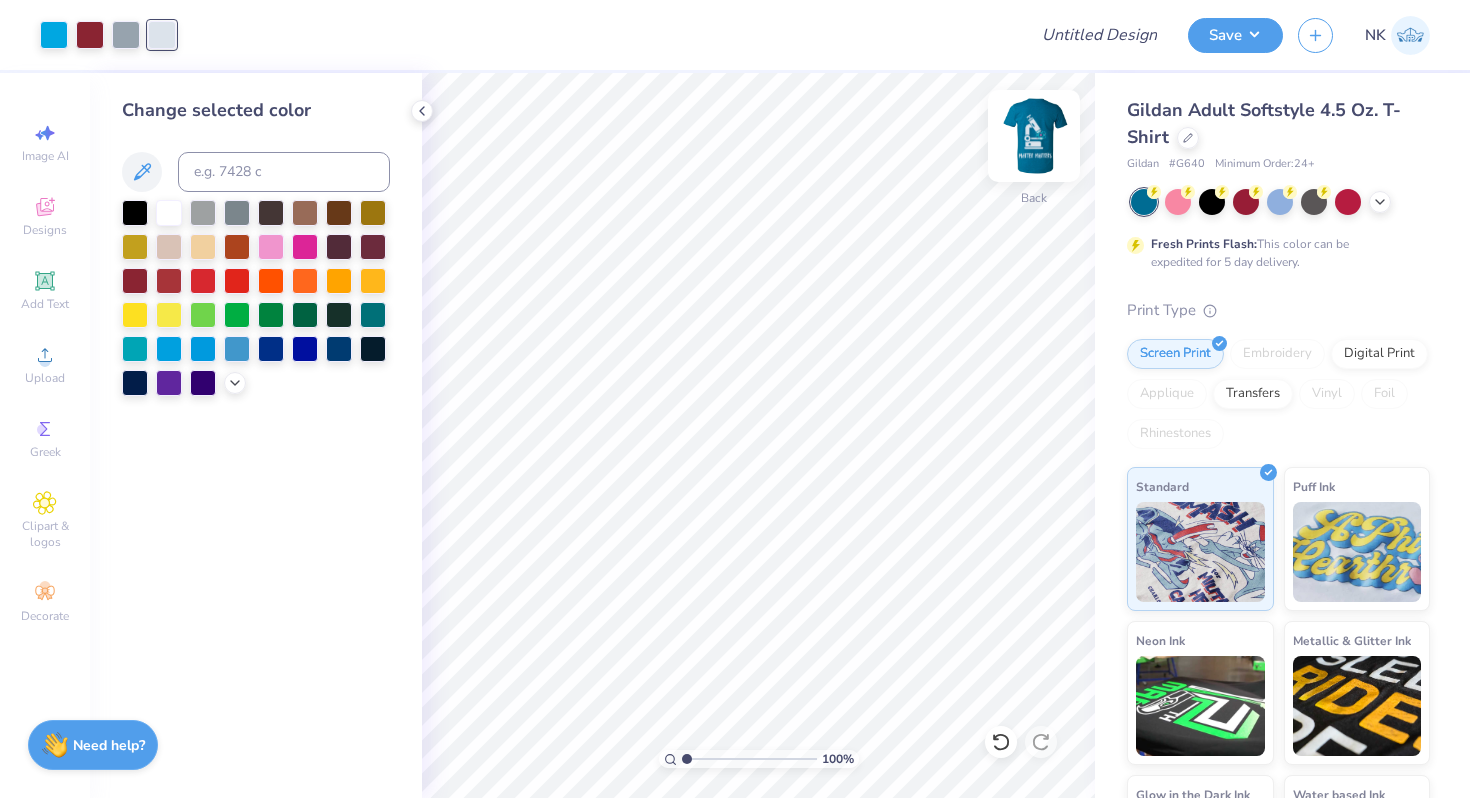 click at bounding box center (1034, 136) 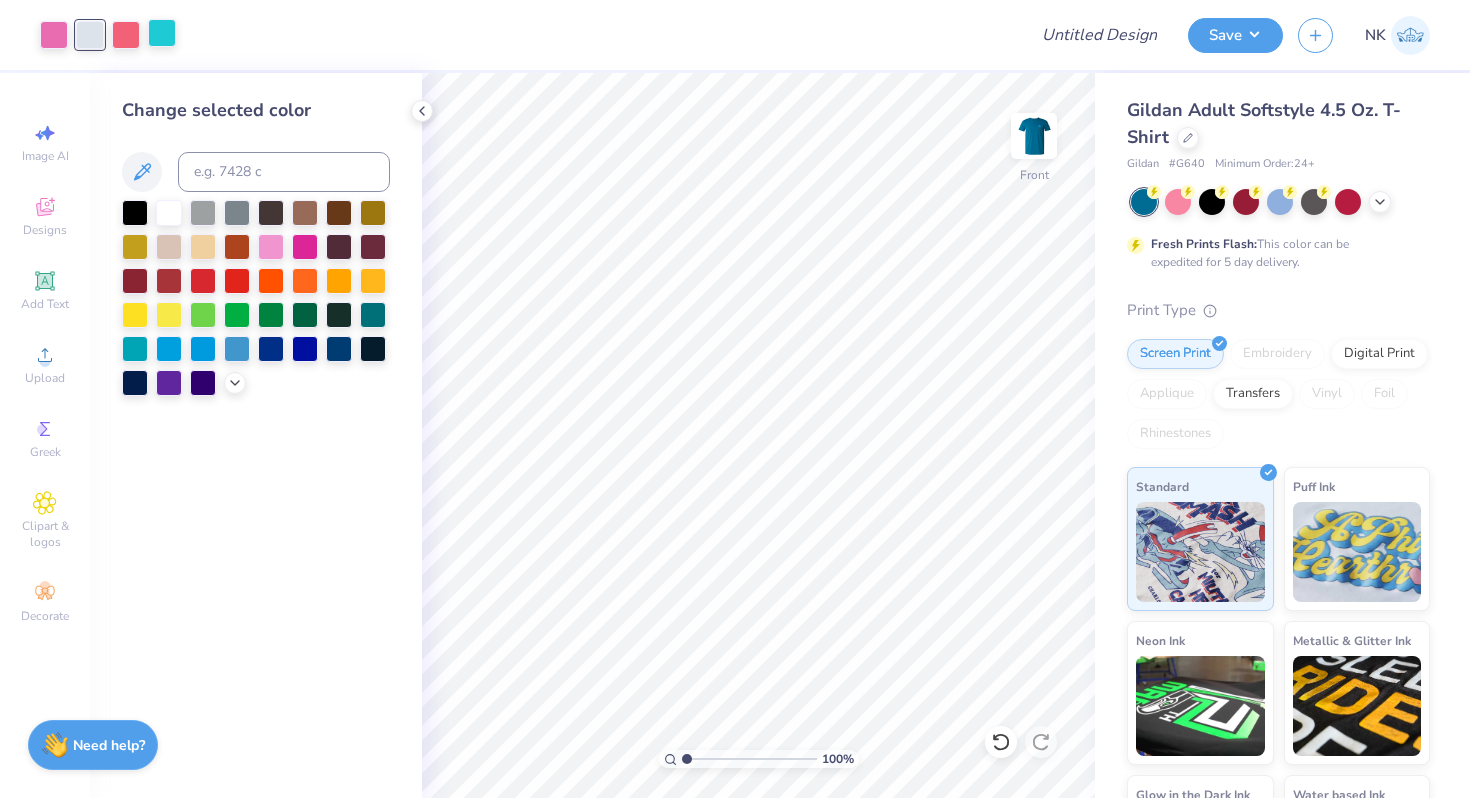 click at bounding box center (162, 33) 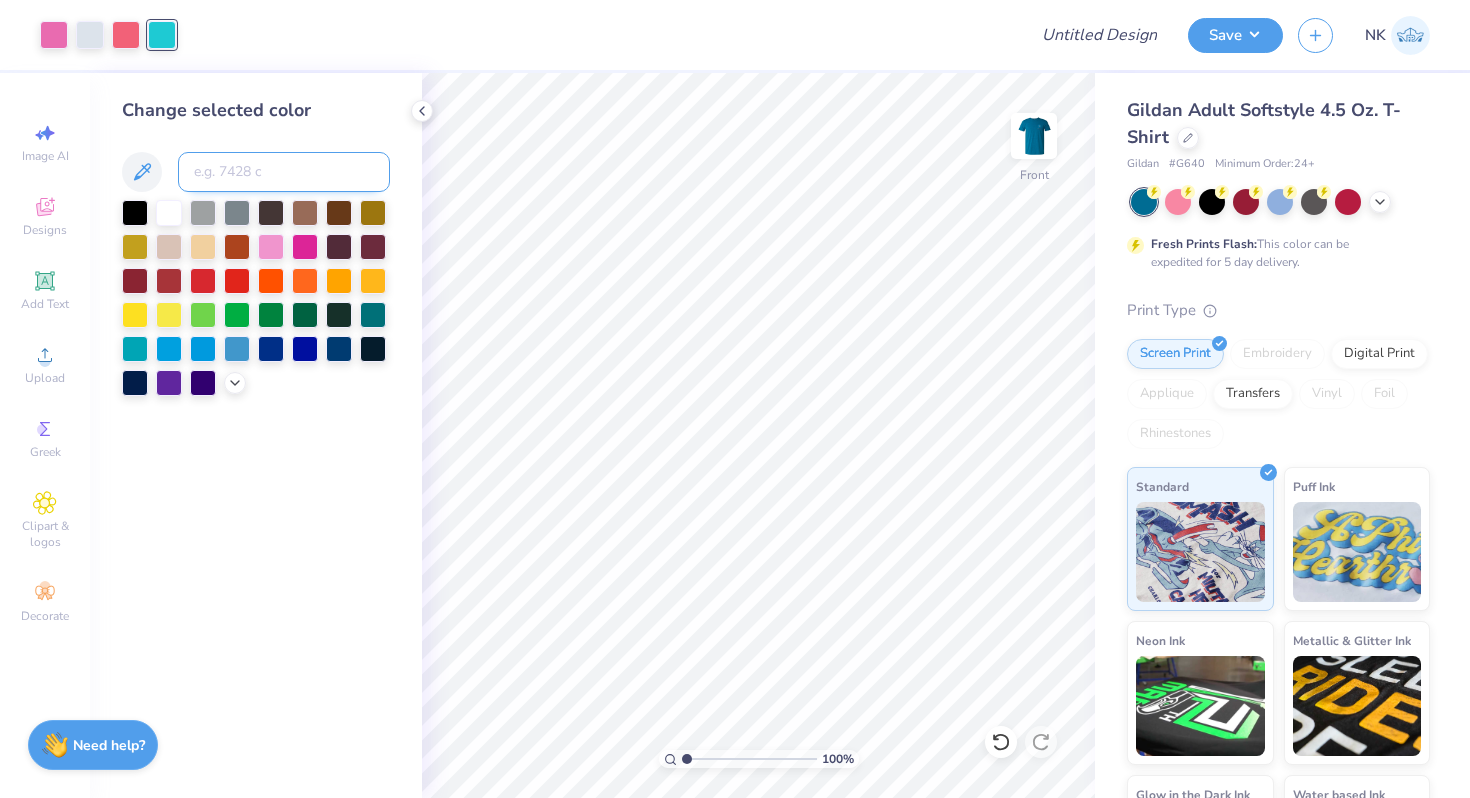 click at bounding box center [284, 172] 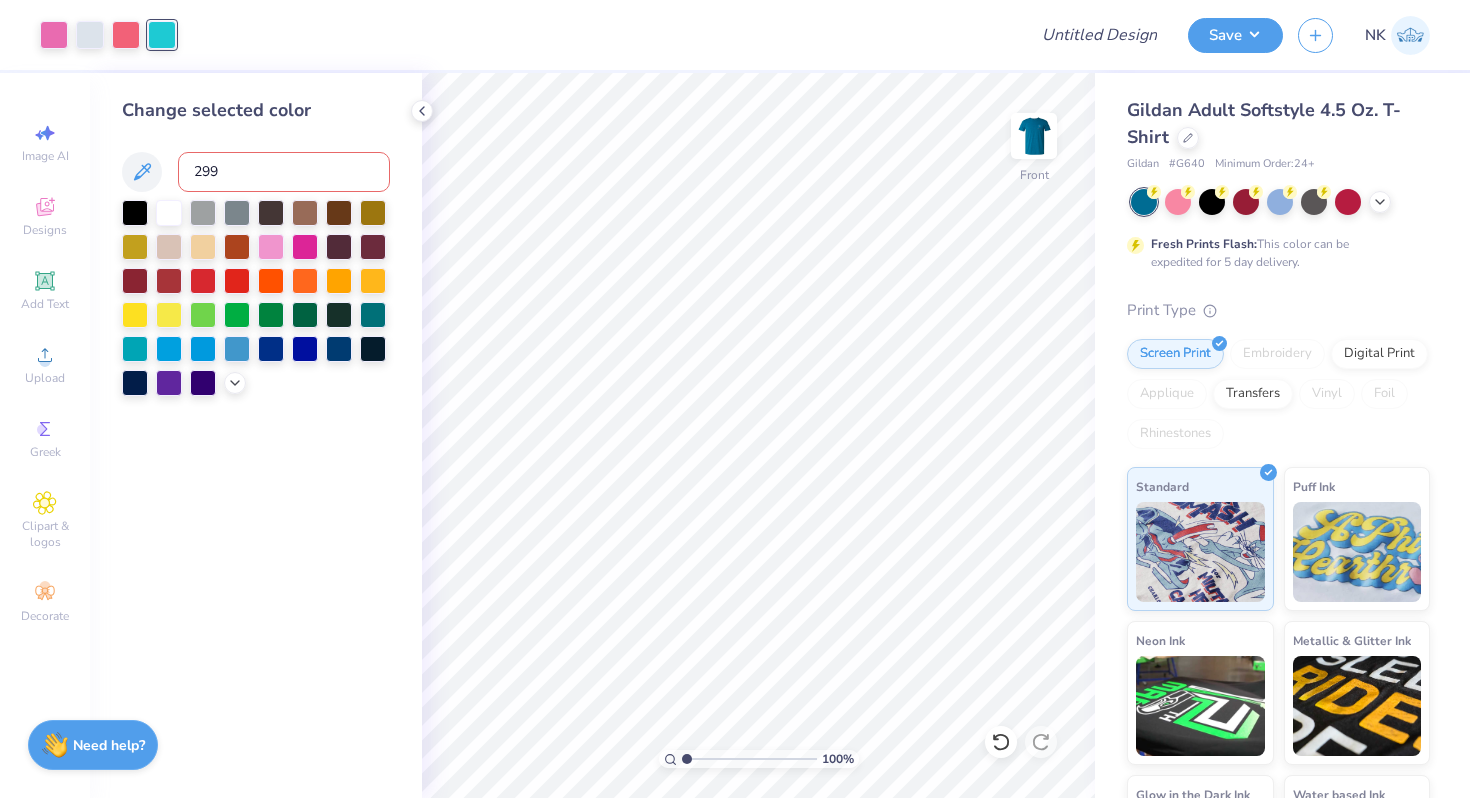 type on "[NUMBER]" 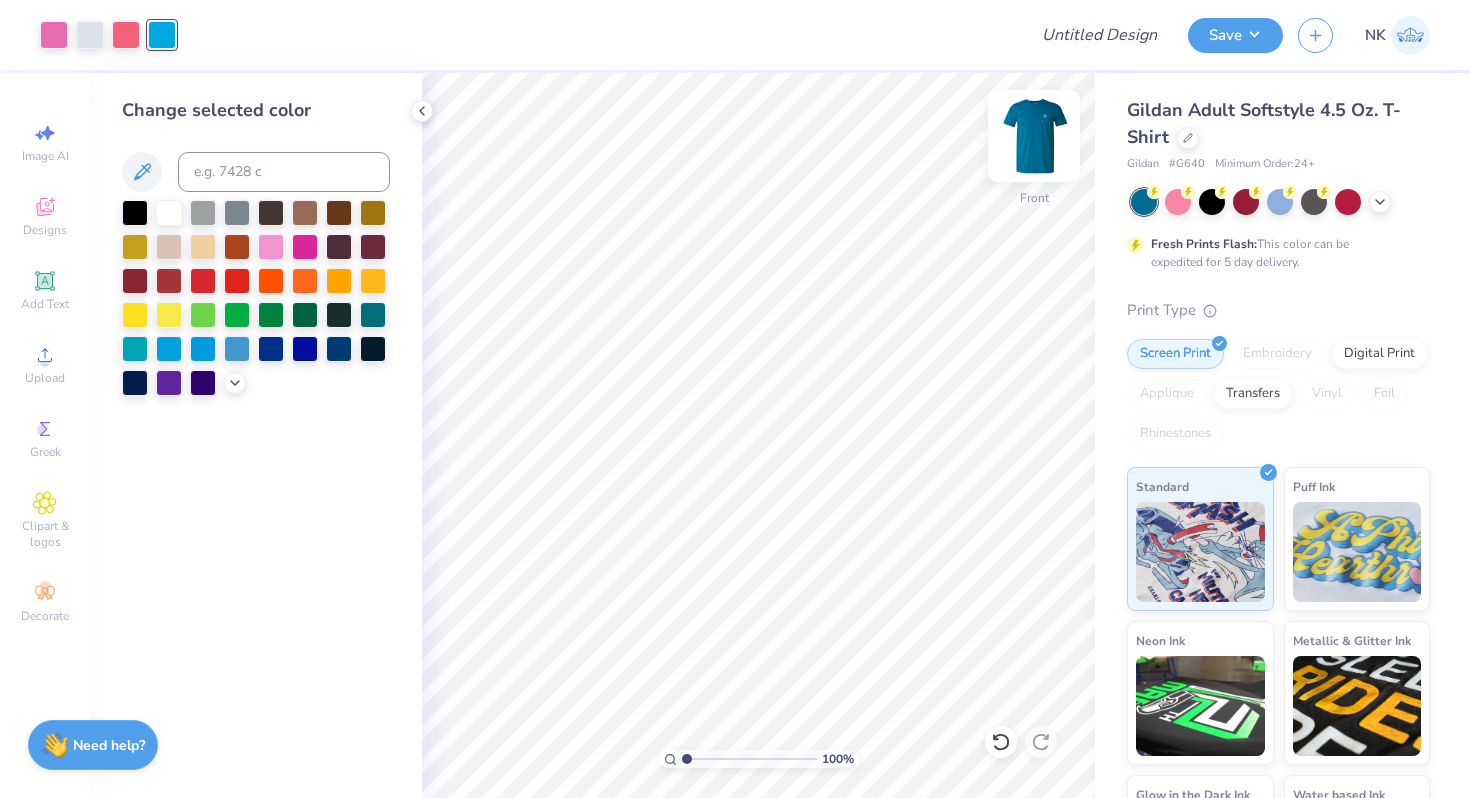 click at bounding box center [1034, 136] 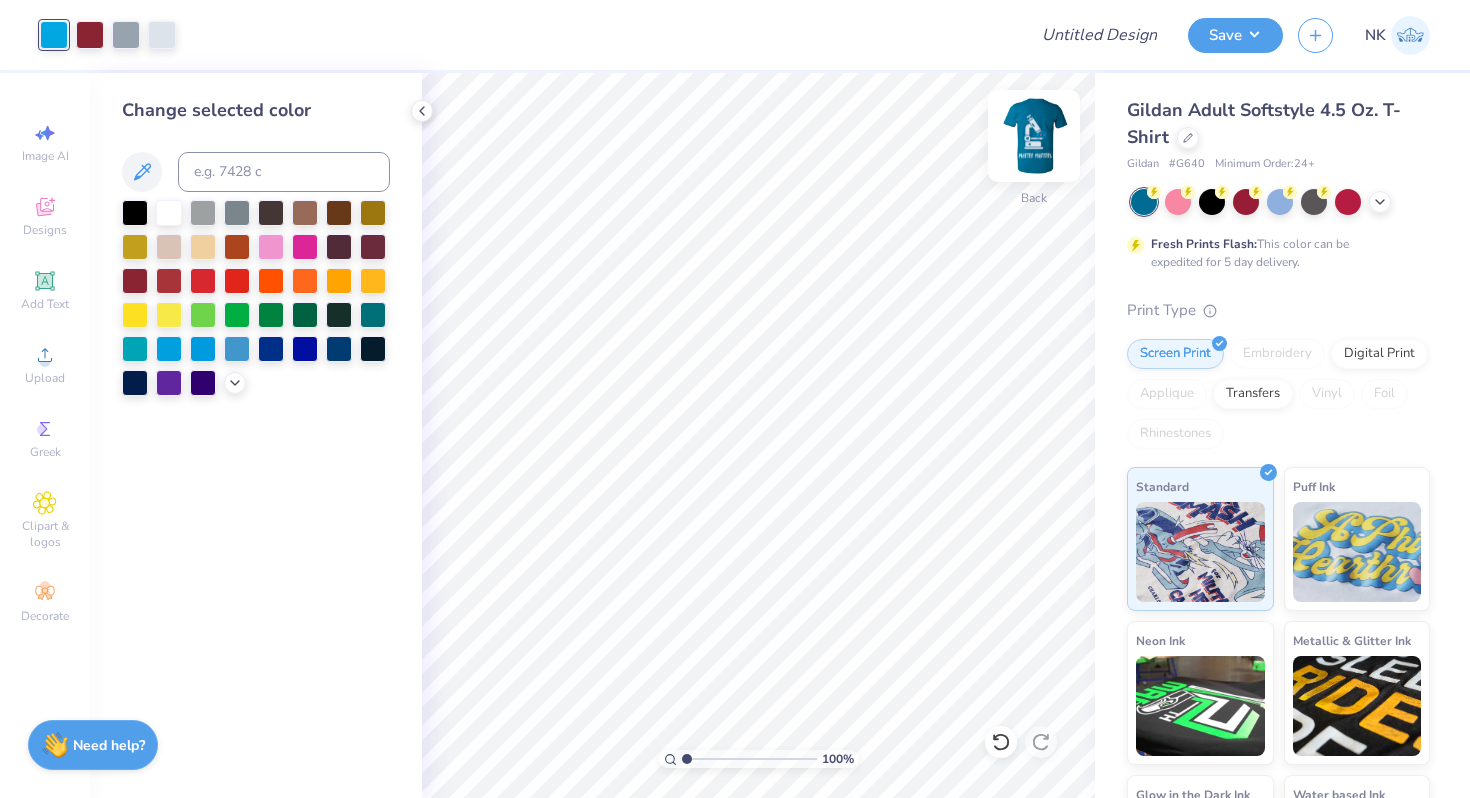 click at bounding box center [1034, 136] 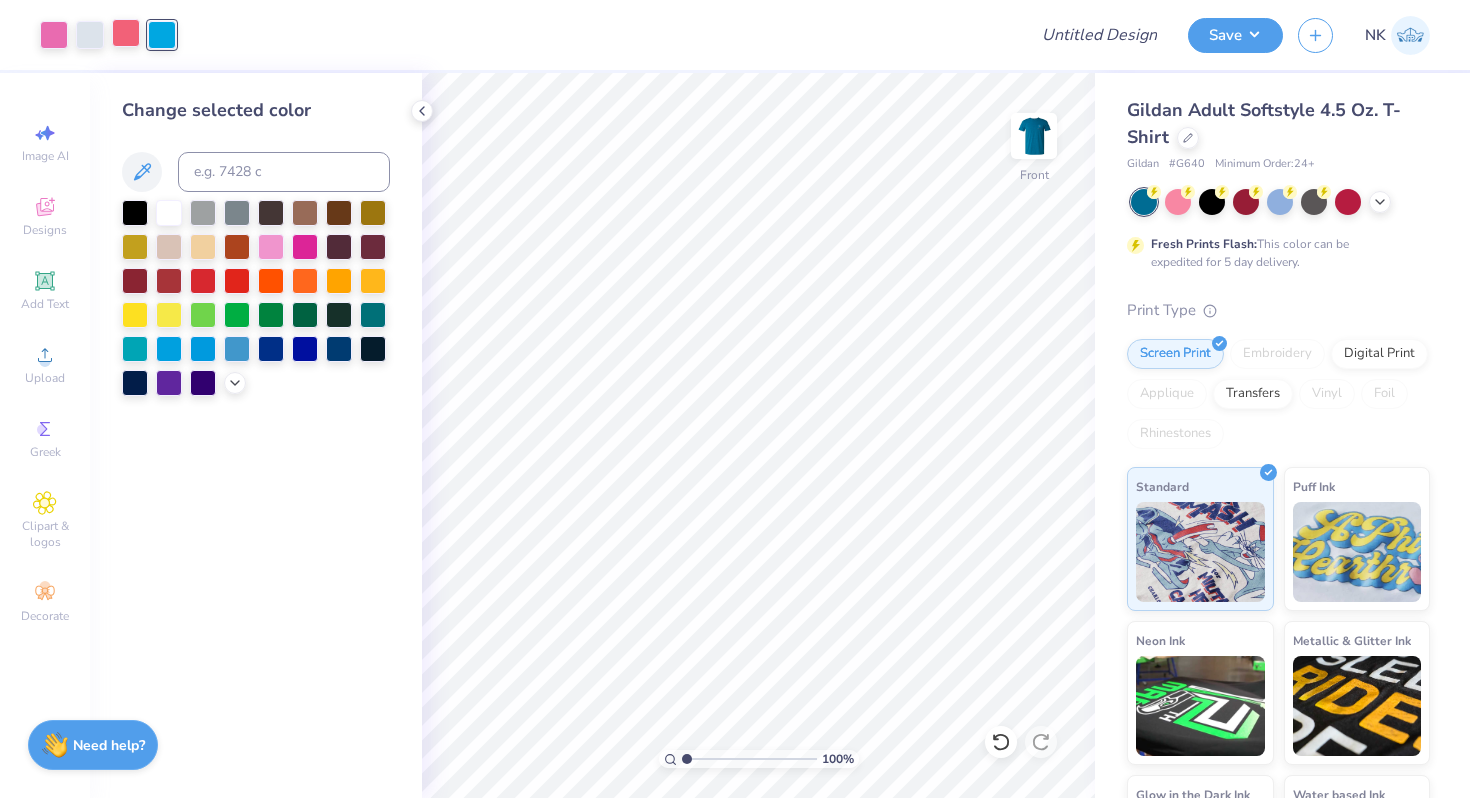 click at bounding box center (126, 33) 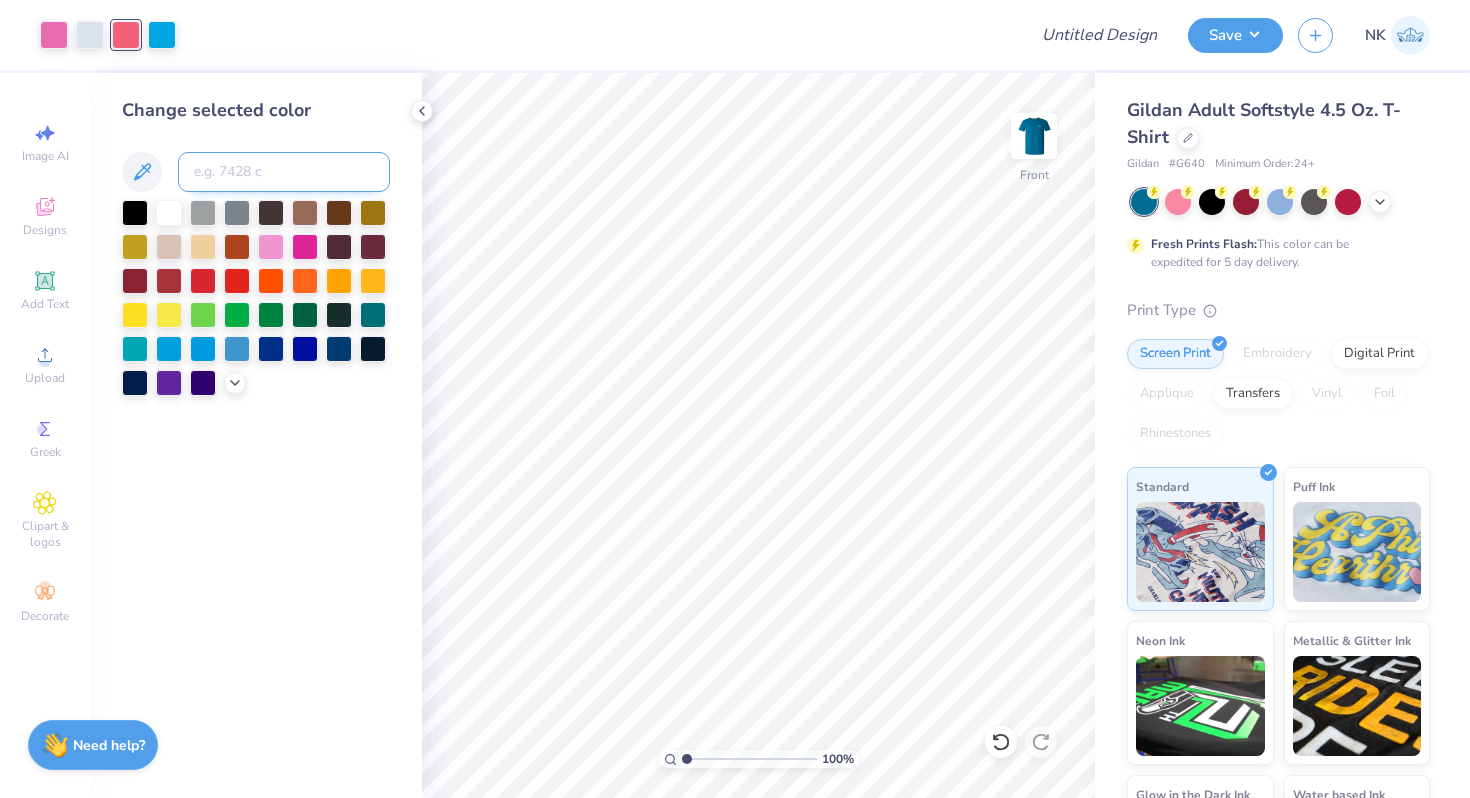 click at bounding box center [284, 172] 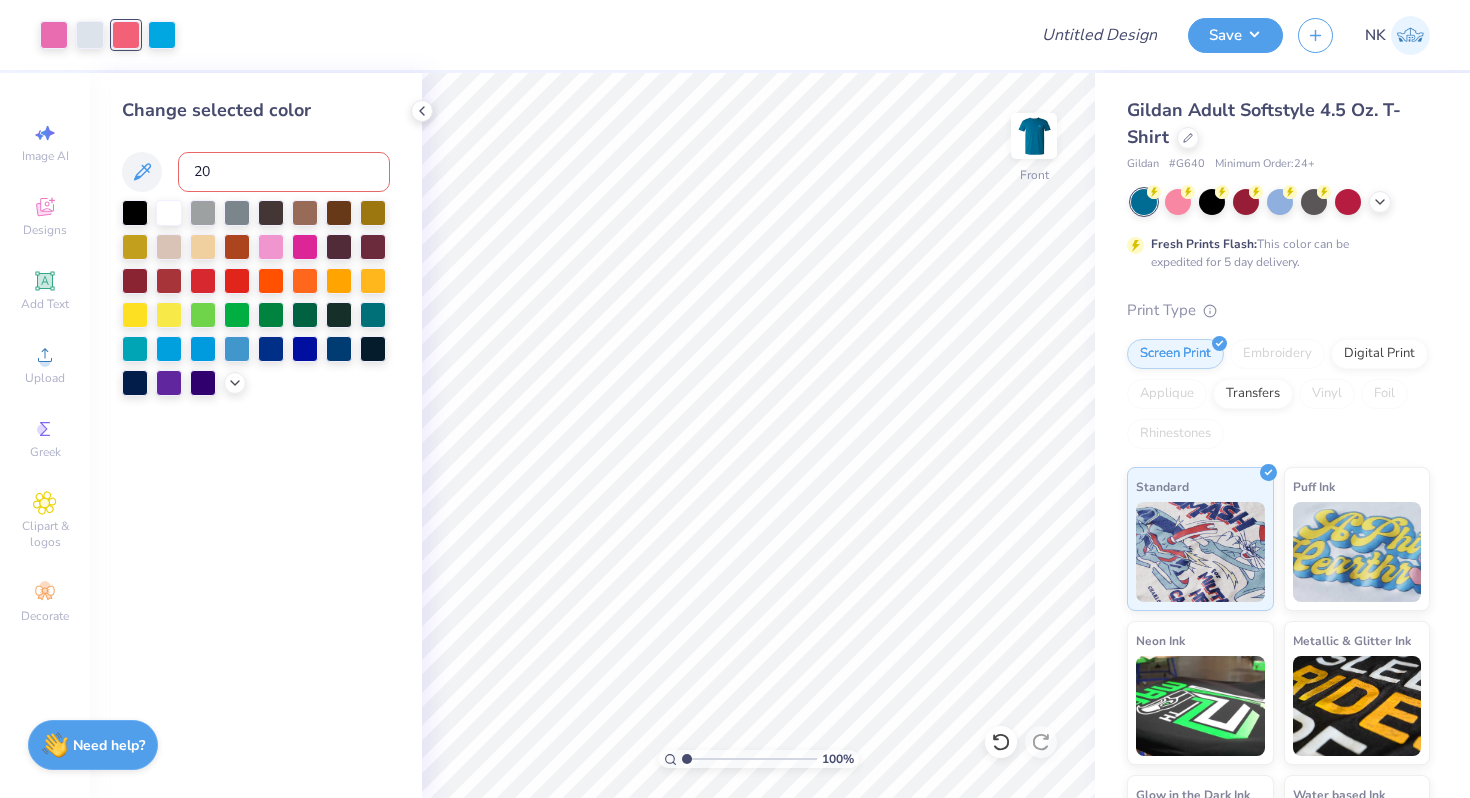 type on "202" 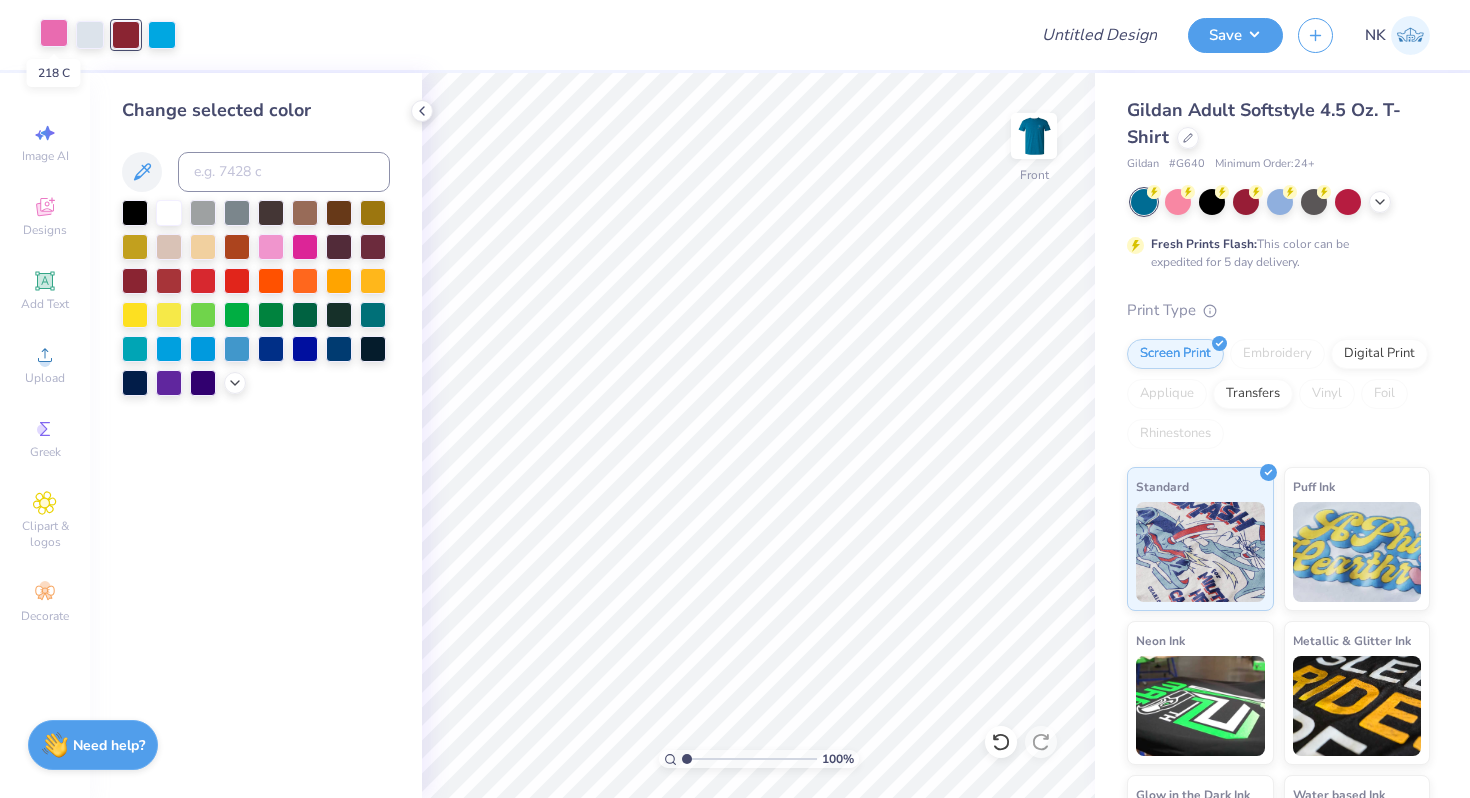 click at bounding box center (54, 33) 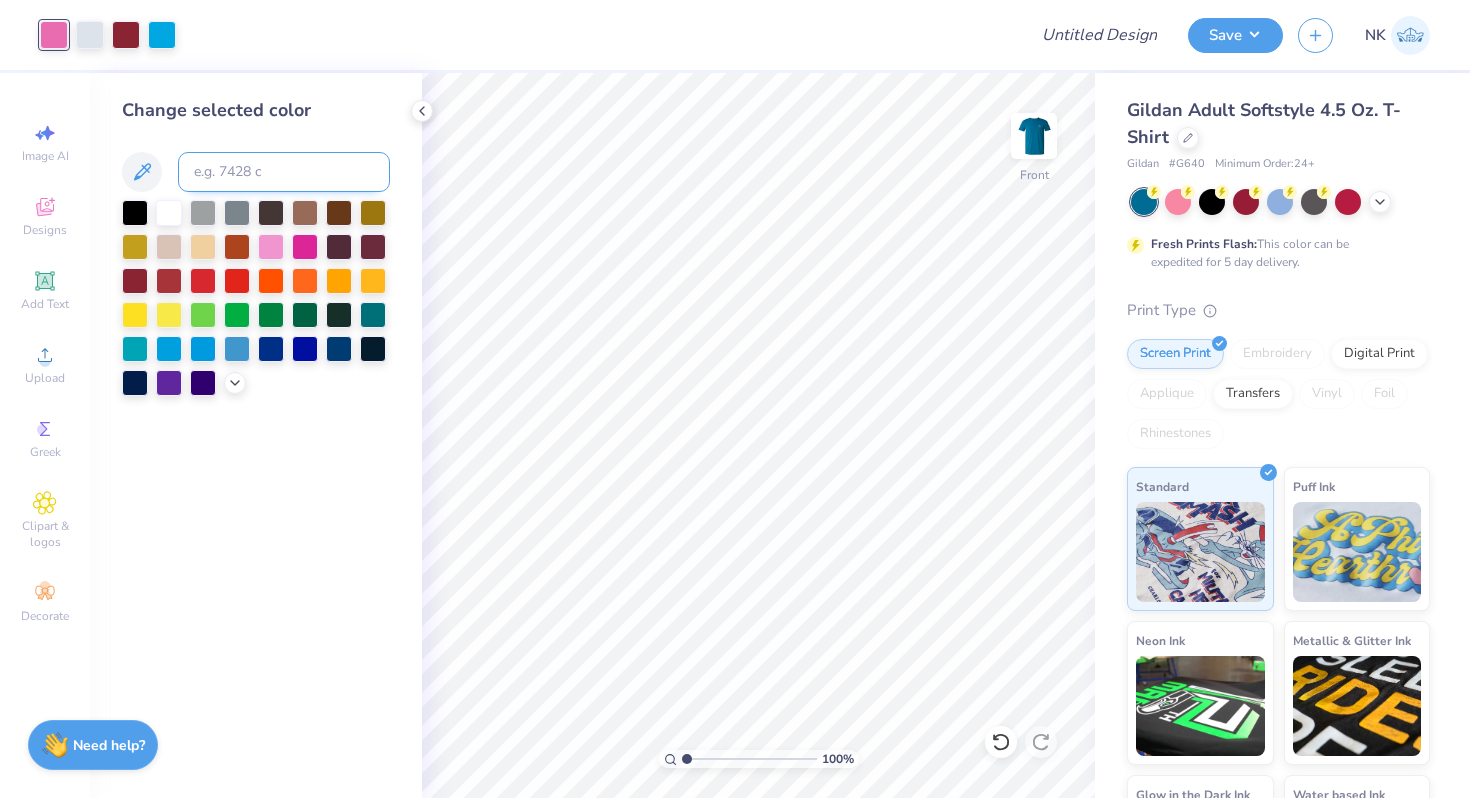 click at bounding box center [284, 172] 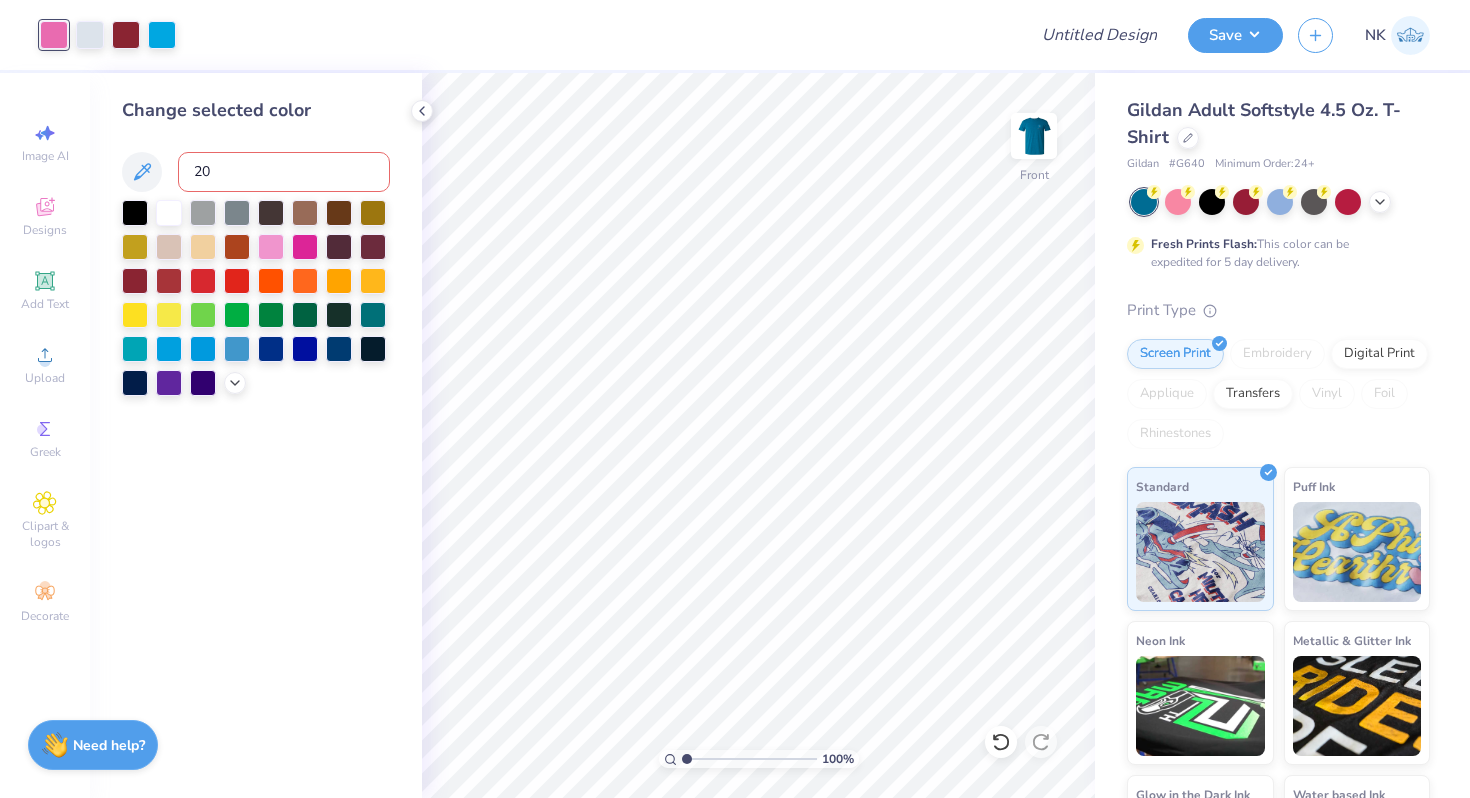 type on "202" 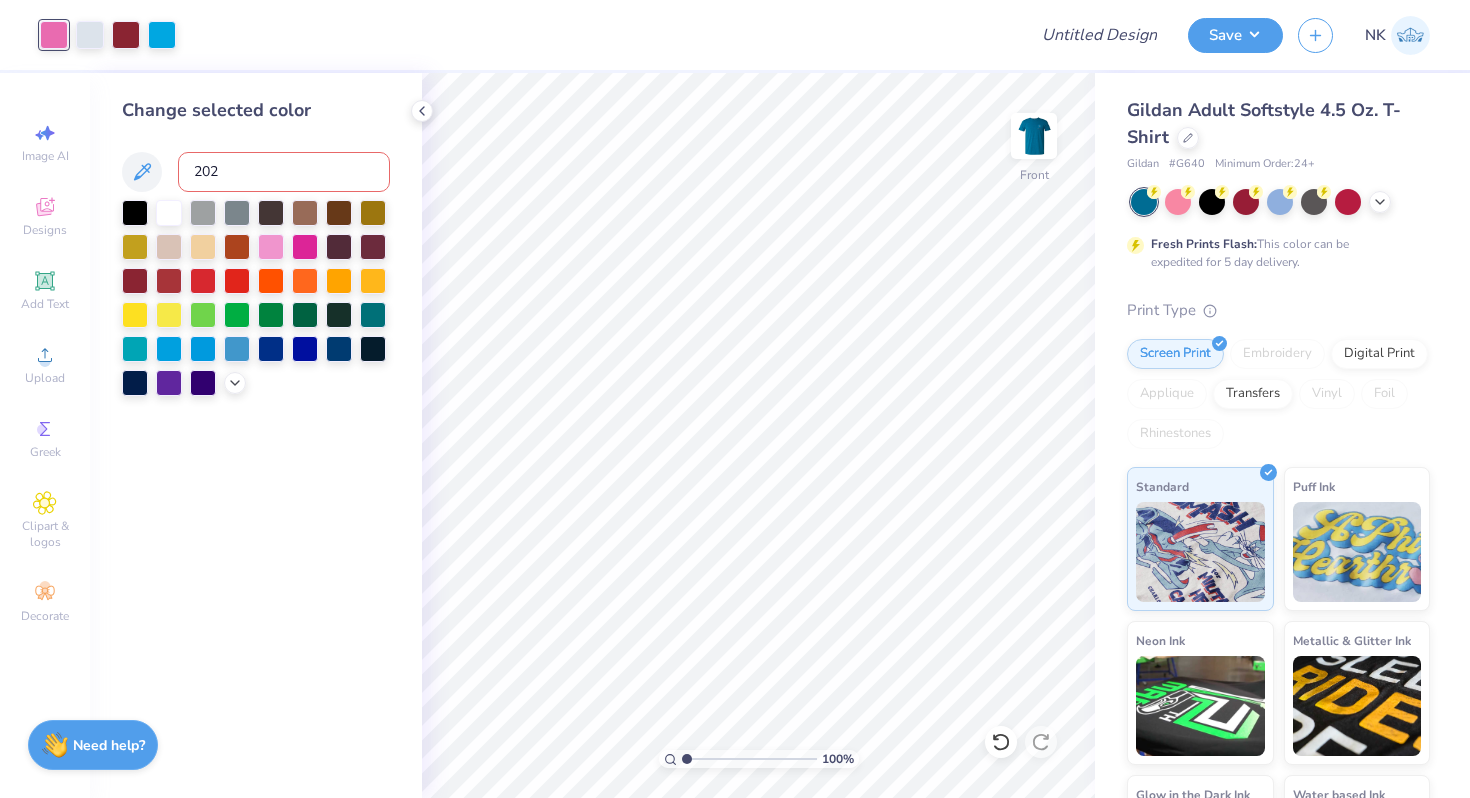 type 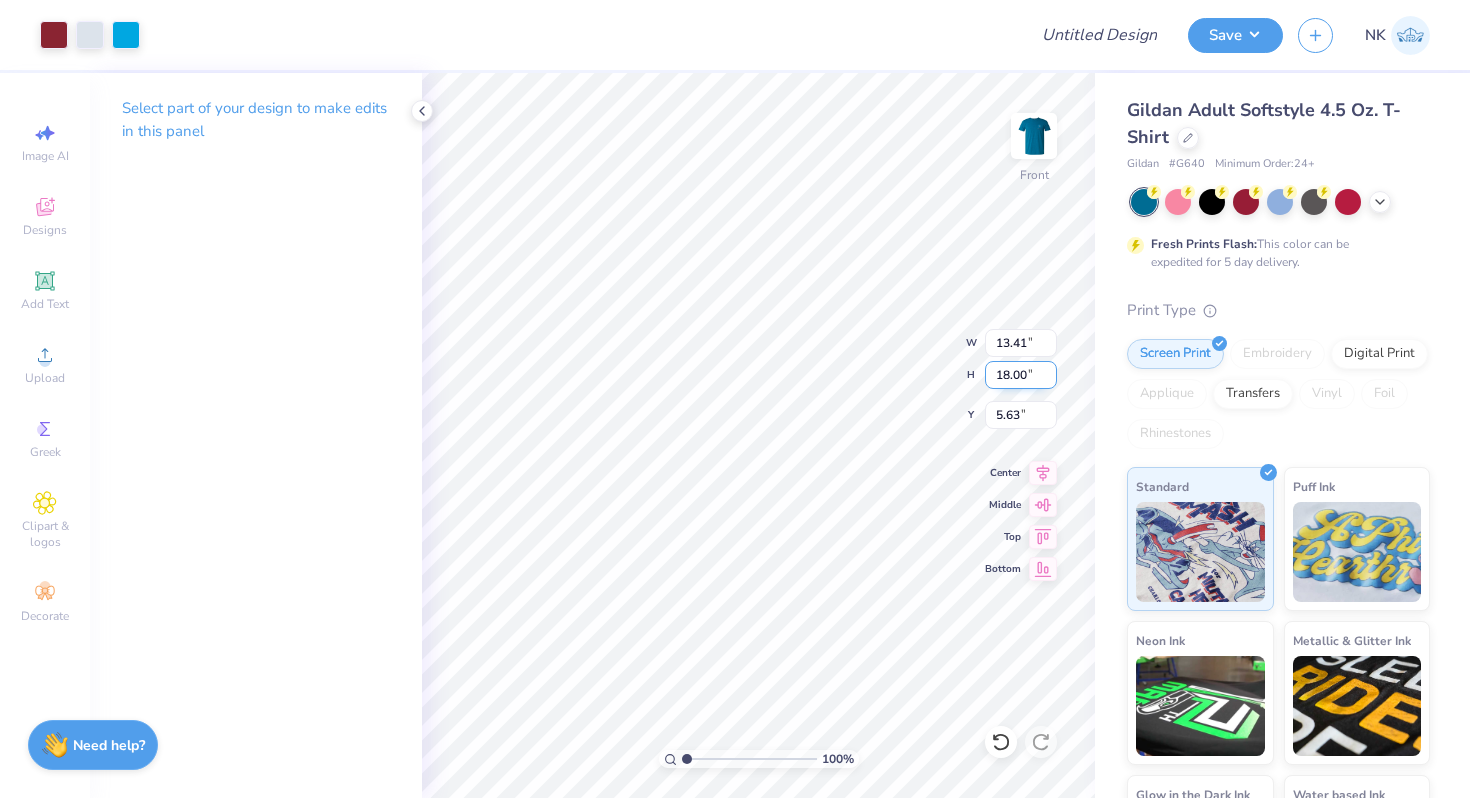 click on "18.00" at bounding box center [1021, 375] 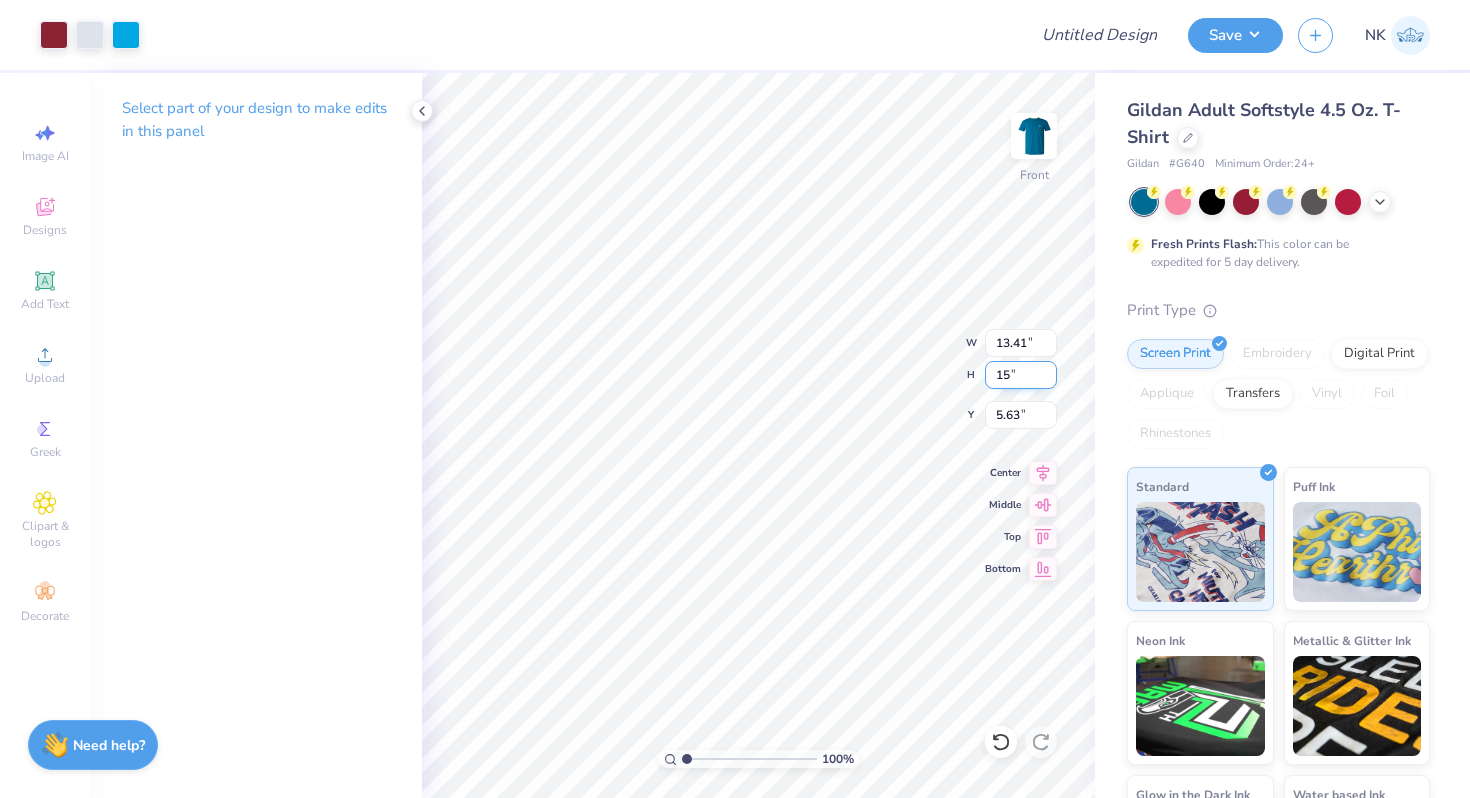 type on "15" 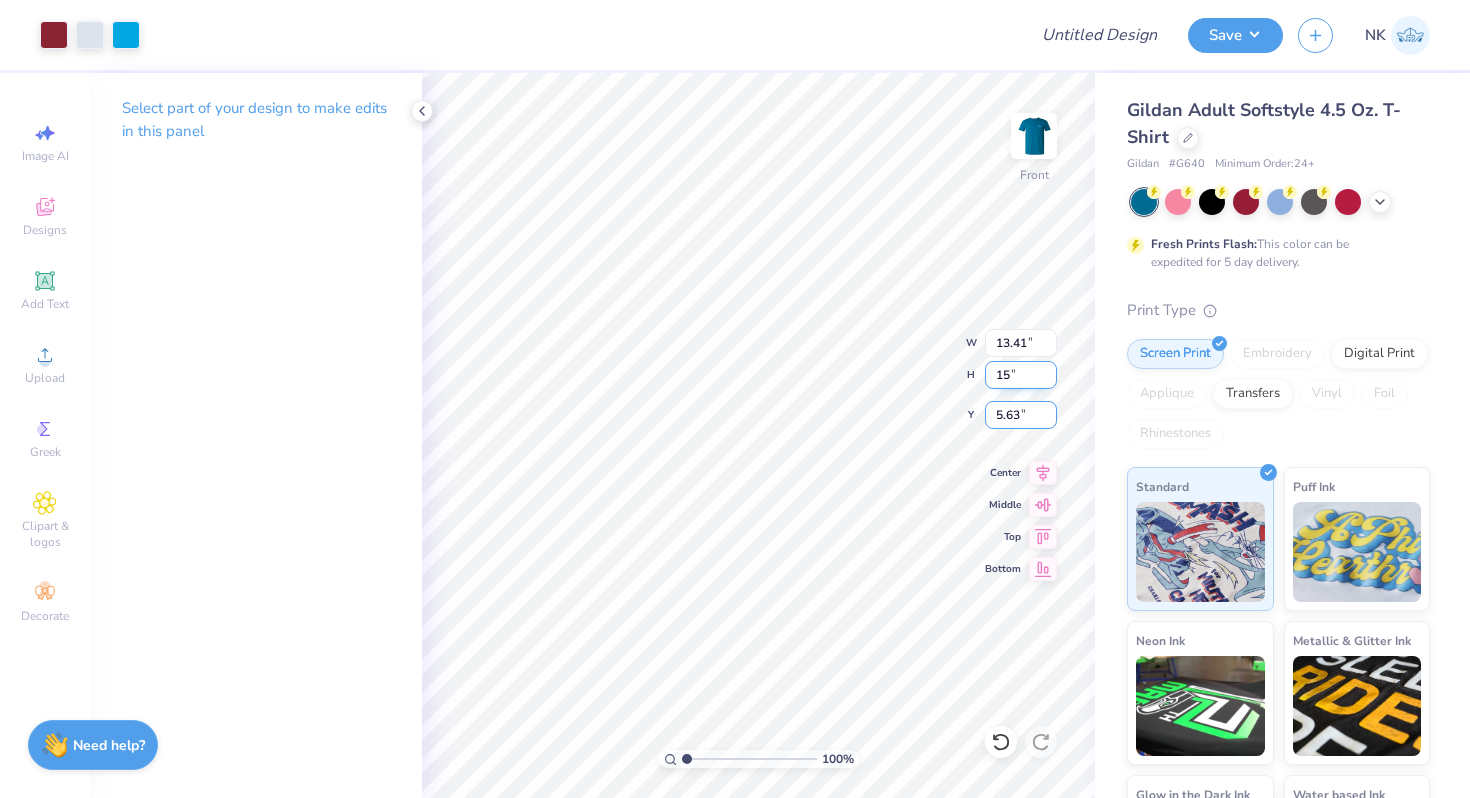 type on "11.18" 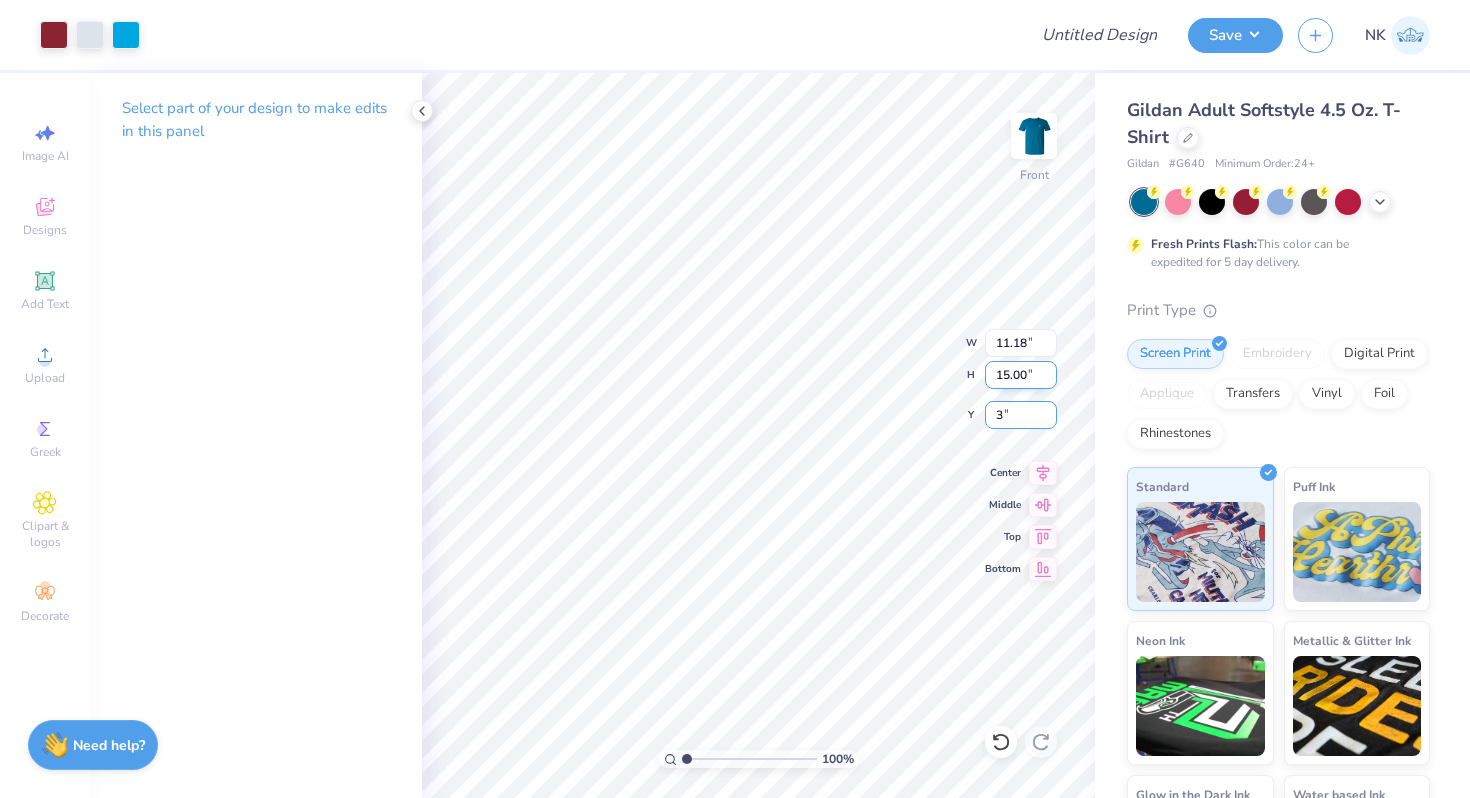 type on "3.00" 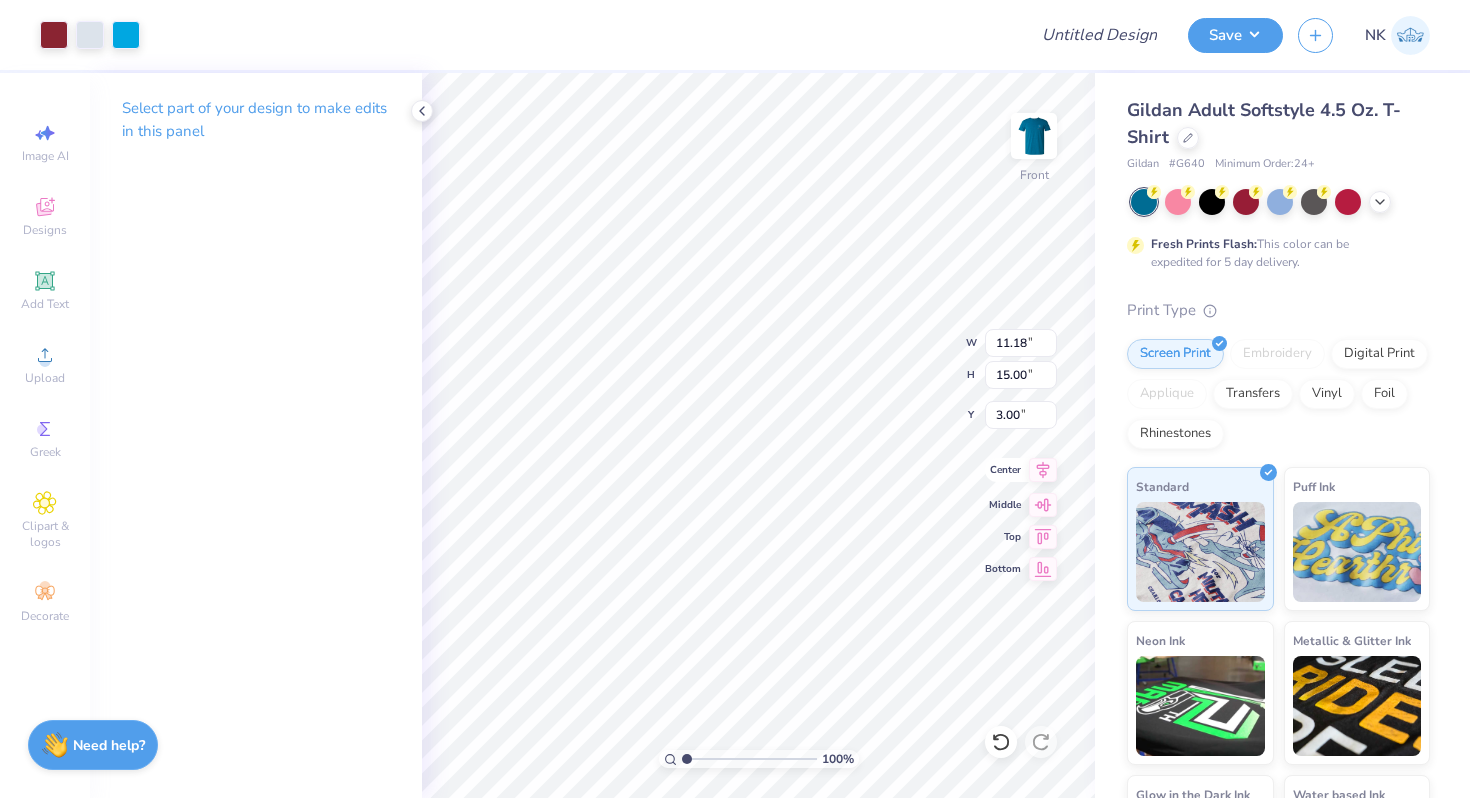 click 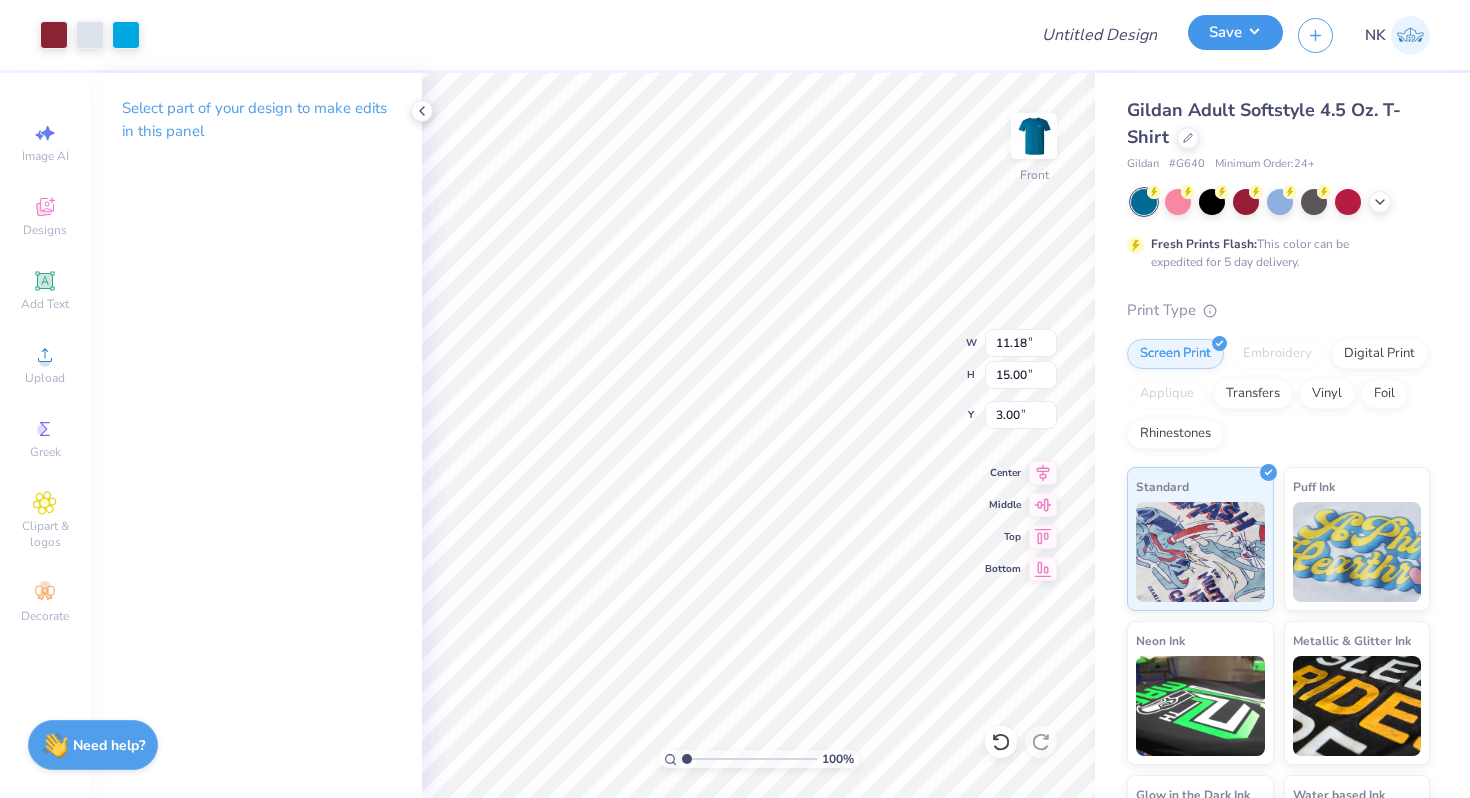 click on "Save" at bounding box center [1235, 32] 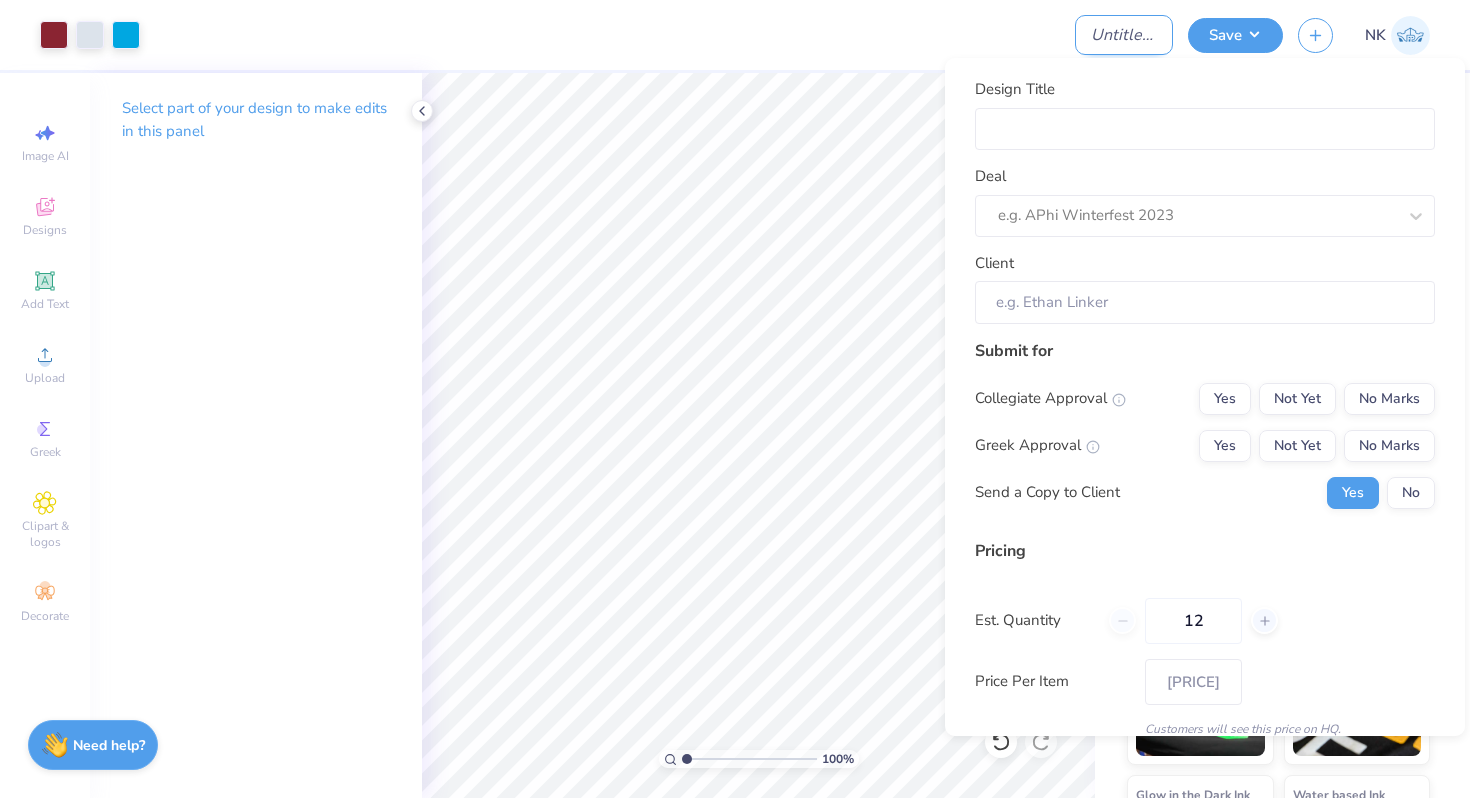 click on "Design Title" at bounding box center [1124, 35] 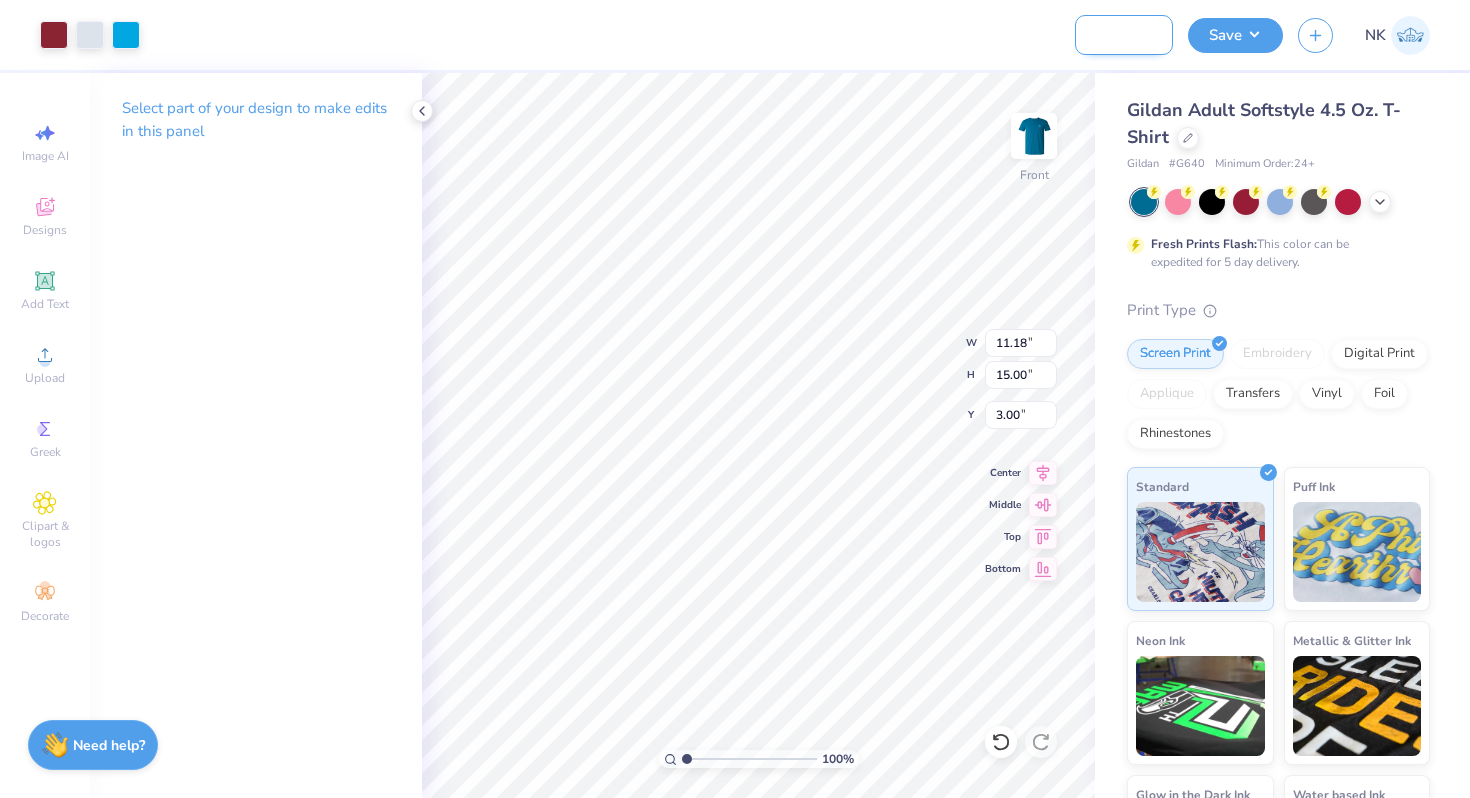 scroll, scrollTop: 0, scrollLeft: 161, axis: horizontal 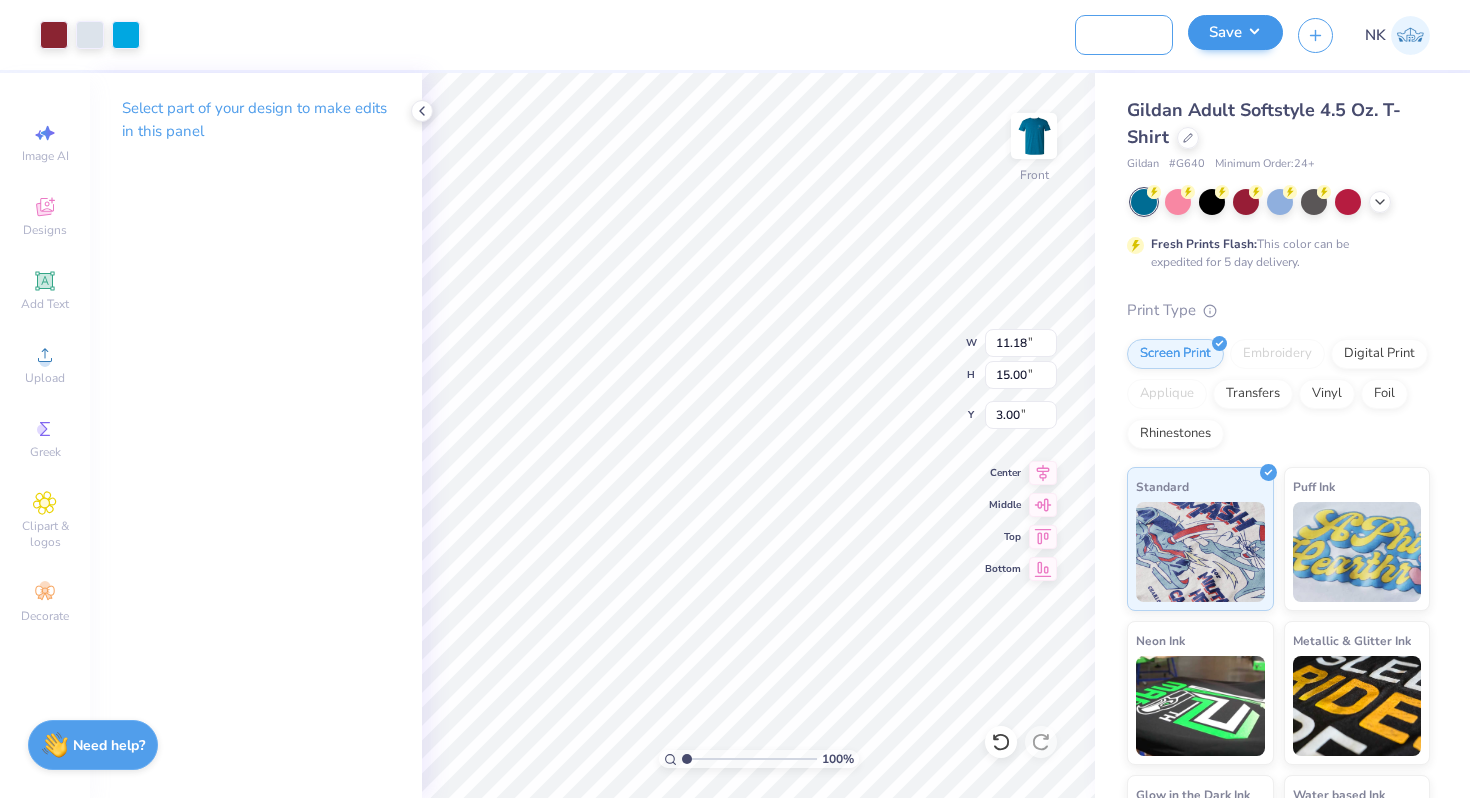 type on "DMSE FPOP [YEAR] Shirts - MIT" 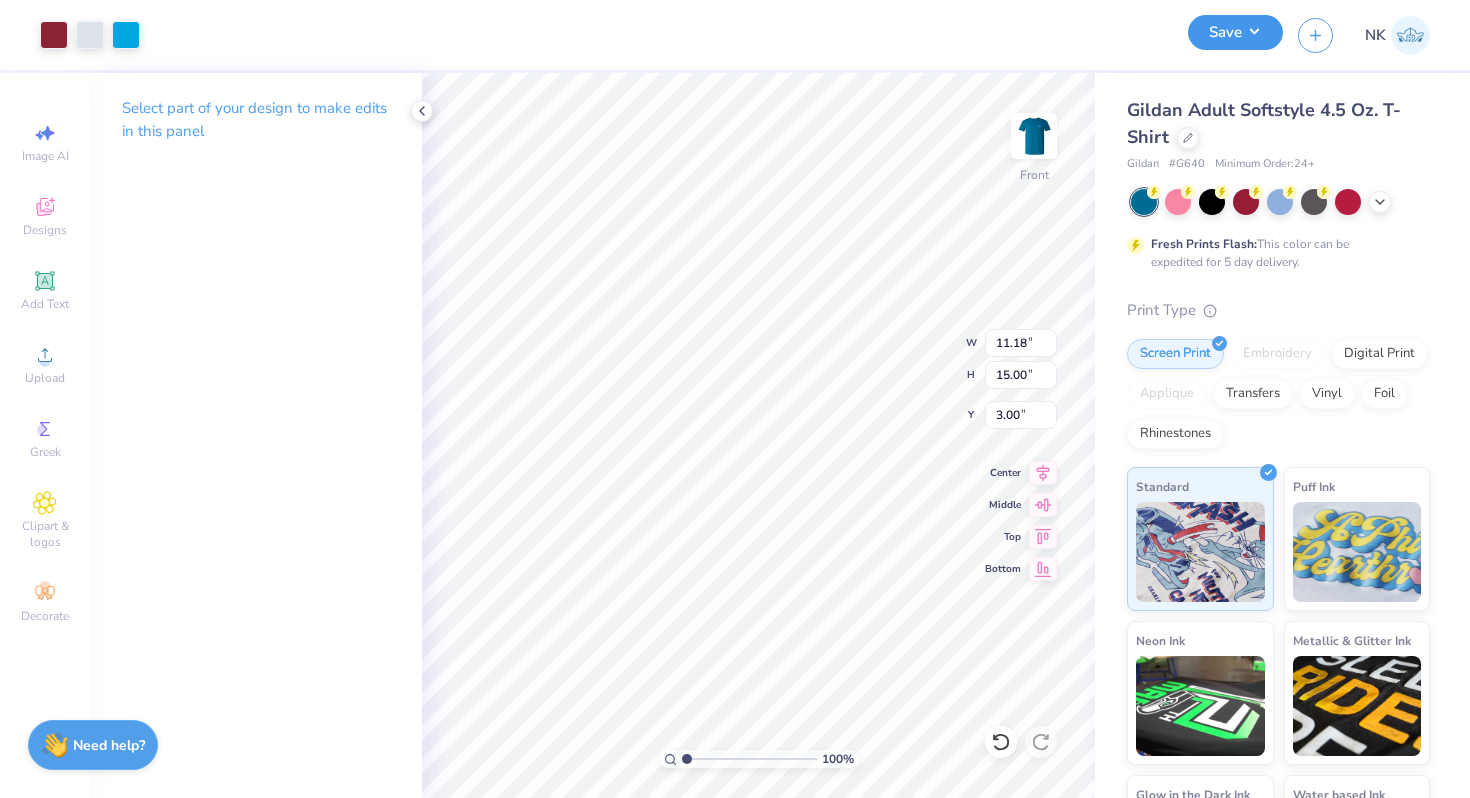 click on "Save" at bounding box center (1235, 32) 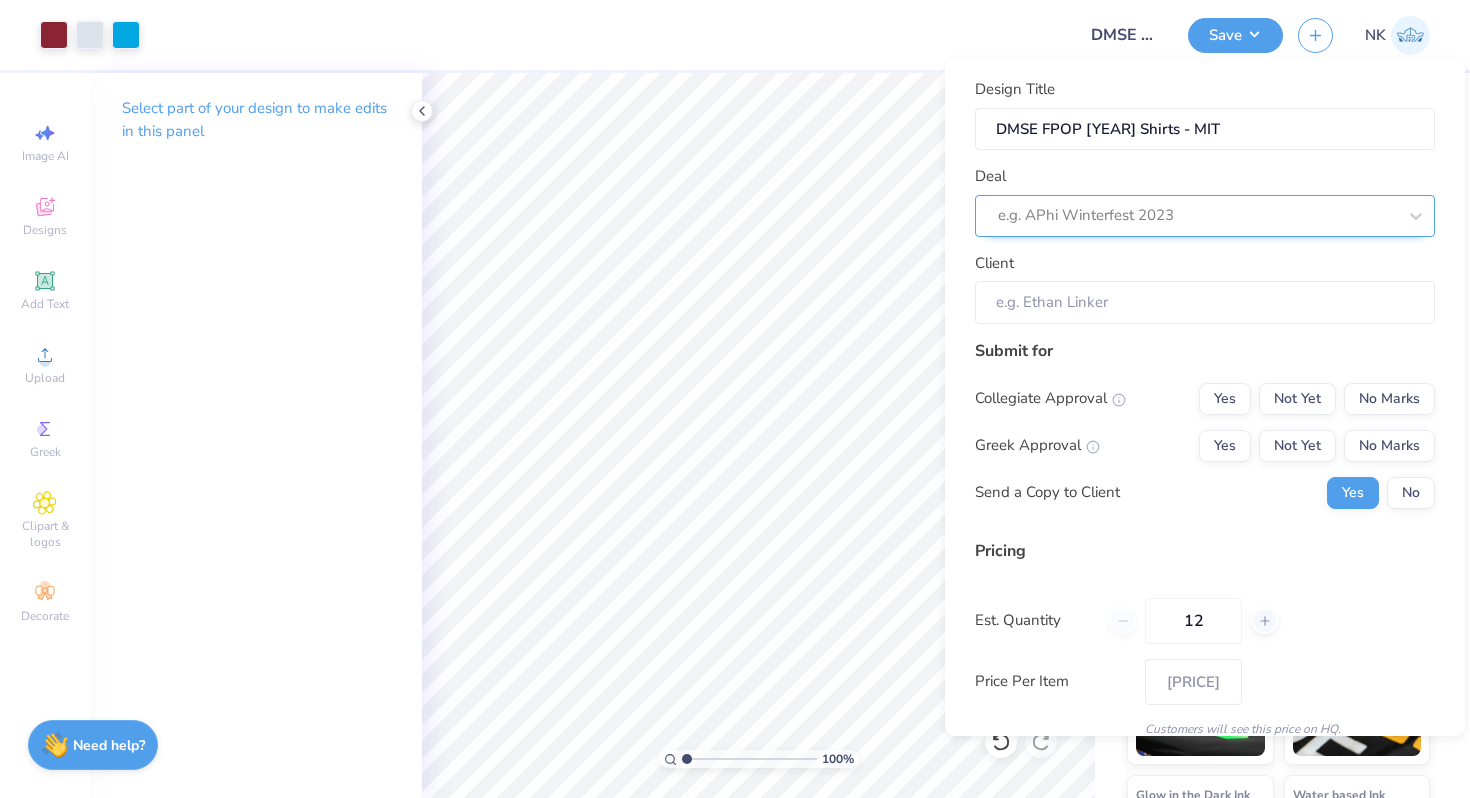 click at bounding box center [1197, 215] 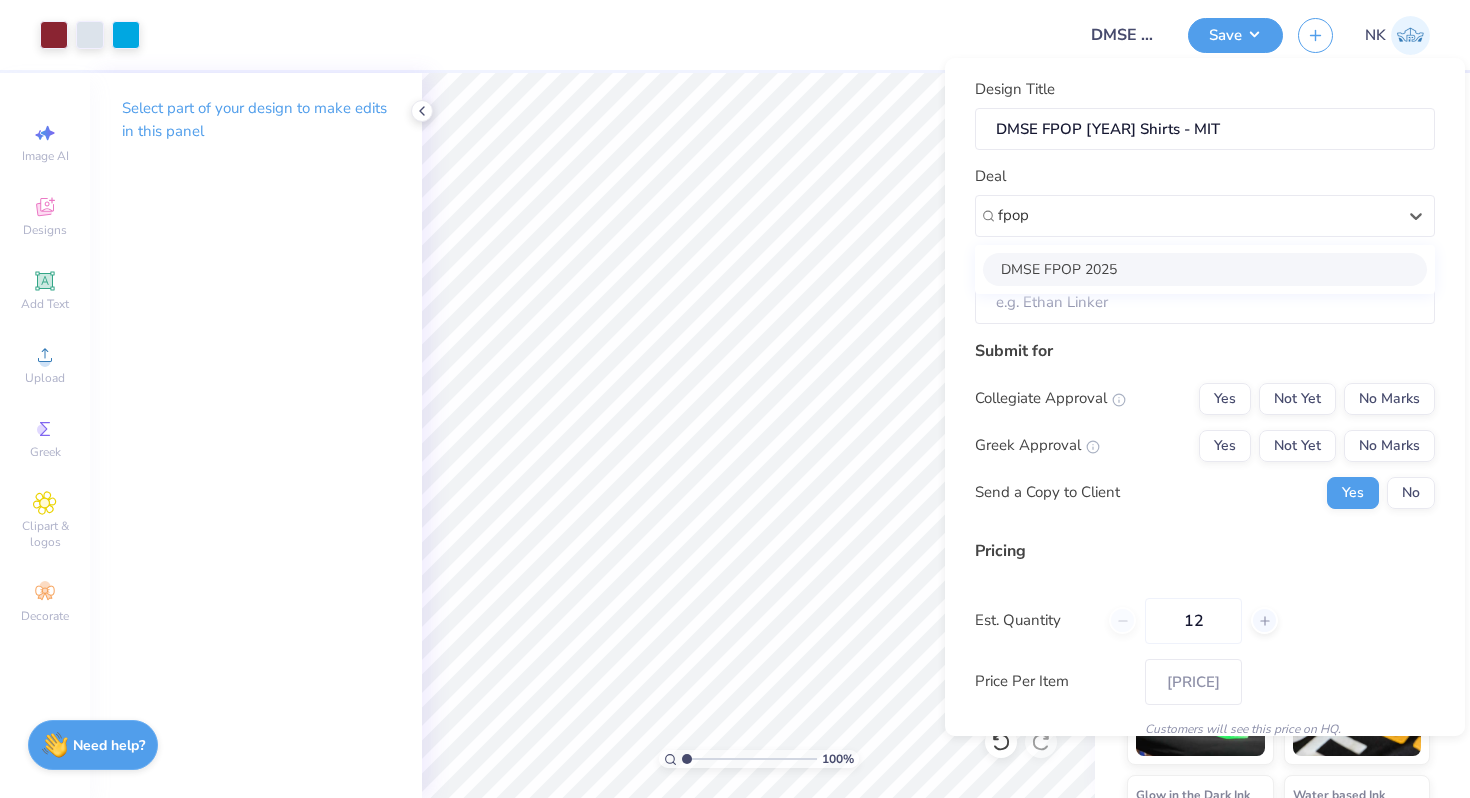 click on "DMSE FPOP 2025" at bounding box center (1205, 269) 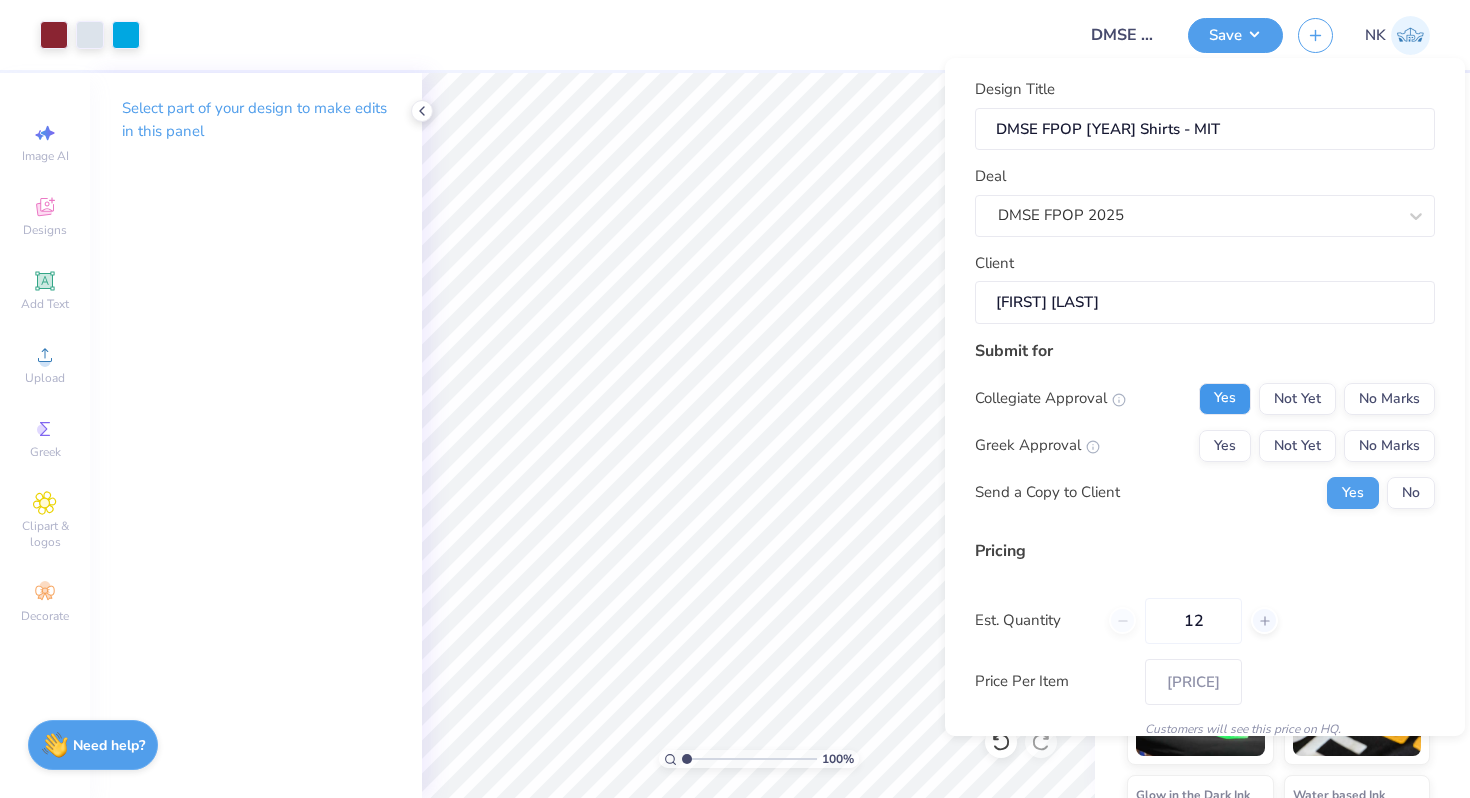 click on "Yes" at bounding box center [1225, 399] 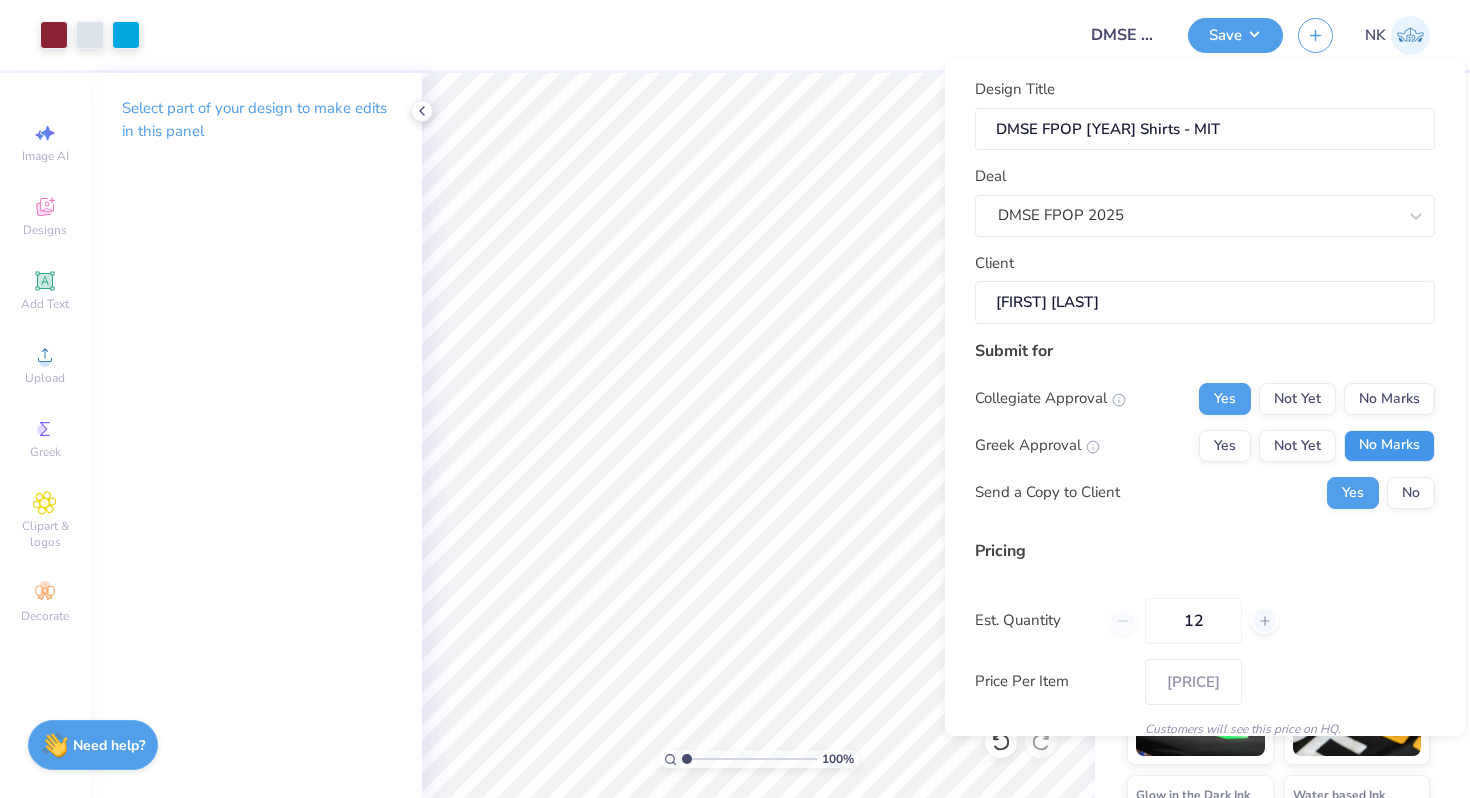 click on "No Marks" at bounding box center (1389, 446) 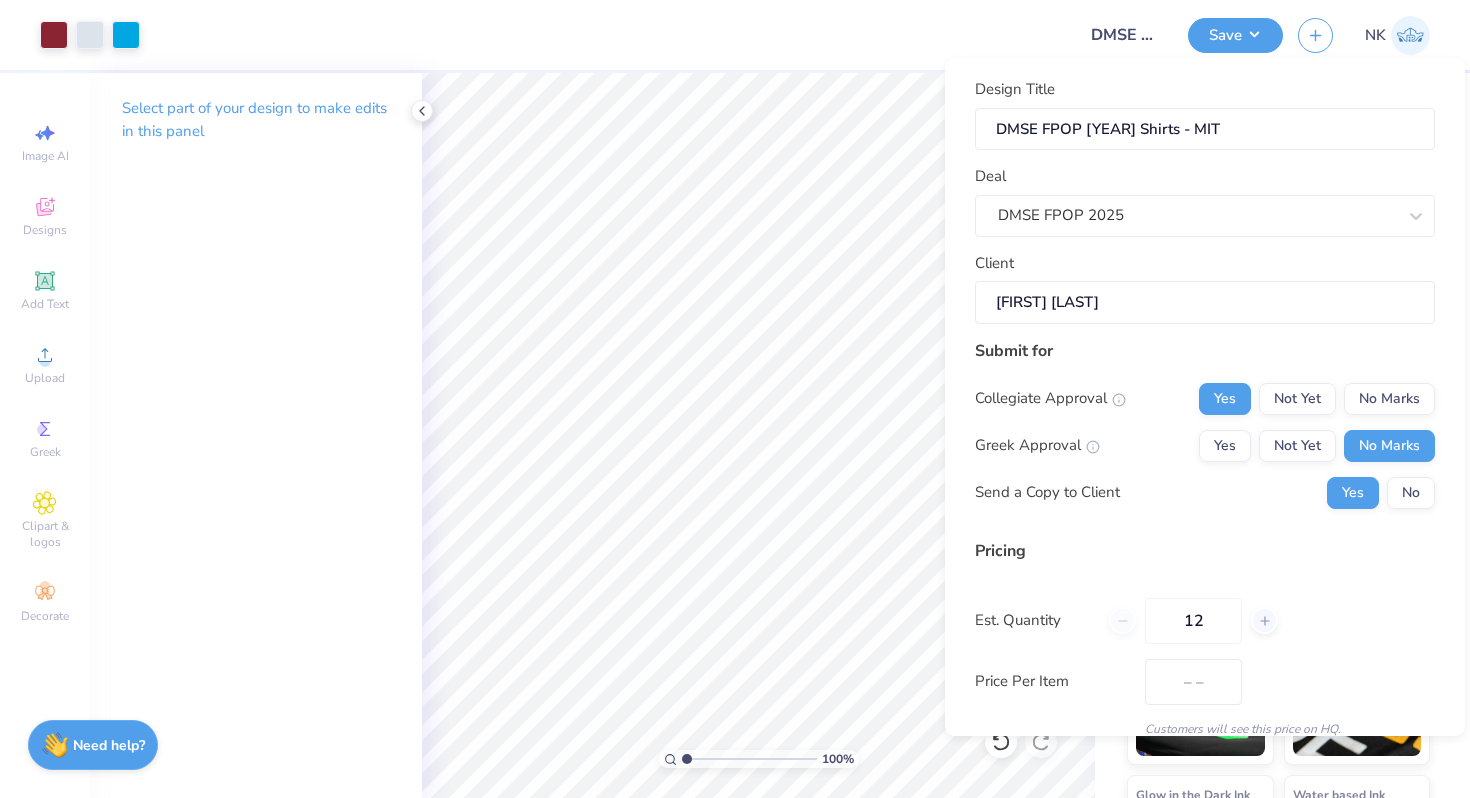 type on "[PRICE]" 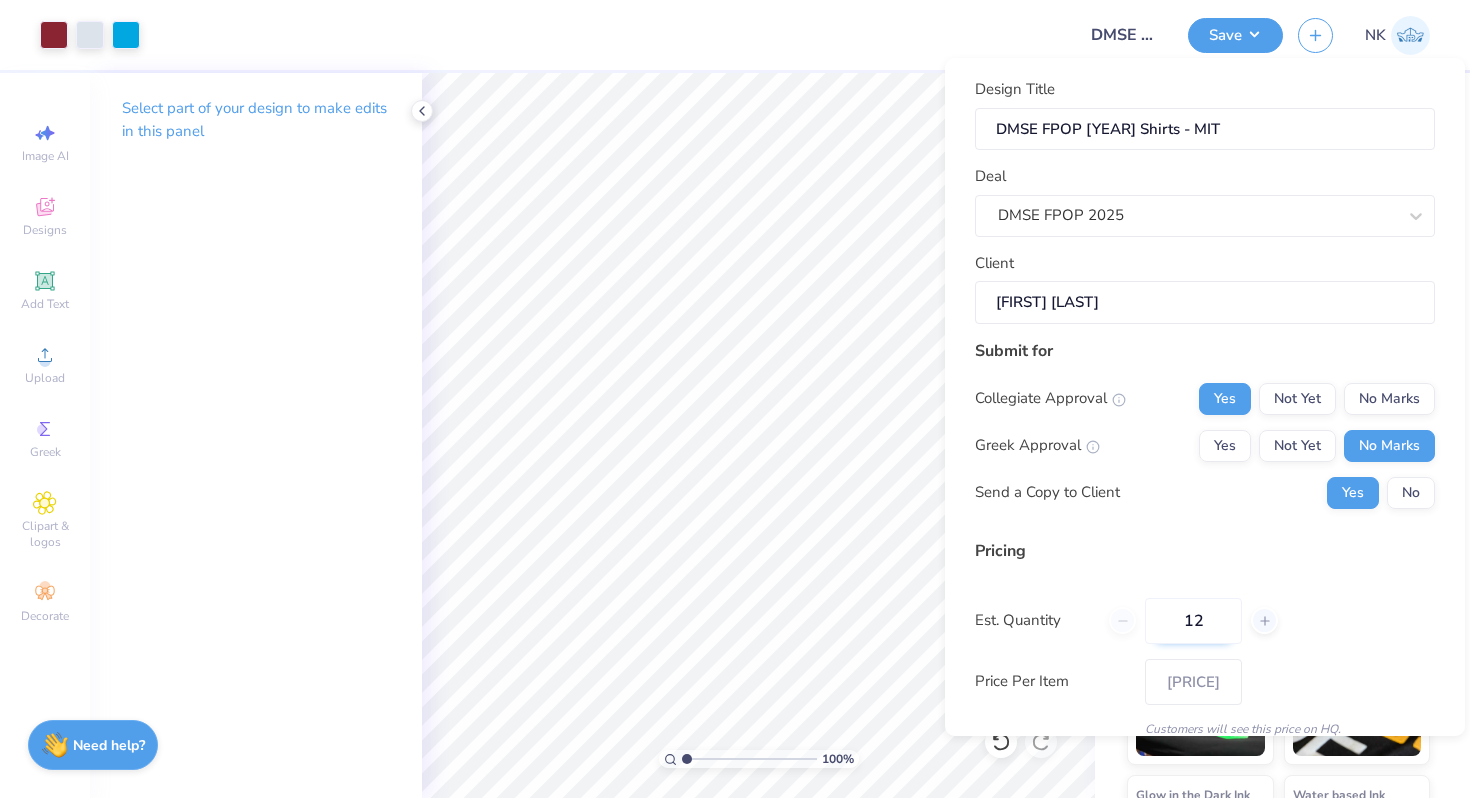 click on "12" at bounding box center [1193, 621] 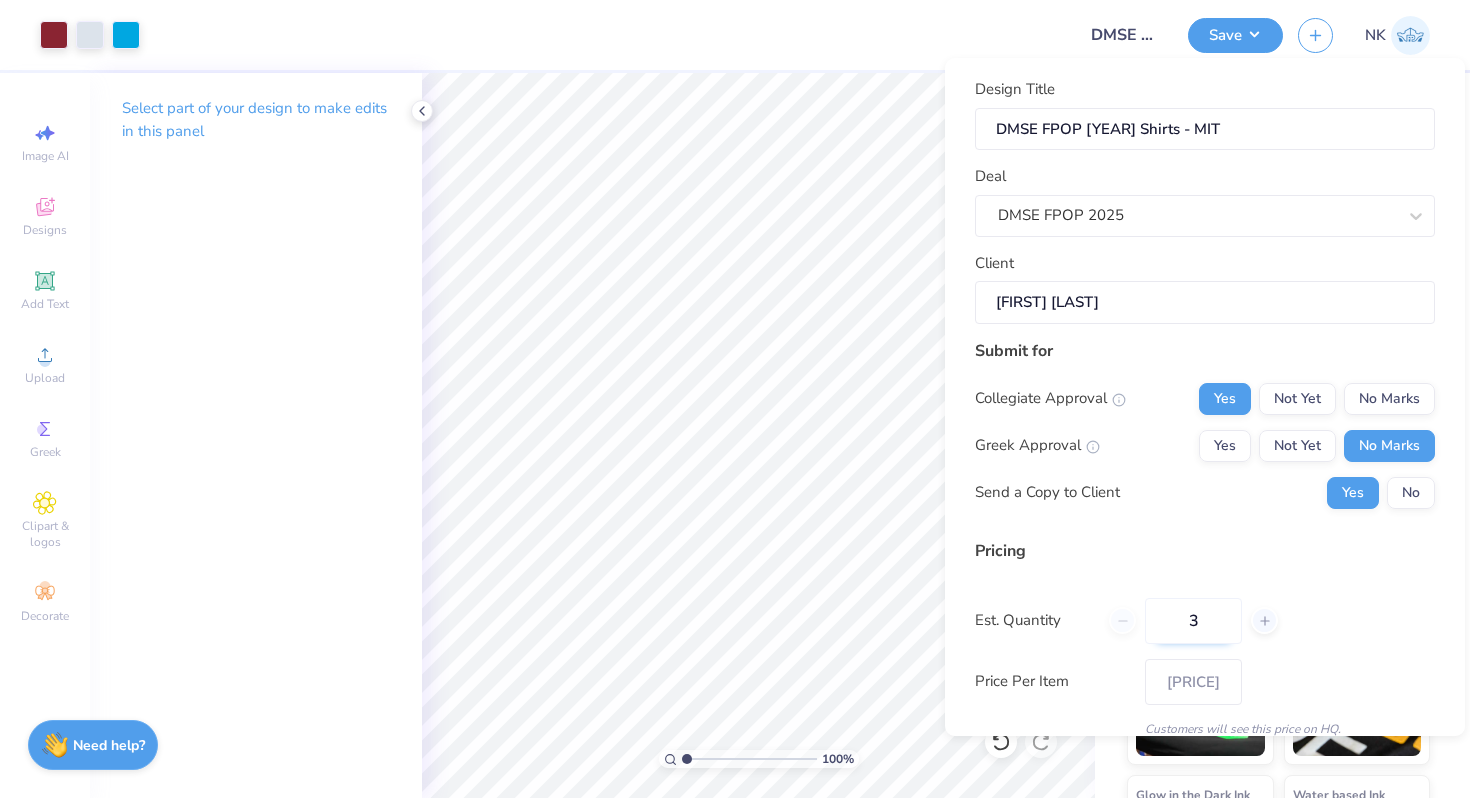 type on "30" 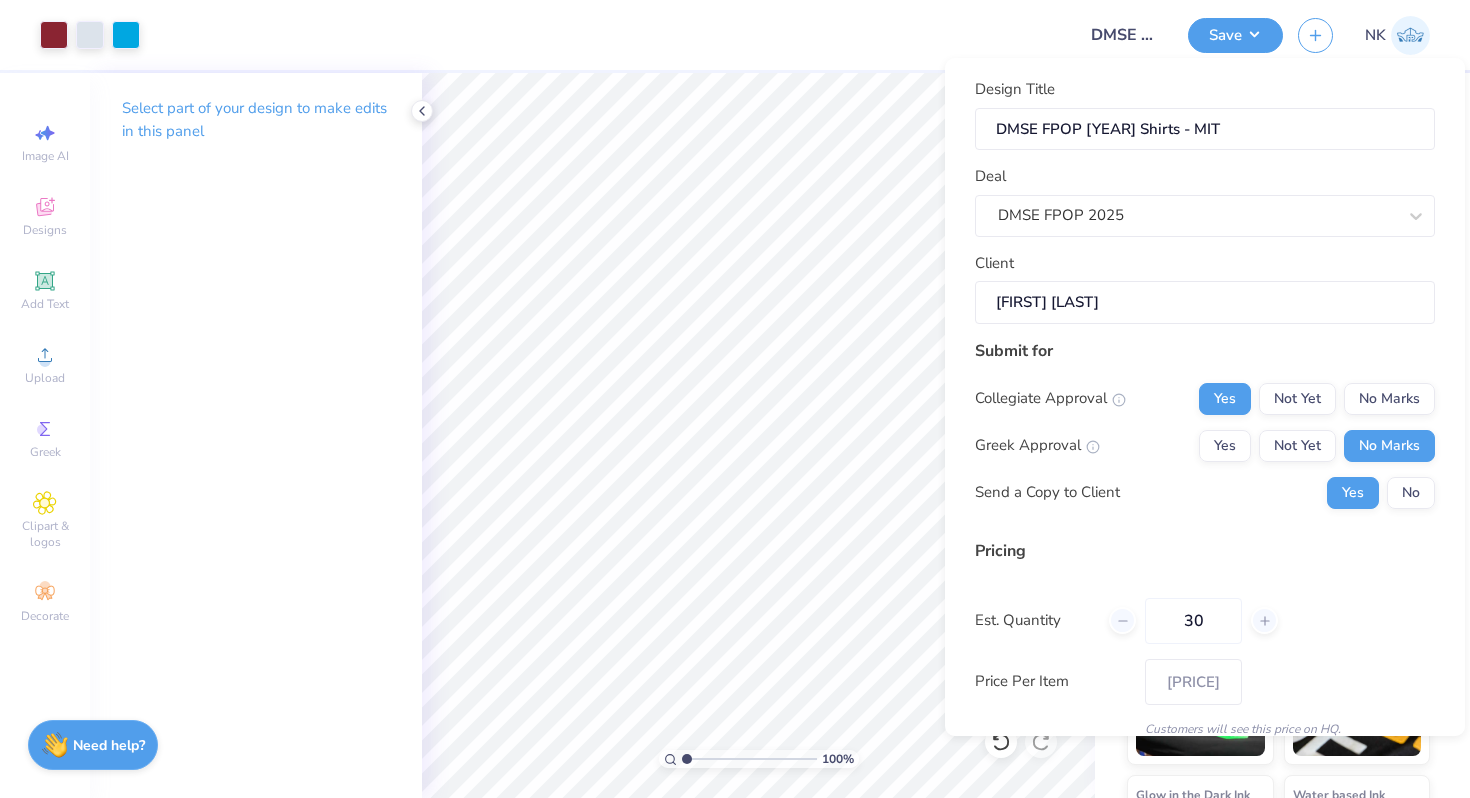 type on "– –" 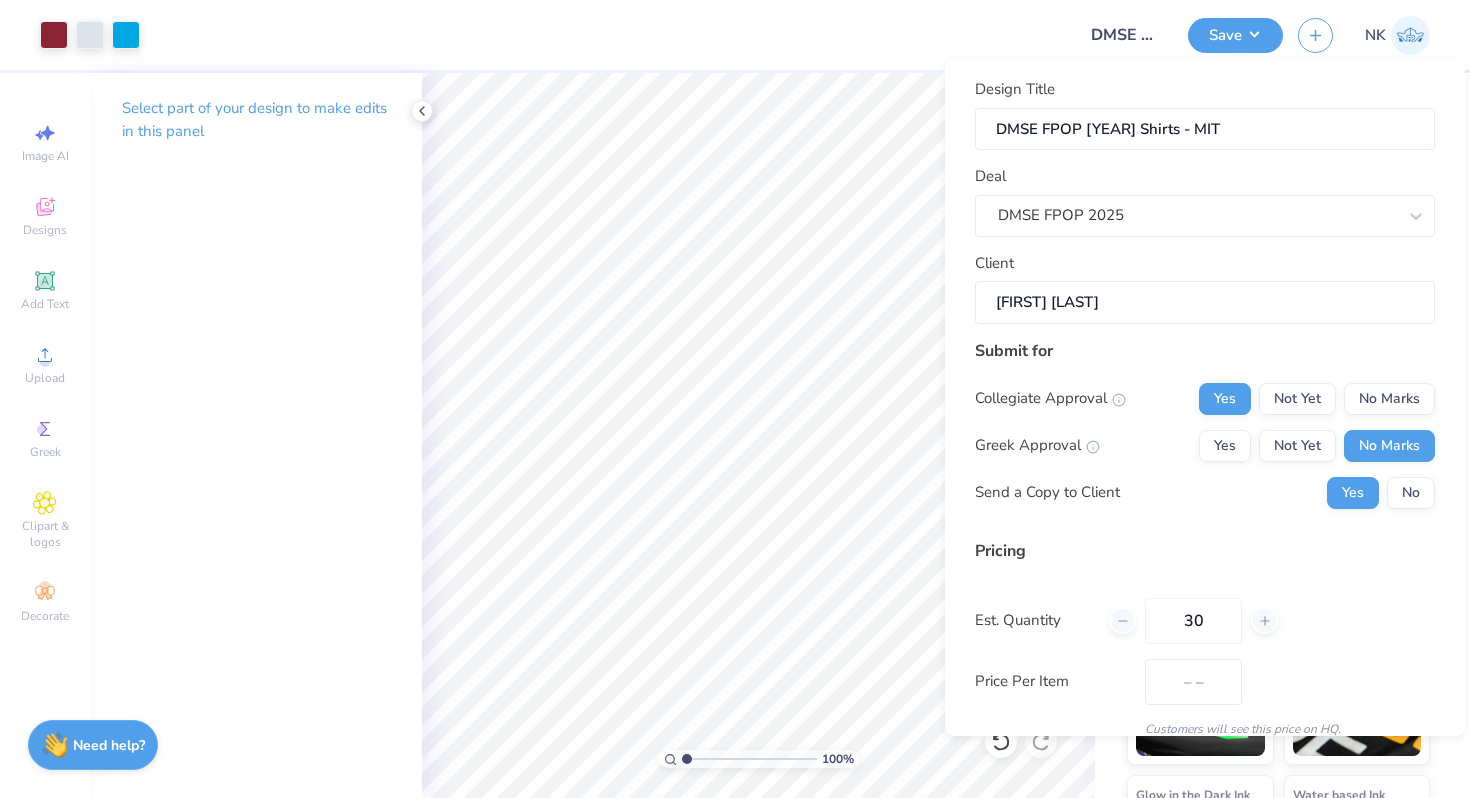 type on "30" 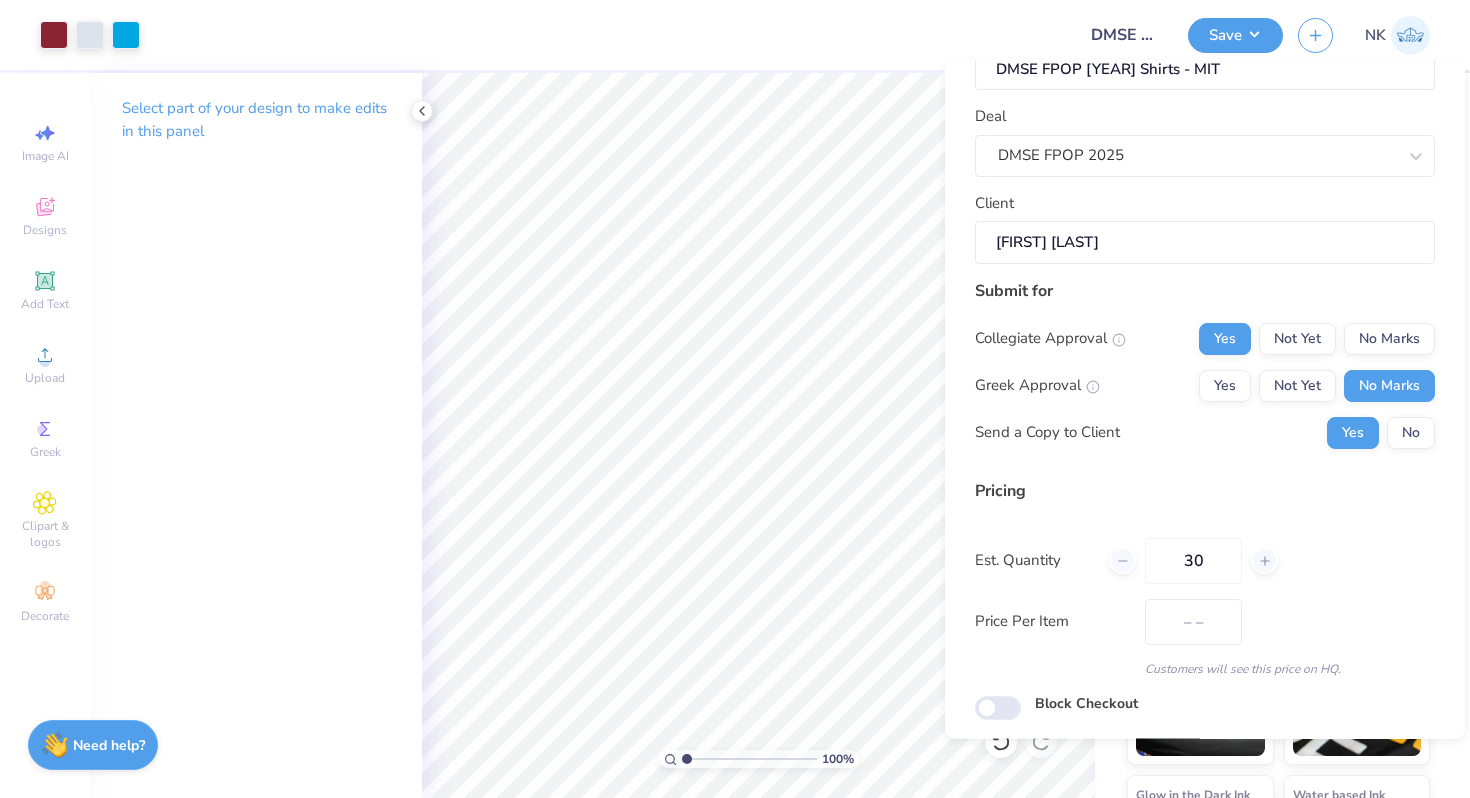 scroll, scrollTop: 126, scrollLeft: 0, axis: vertical 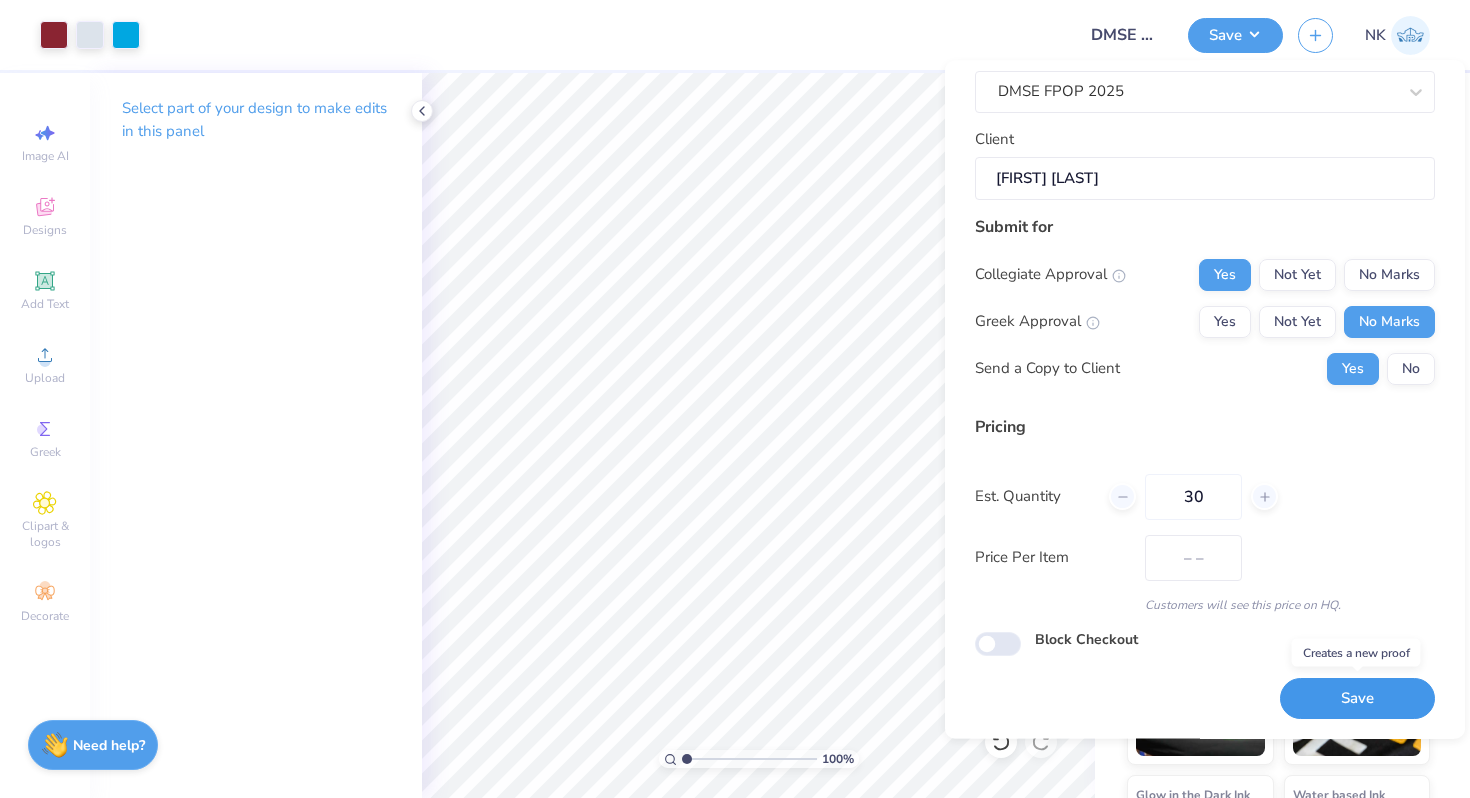 click on "Save" at bounding box center (1357, 699) 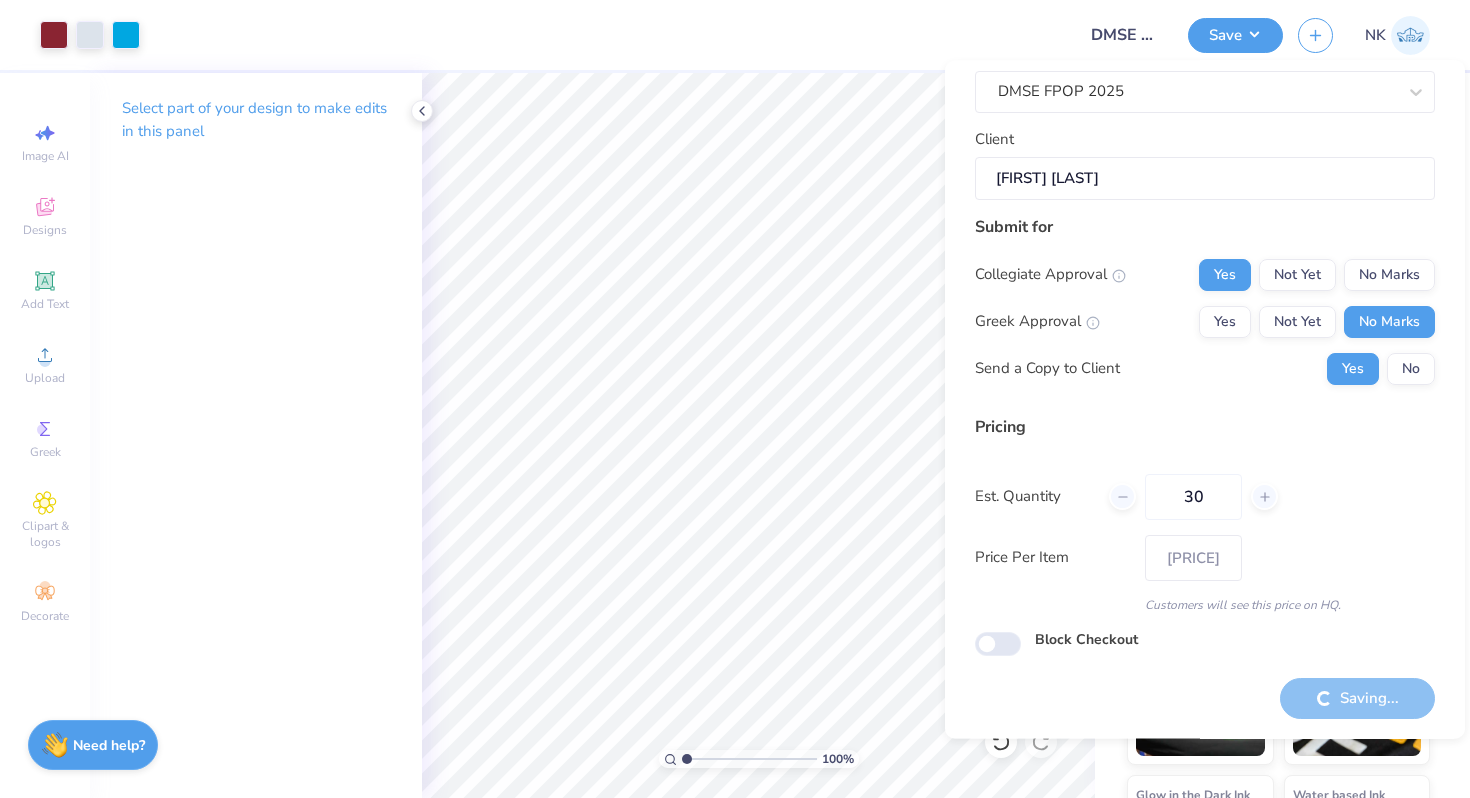 type on "– –" 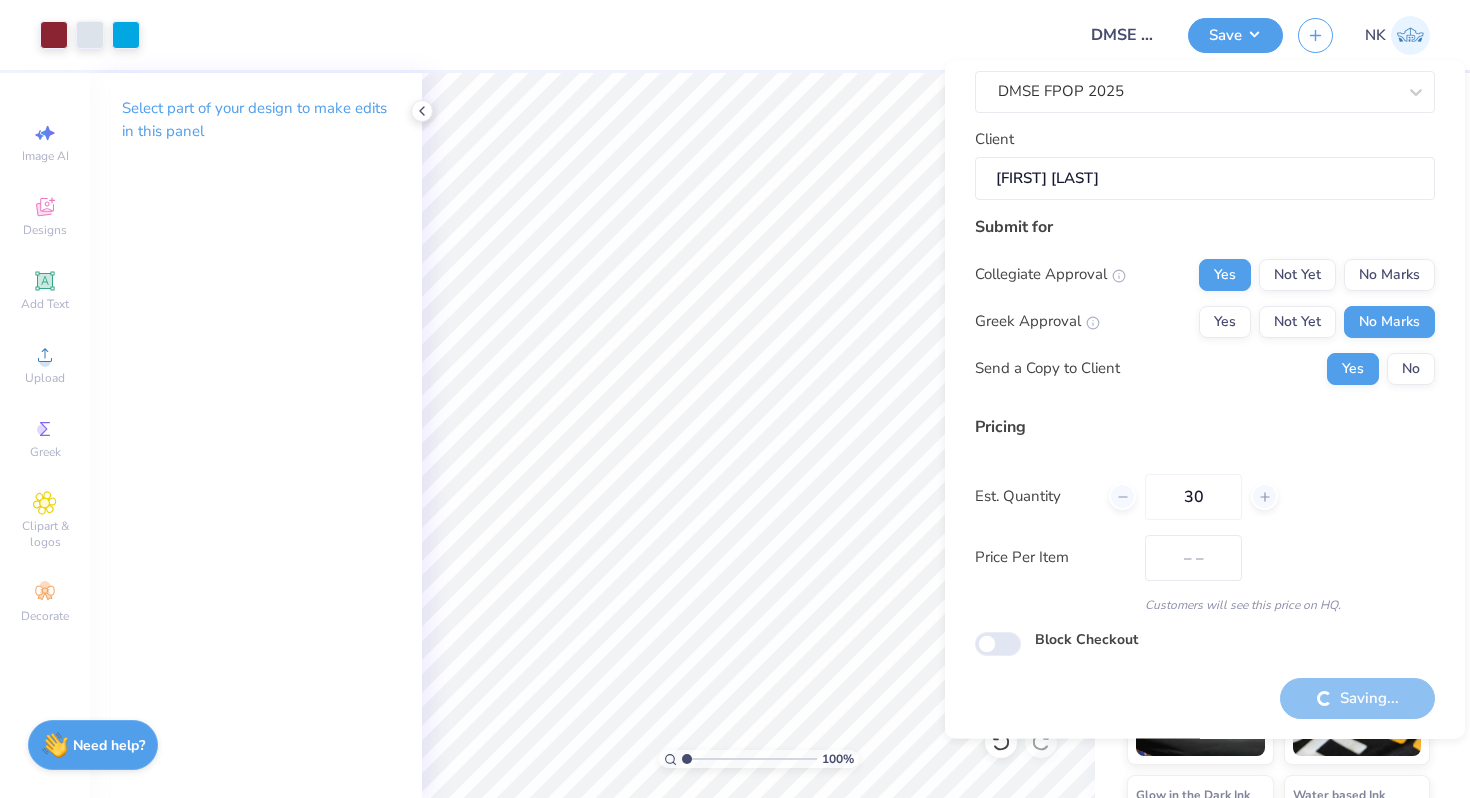 scroll, scrollTop: 0, scrollLeft: 0, axis: both 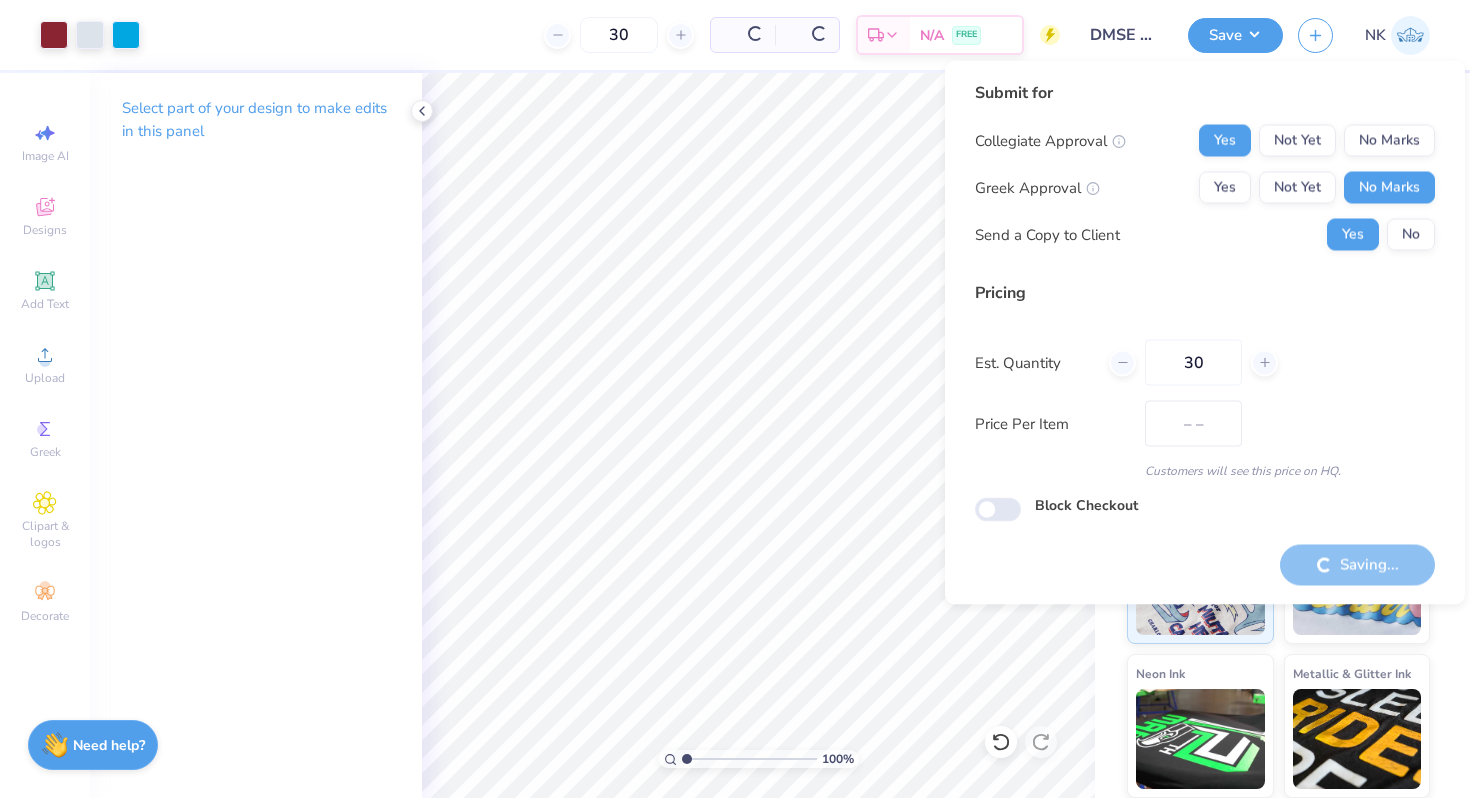 type on "12" 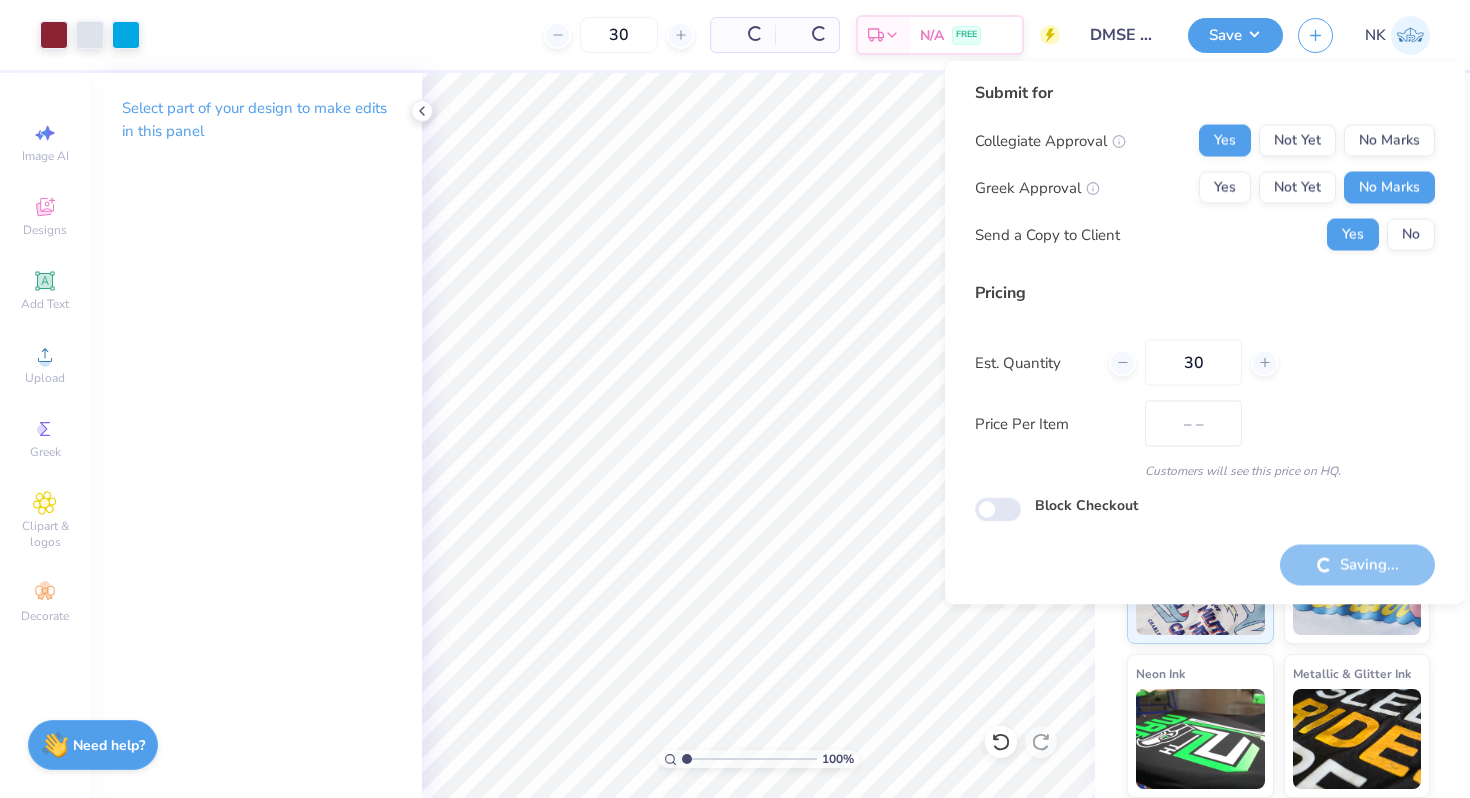 type on "12" 